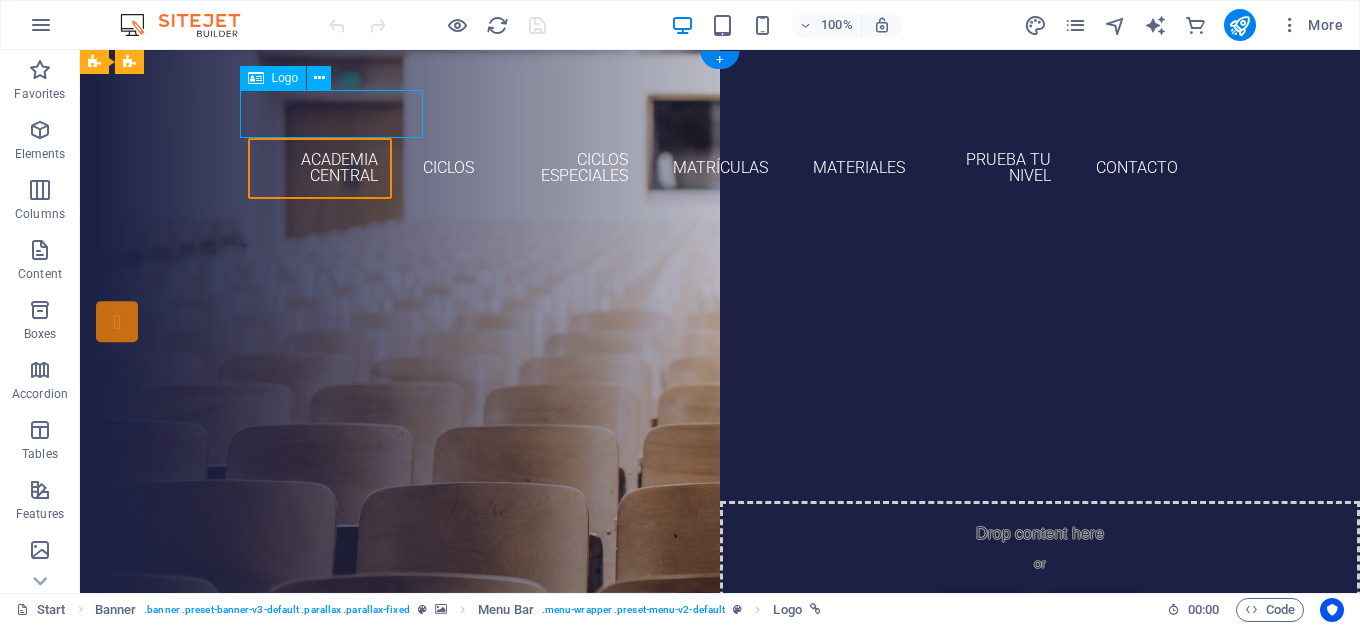 scroll, scrollTop: 0, scrollLeft: 0, axis: both 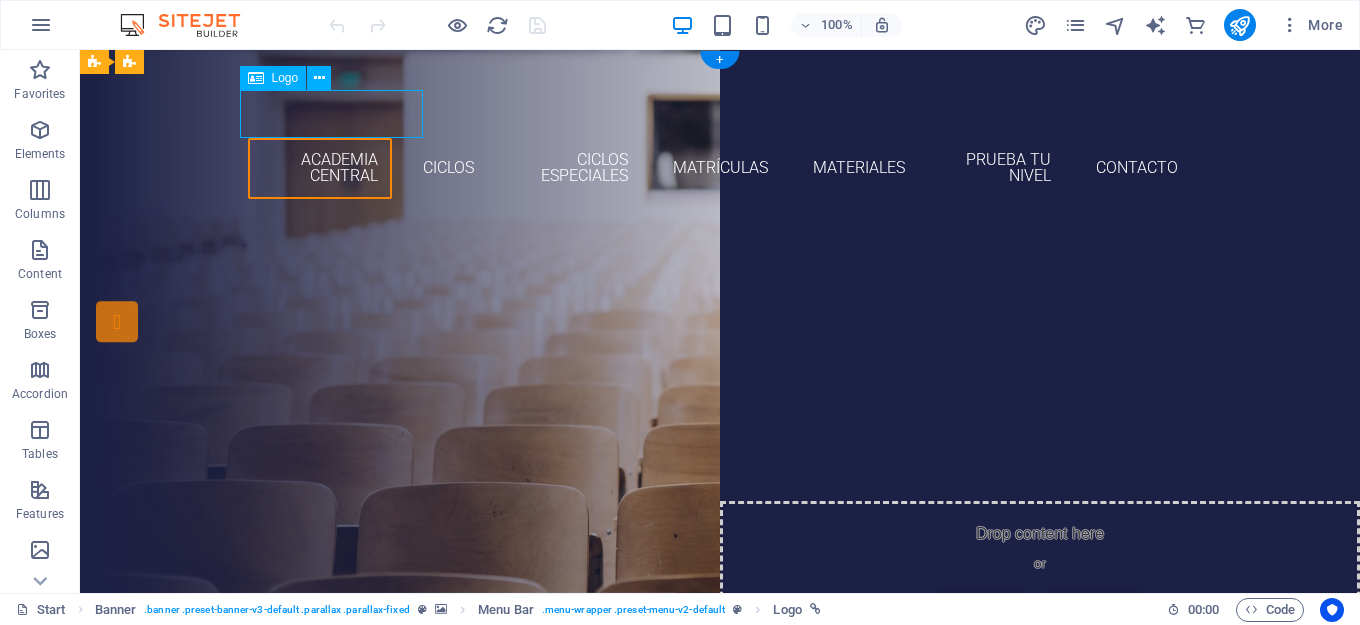 select on "px" 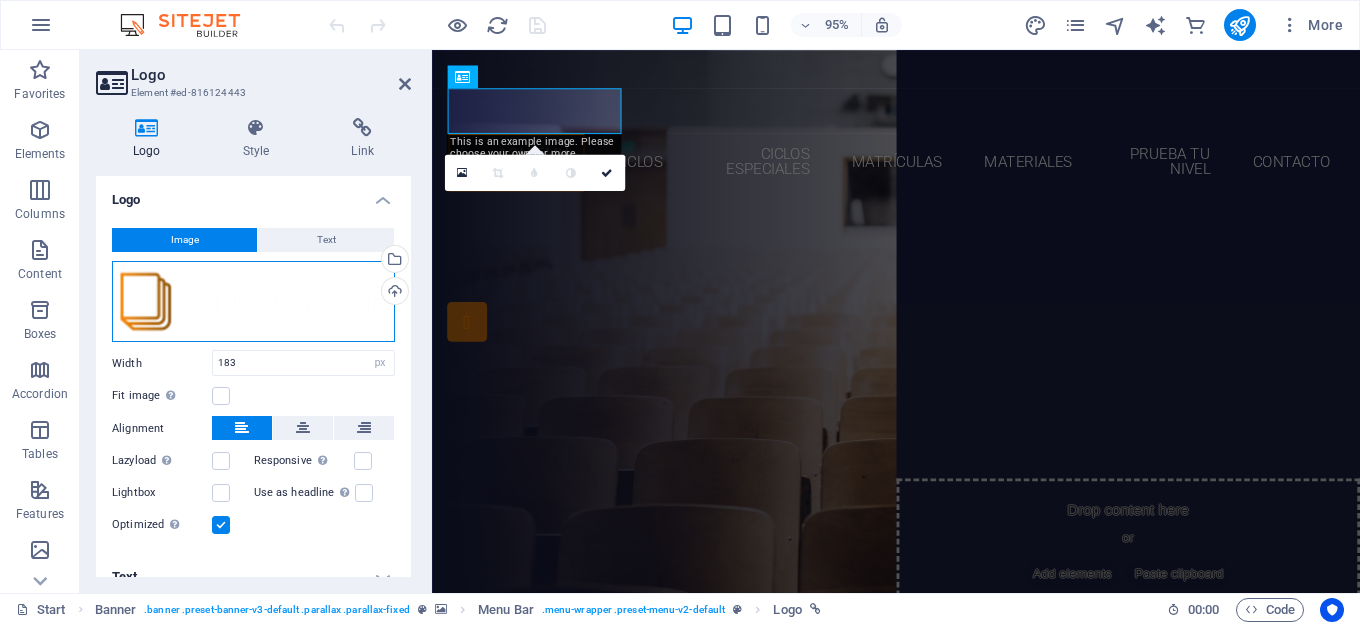 click on "Drag files here, click to choose files or select files from Files or our free stock photos & videos" at bounding box center [253, 302] 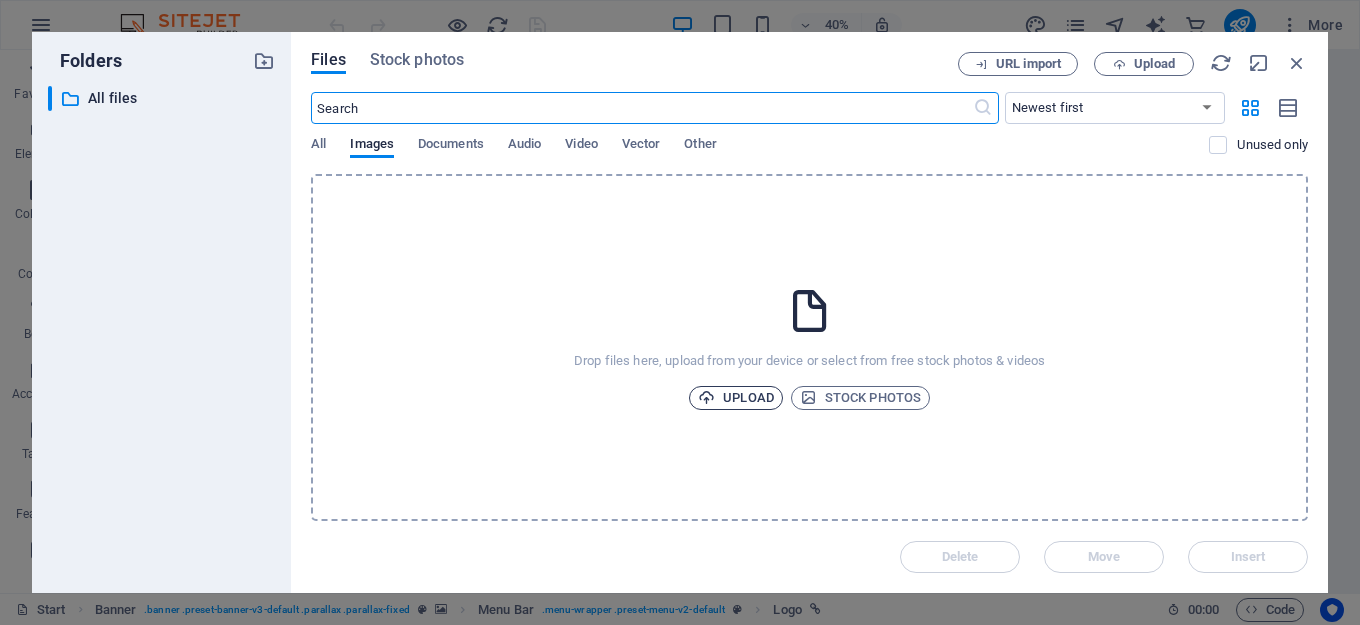 click on "Upload" at bounding box center (736, 398) 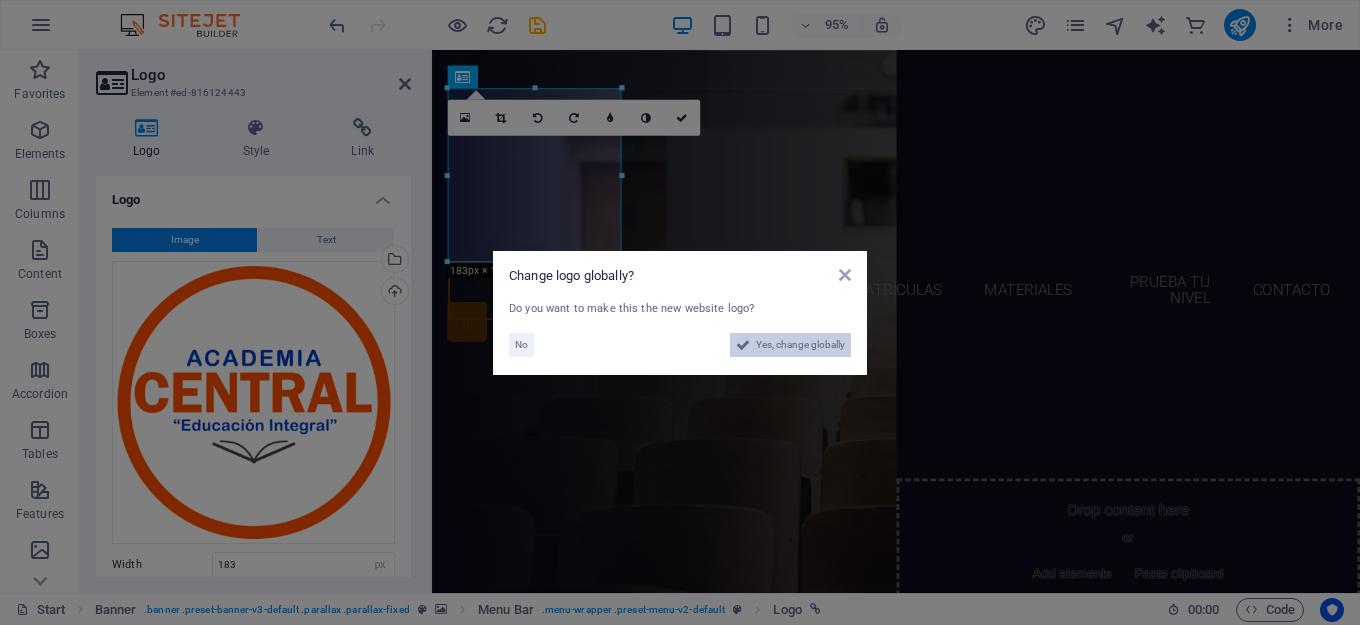 click on "Yes, change globally" at bounding box center (800, 345) 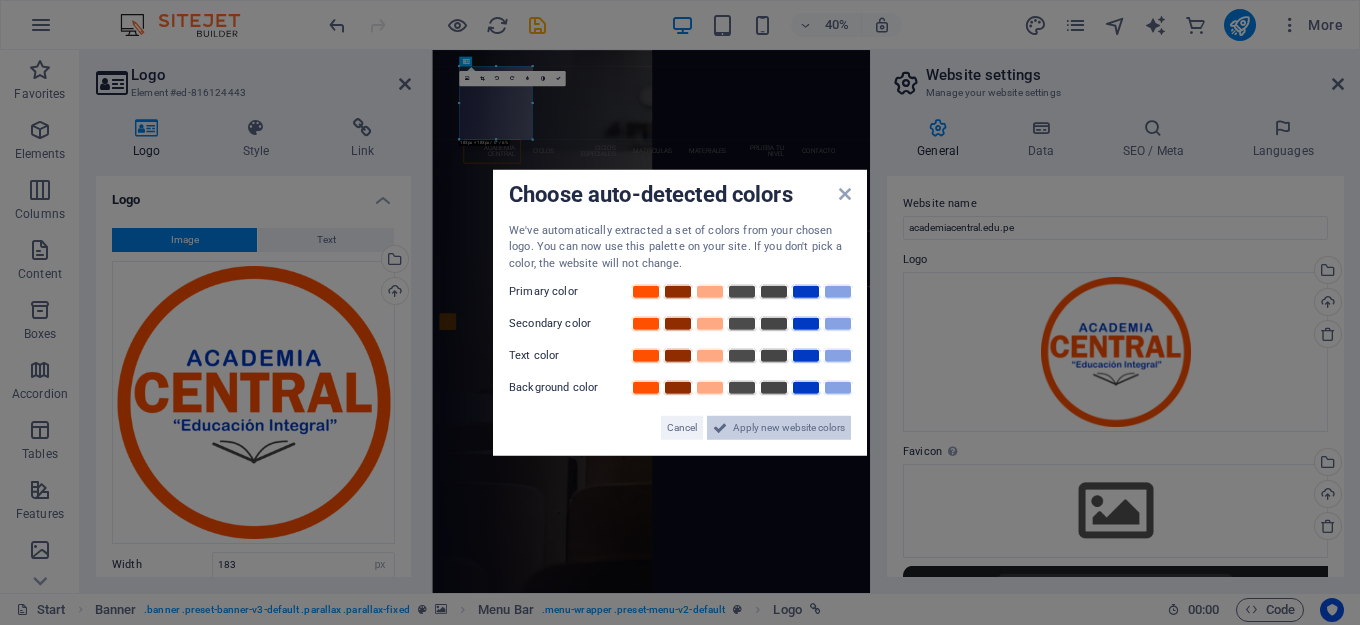 click on "Apply new website colors" at bounding box center [789, 428] 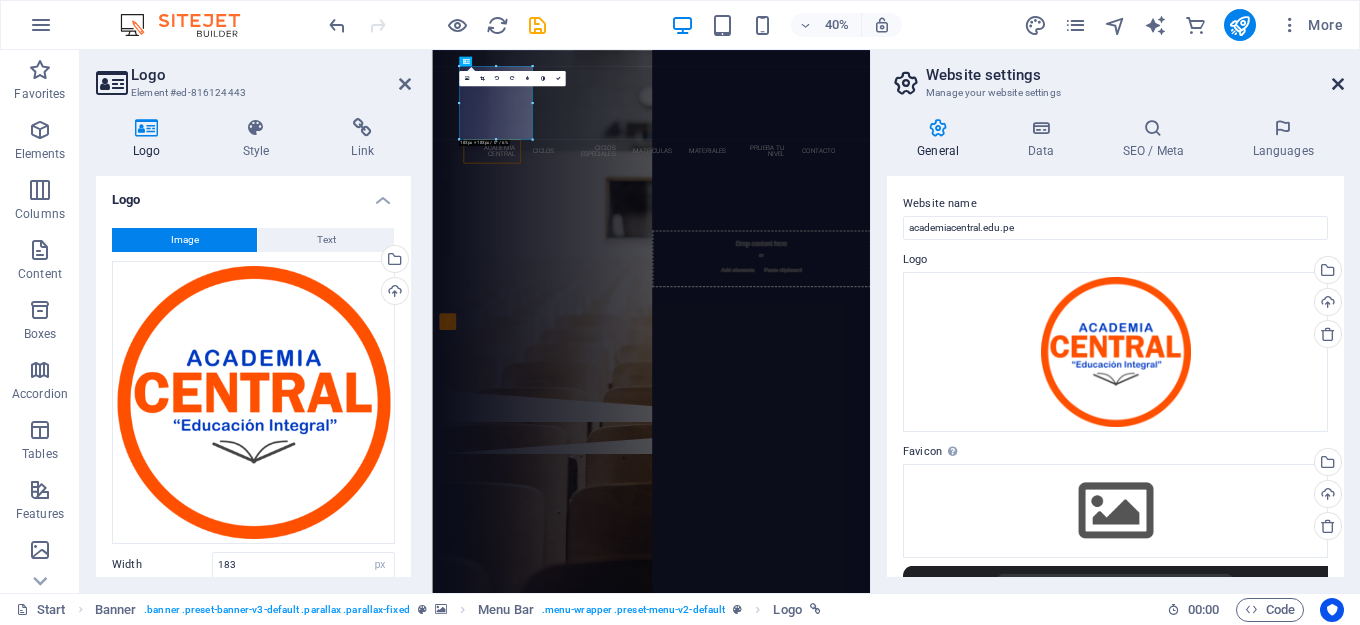 click at bounding box center (1338, 84) 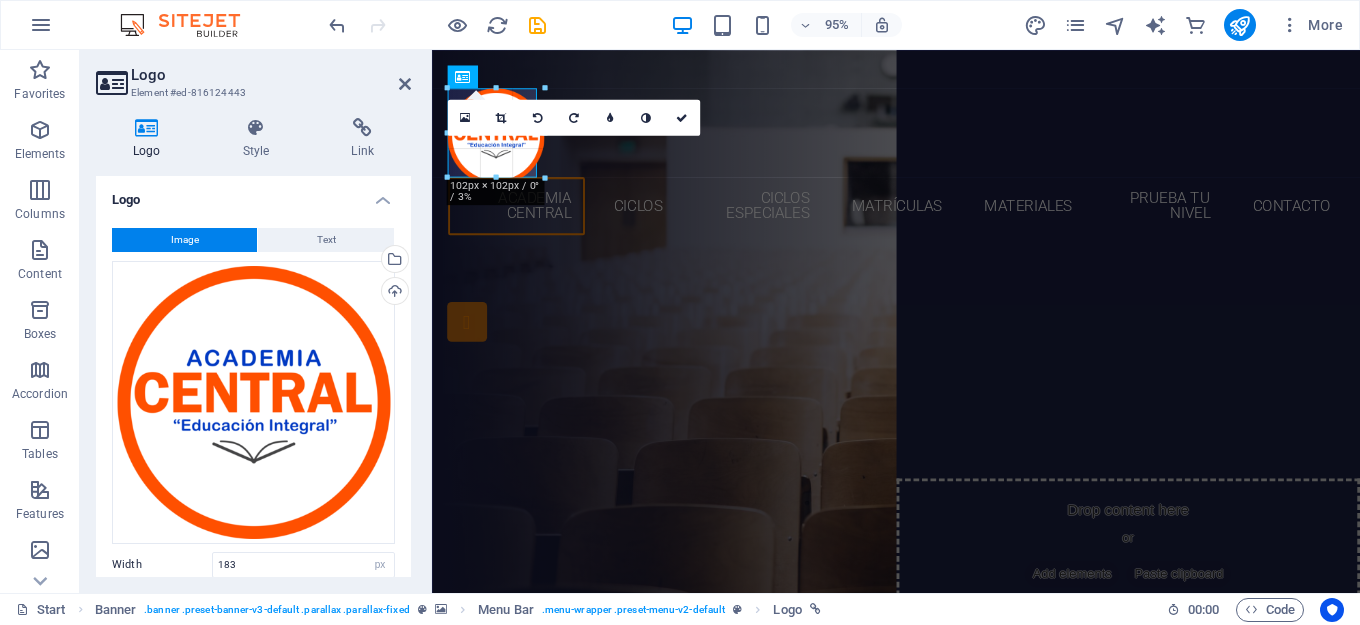 drag, startPoint x: 617, startPoint y: 263, endPoint x: 528, endPoint y: 148, distance: 145.41664 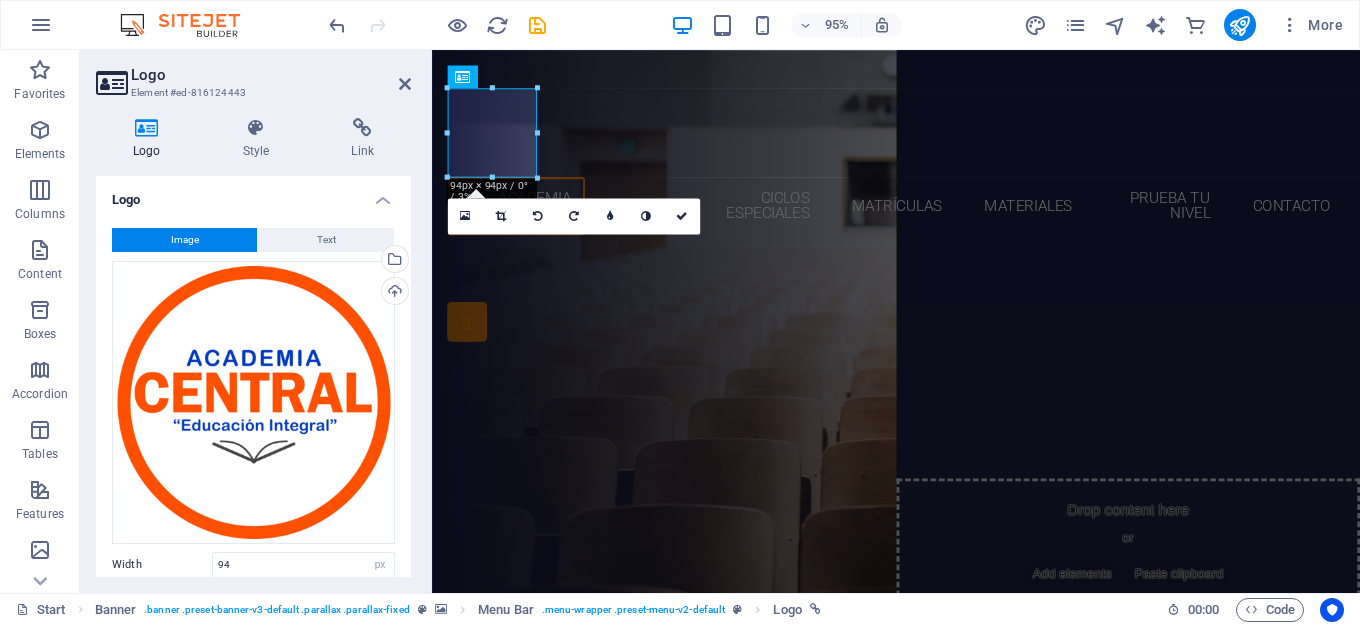 click on "Logo" at bounding box center [271, 75] 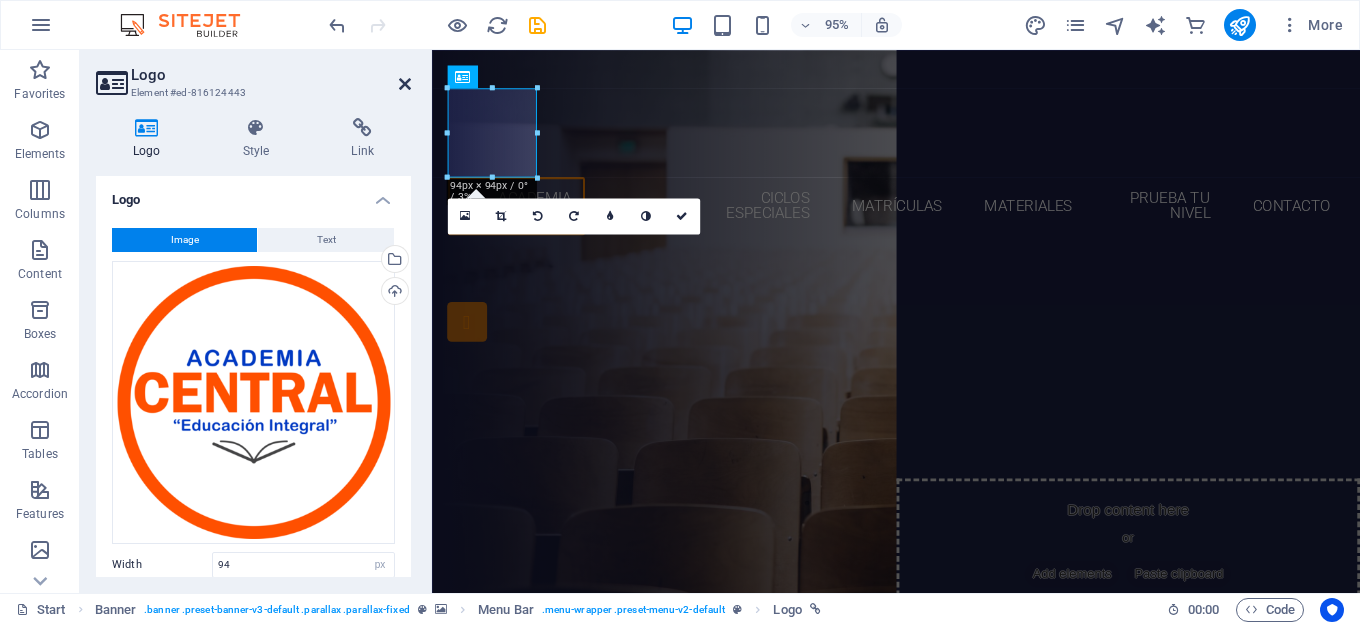 click at bounding box center (405, 84) 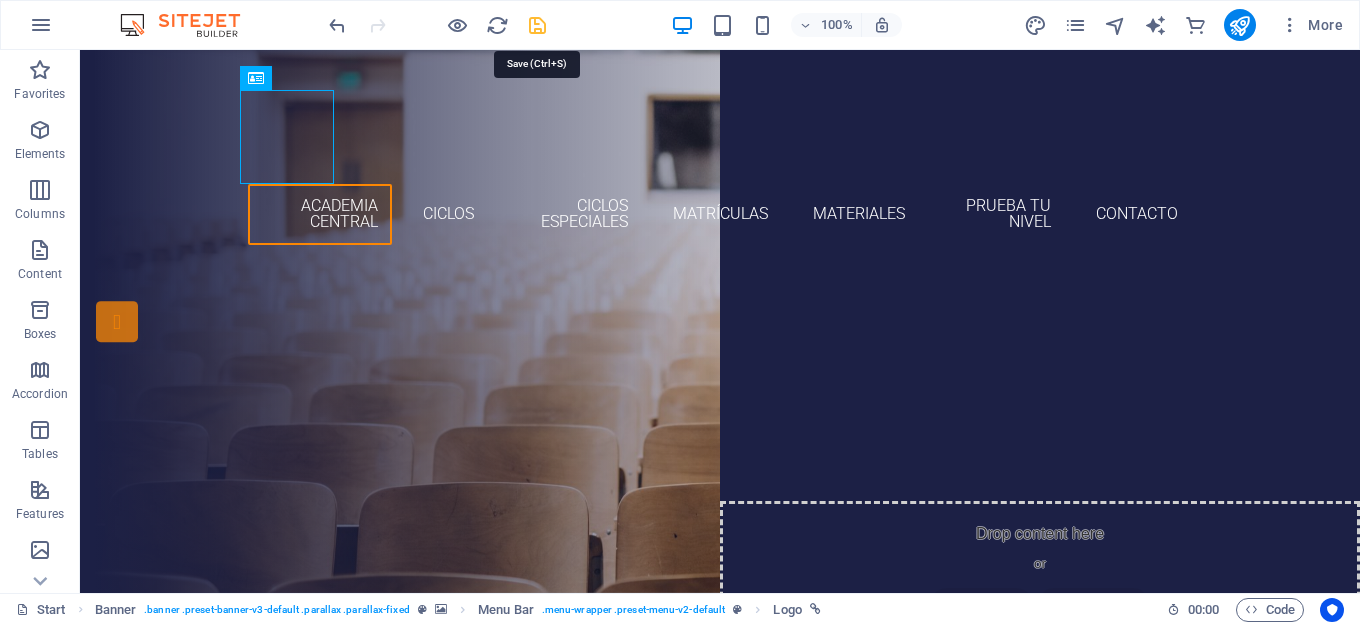 click at bounding box center (537, 25) 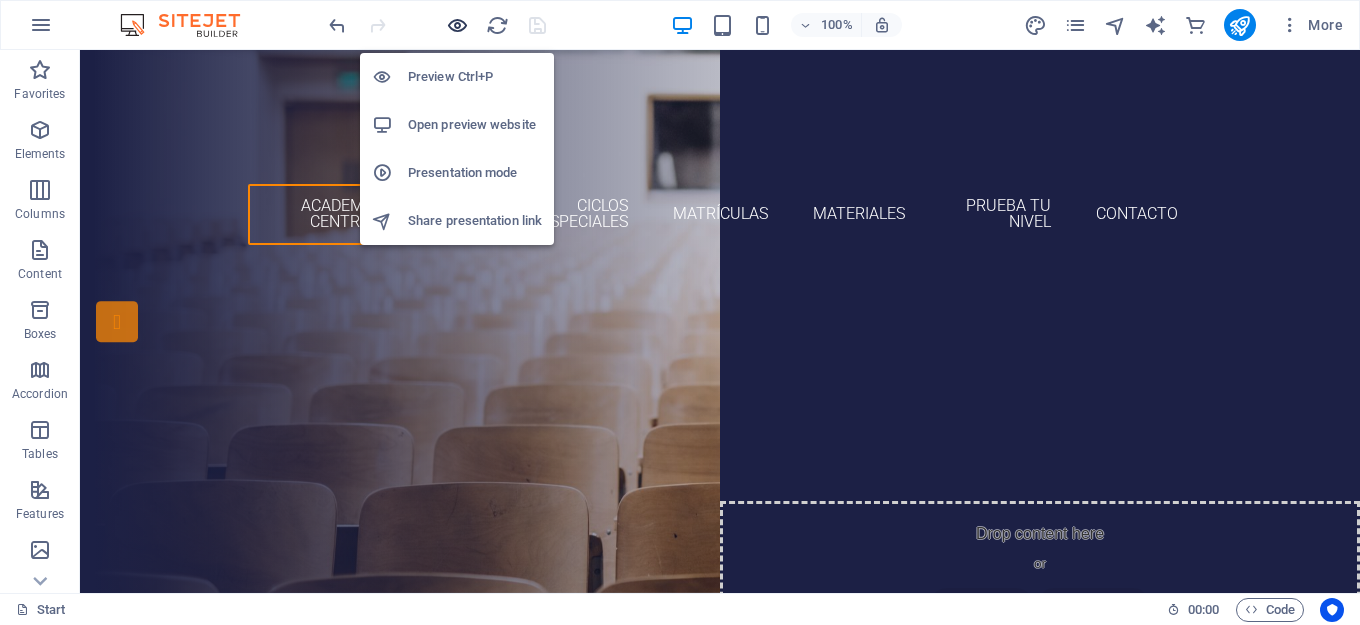 click at bounding box center (457, 25) 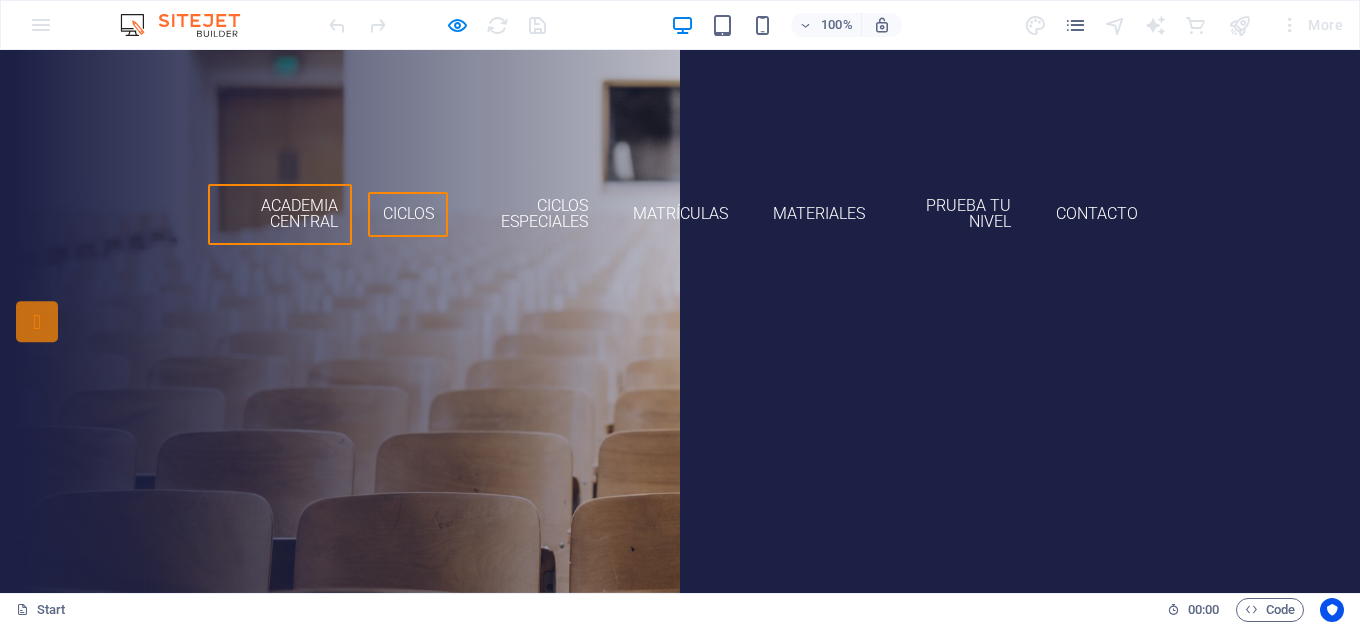 click on "CICLOS" at bounding box center [408, 214] 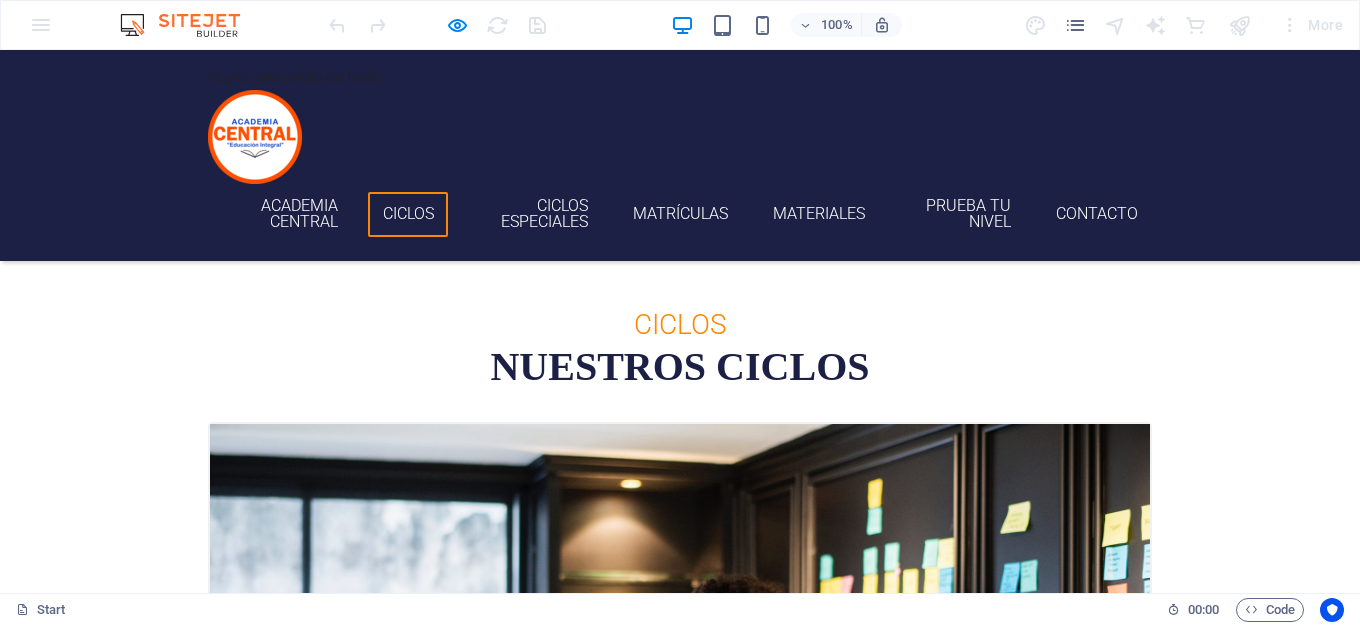 scroll, scrollTop: 568, scrollLeft: 0, axis: vertical 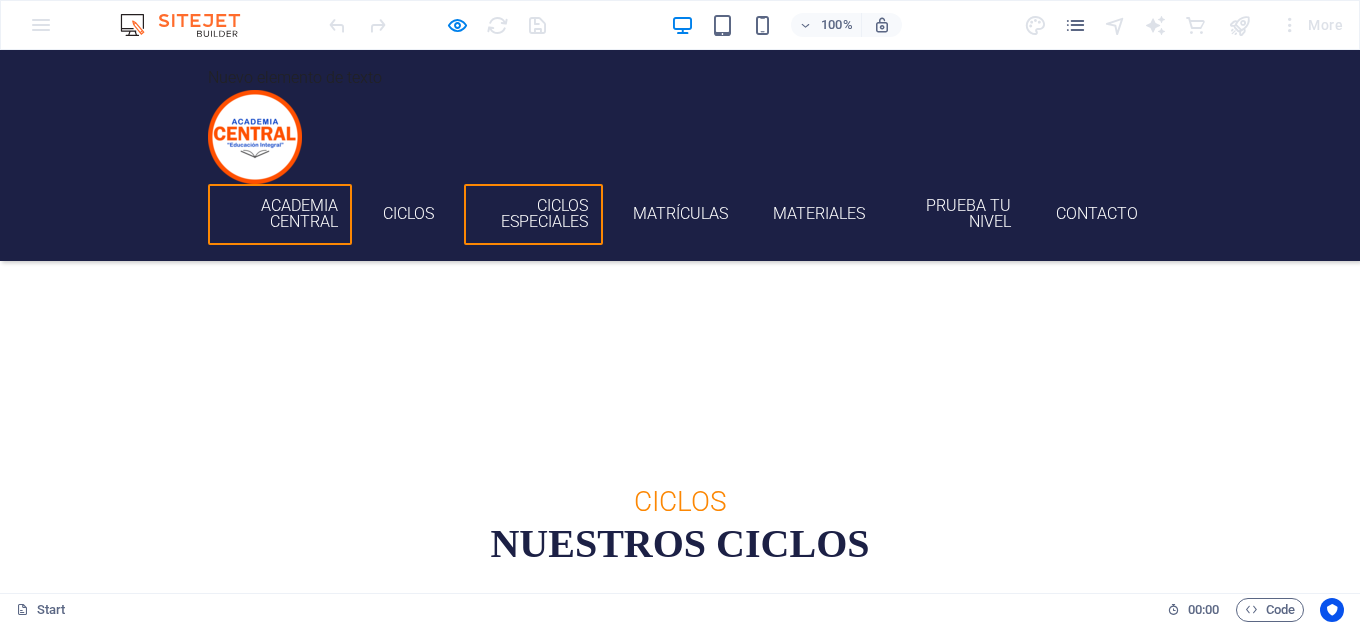 click on "CICLOS ESPECIALES" at bounding box center (544, 213) 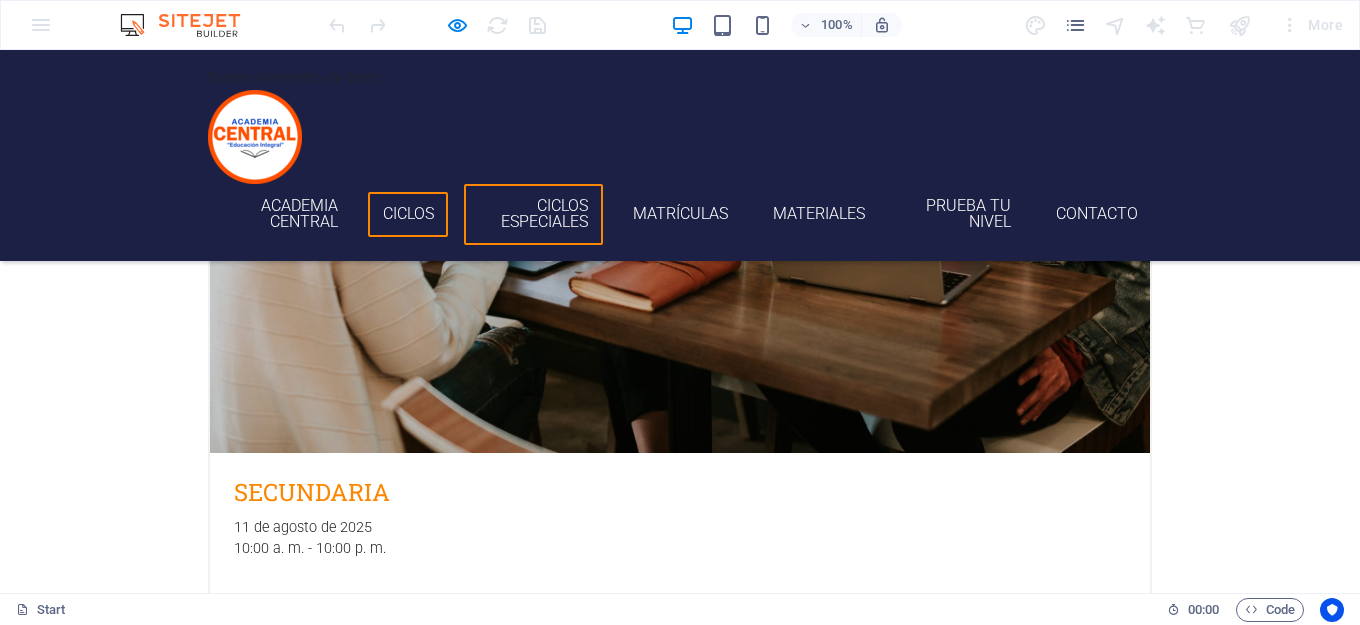 scroll, scrollTop: 4374, scrollLeft: 0, axis: vertical 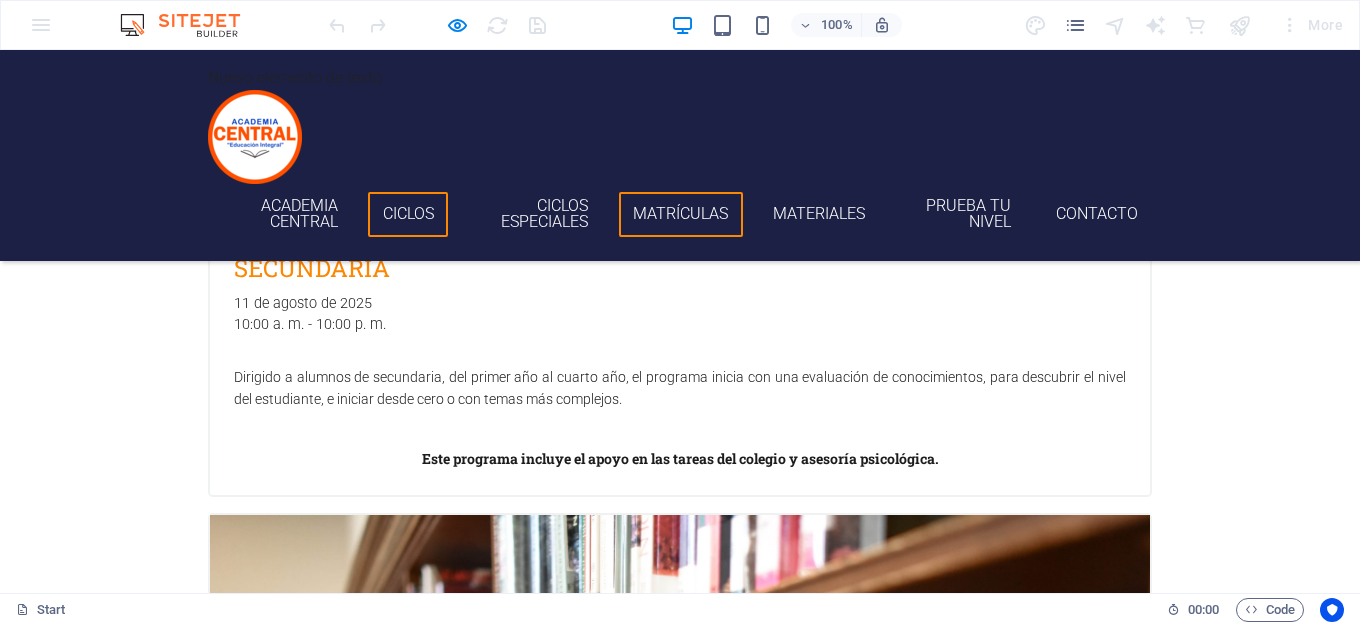 click on "MATRÍCULAS" at bounding box center [680, 213] 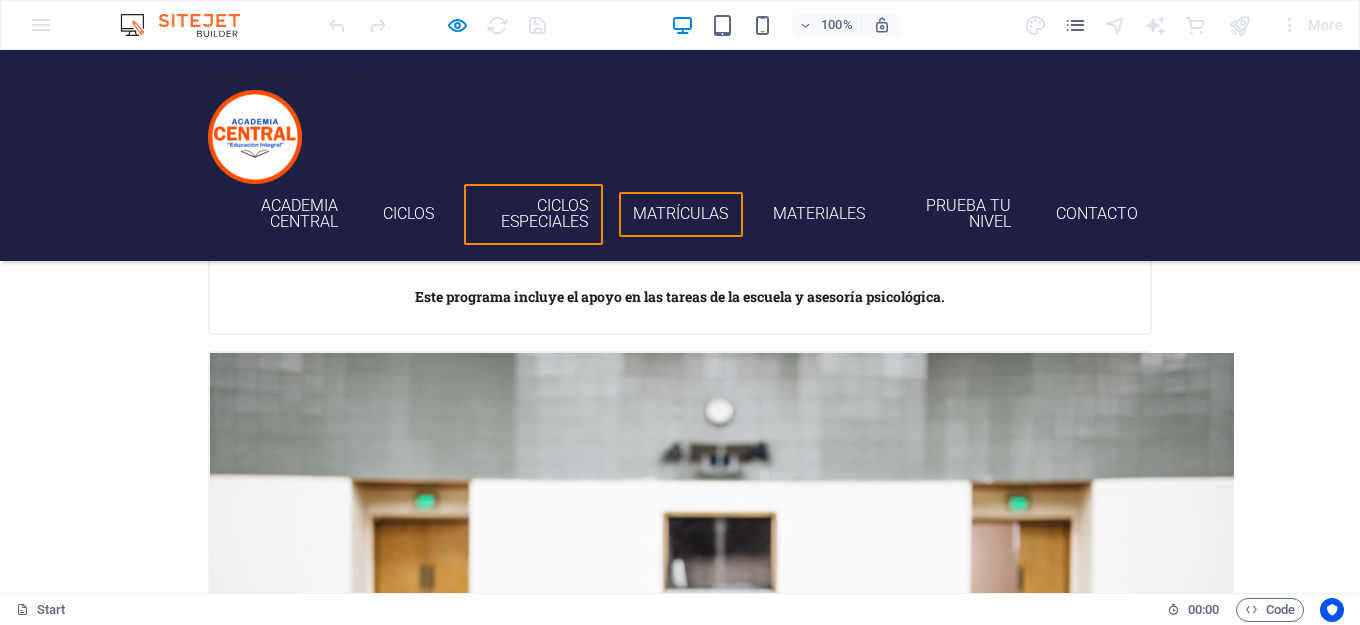 scroll, scrollTop: 5452, scrollLeft: 0, axis: vertical 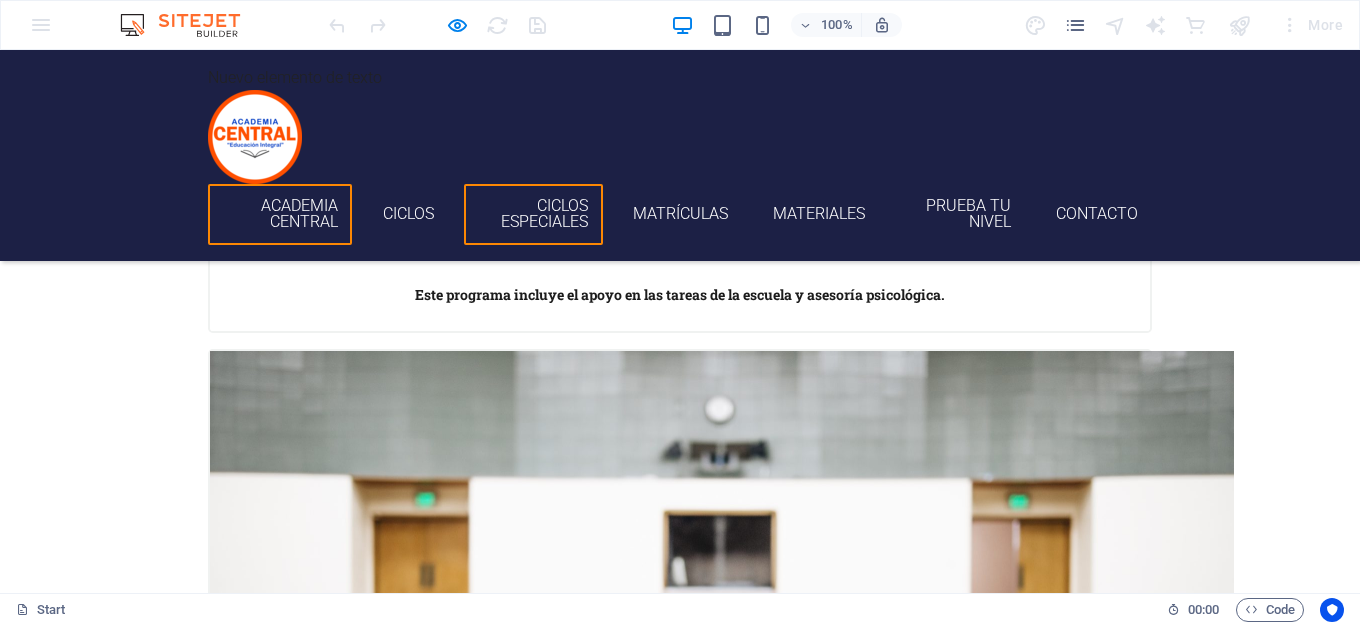 click on "ACADEMIA CENTRAL" at bounding box center [299, 213] 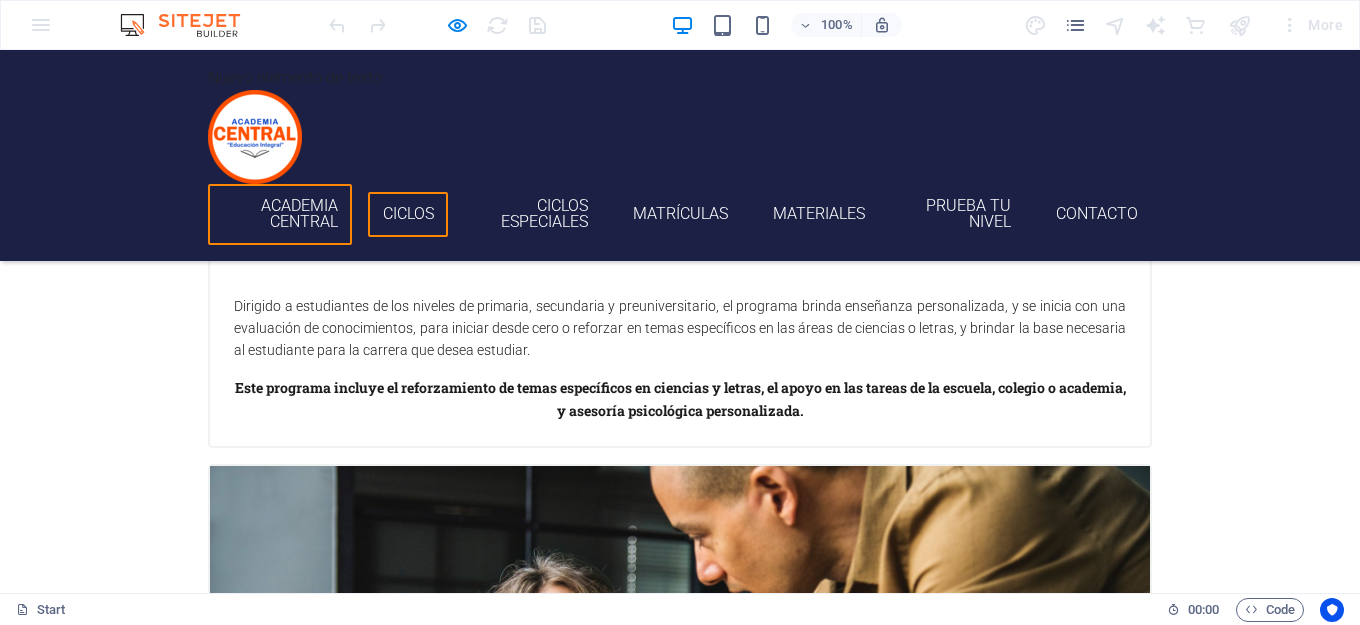 scroll, scrollTop: 0, scrollLeft: 0, axis: both 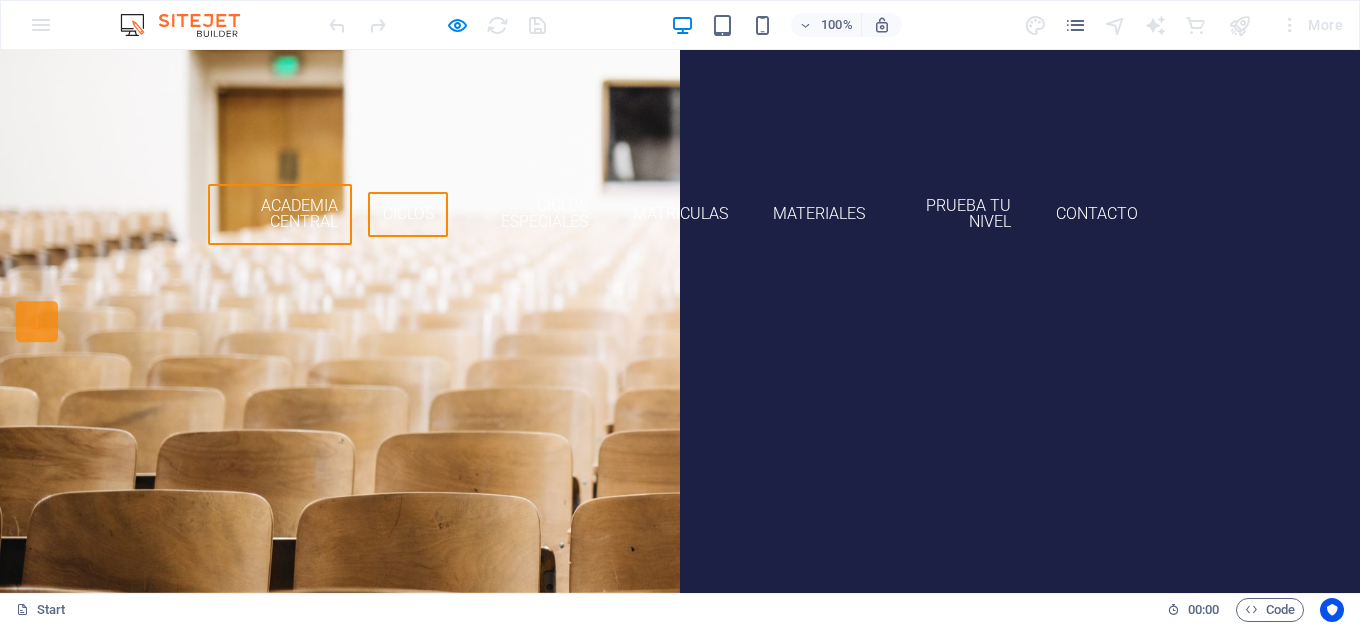 click on "CICLOS" at bounding box center (408, 213) 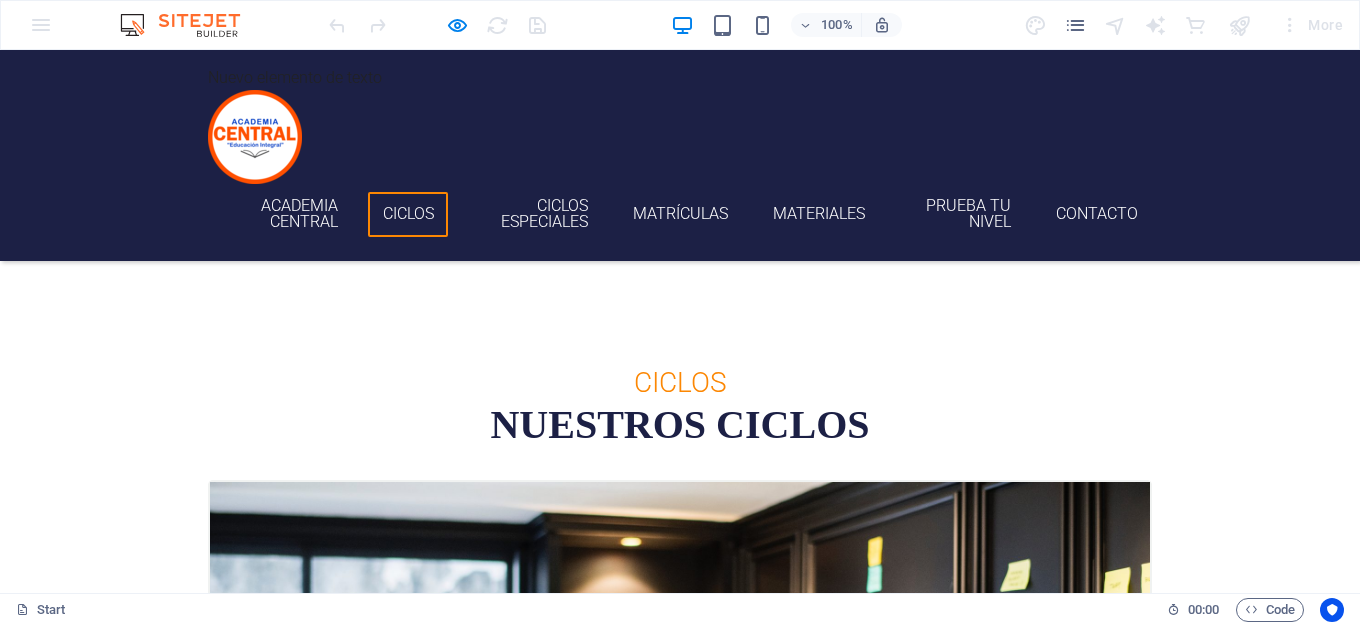 scroll, scrollTop: 568, scrollLeft: 0, axis: vertical 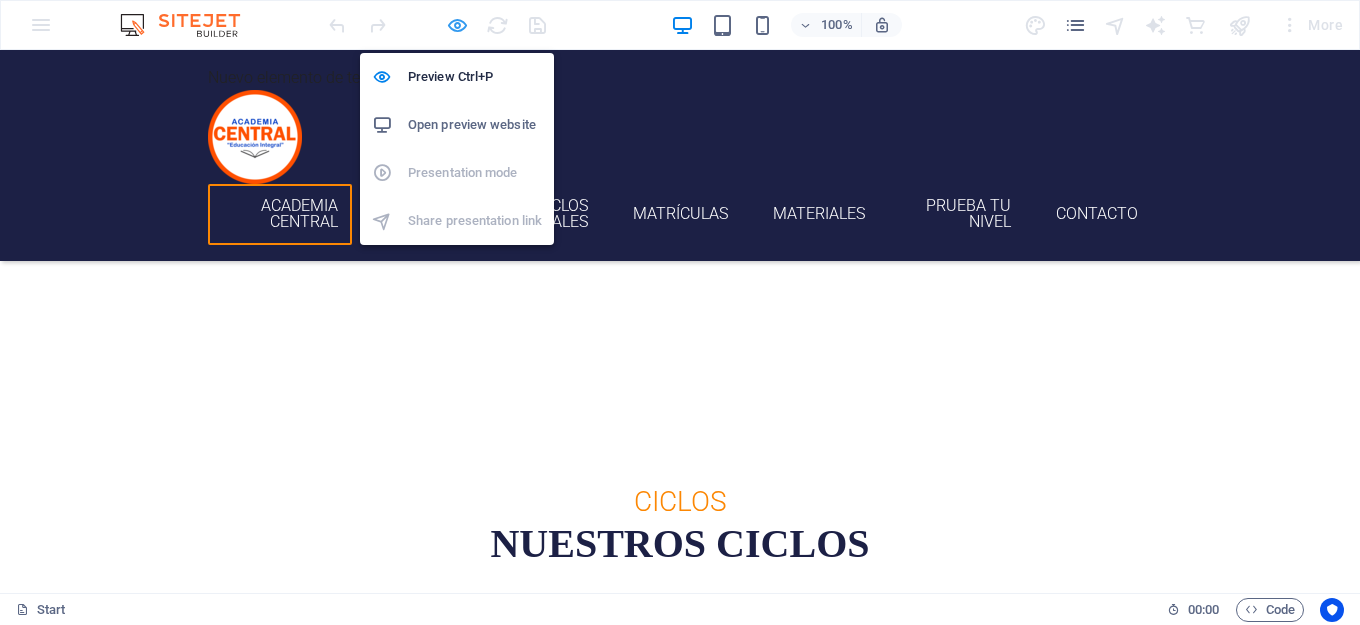 click at bounding box center [457, 25] 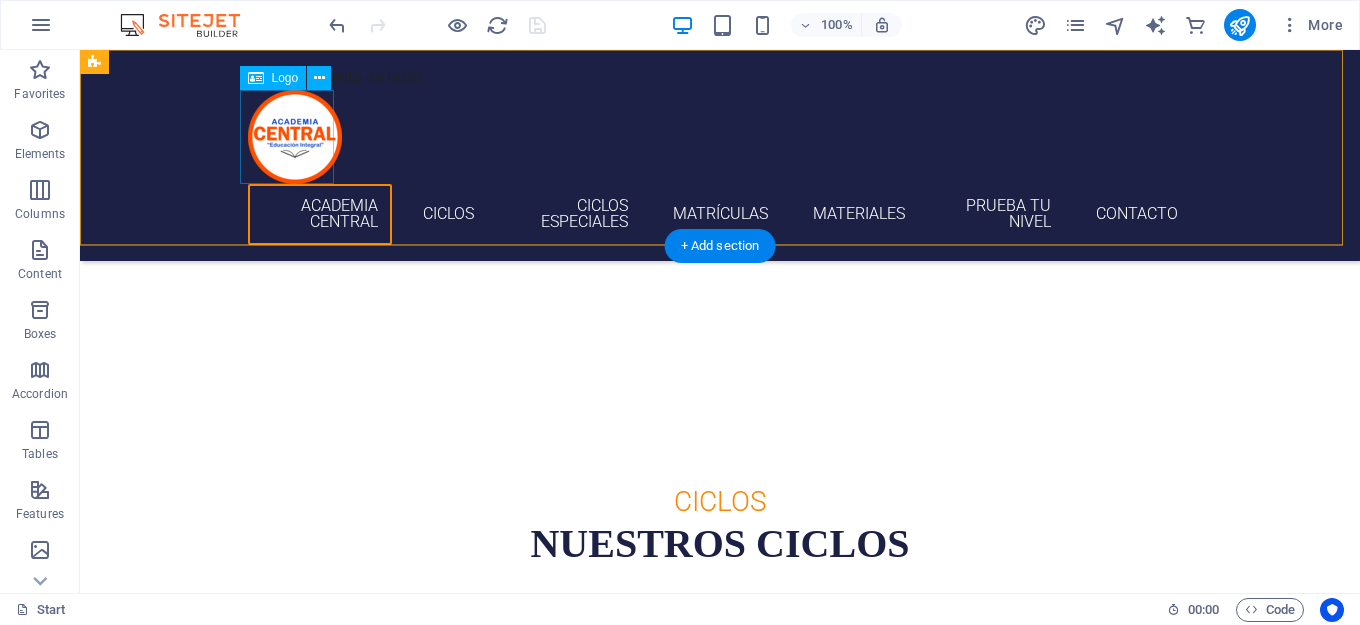 click at bounding box center (720, 137) 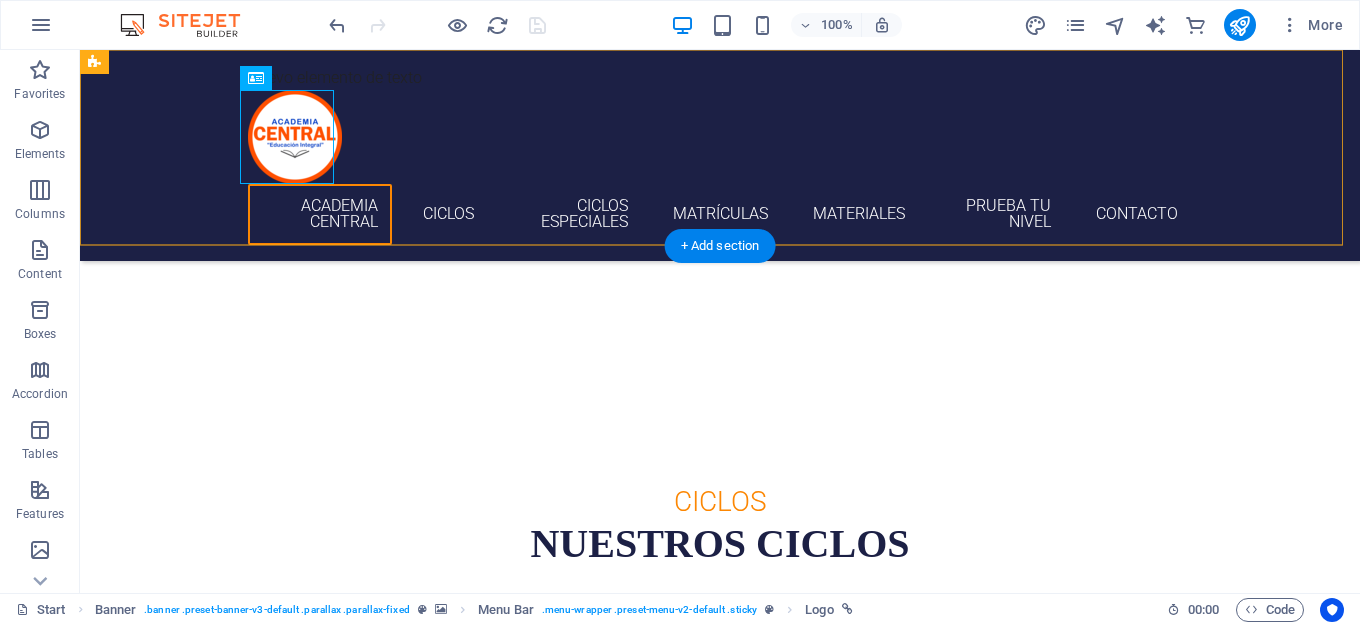 click on "Nuevo elemento de texto ACADEMIA CENTRAL CICLOS CICLOS ESPECIALES MATRÍCULAS MATERIALES PRUEBA TU NIVEL CONTACTO" at bounding box center [720, 155] 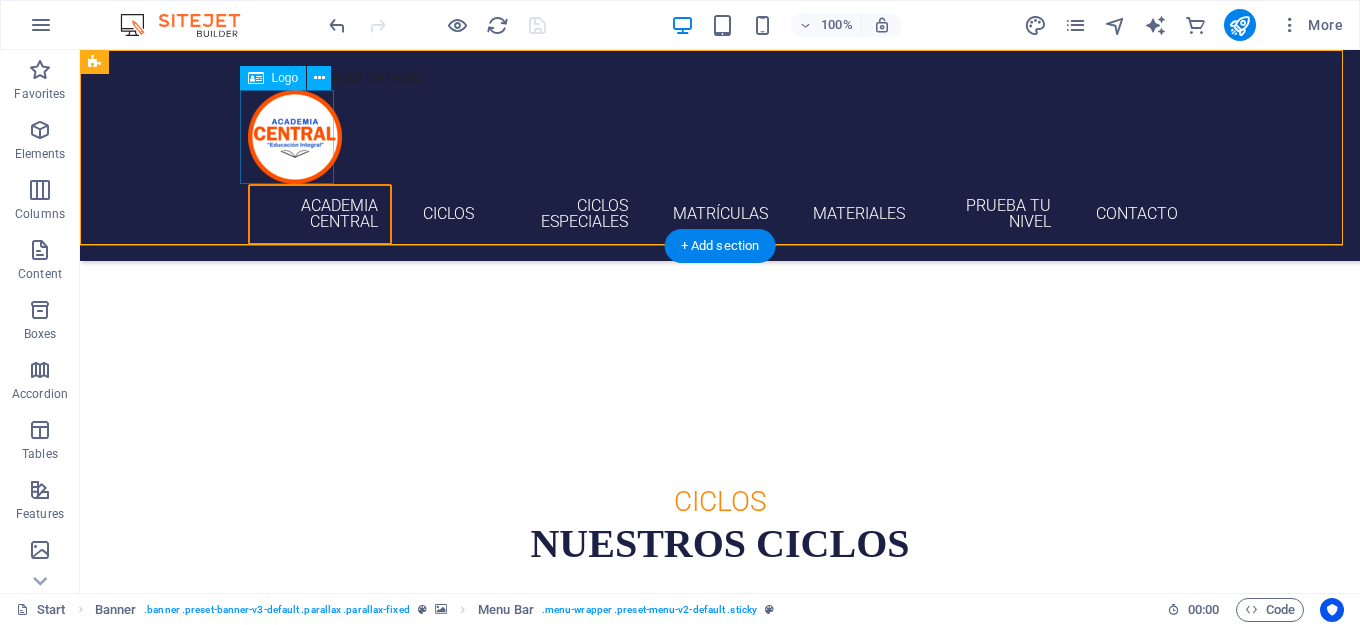 click at bounding box center (720, 137) 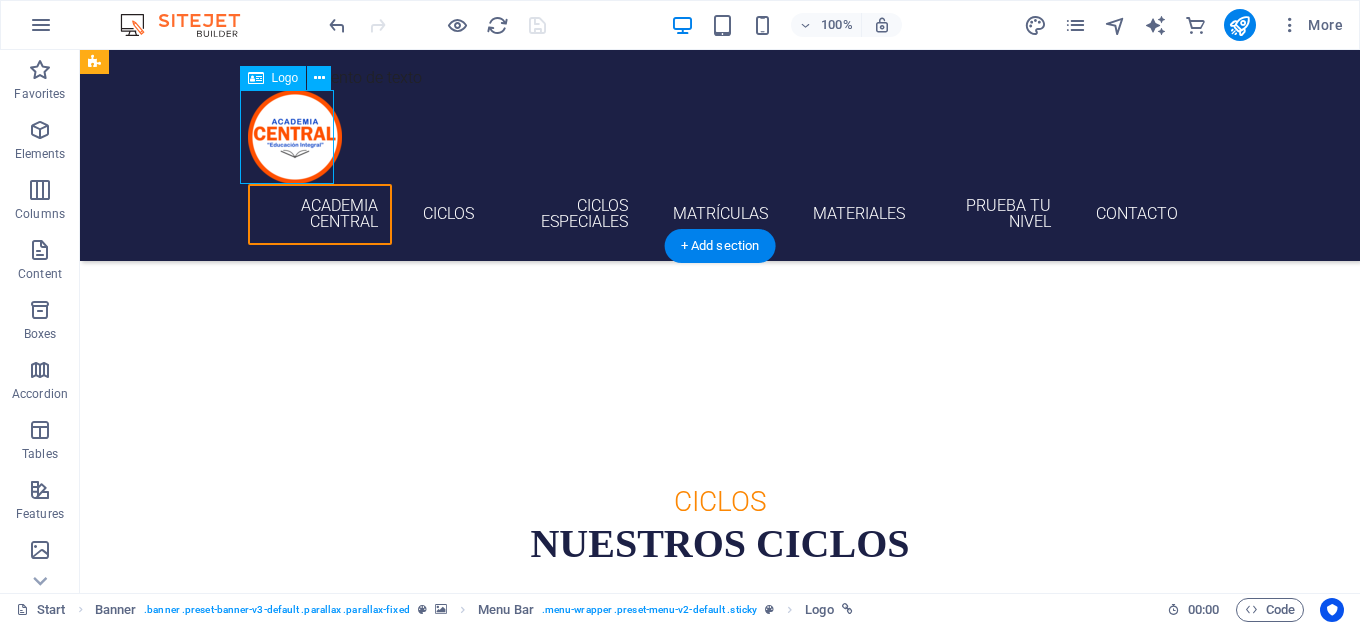 click at bounding box center (720, 137) 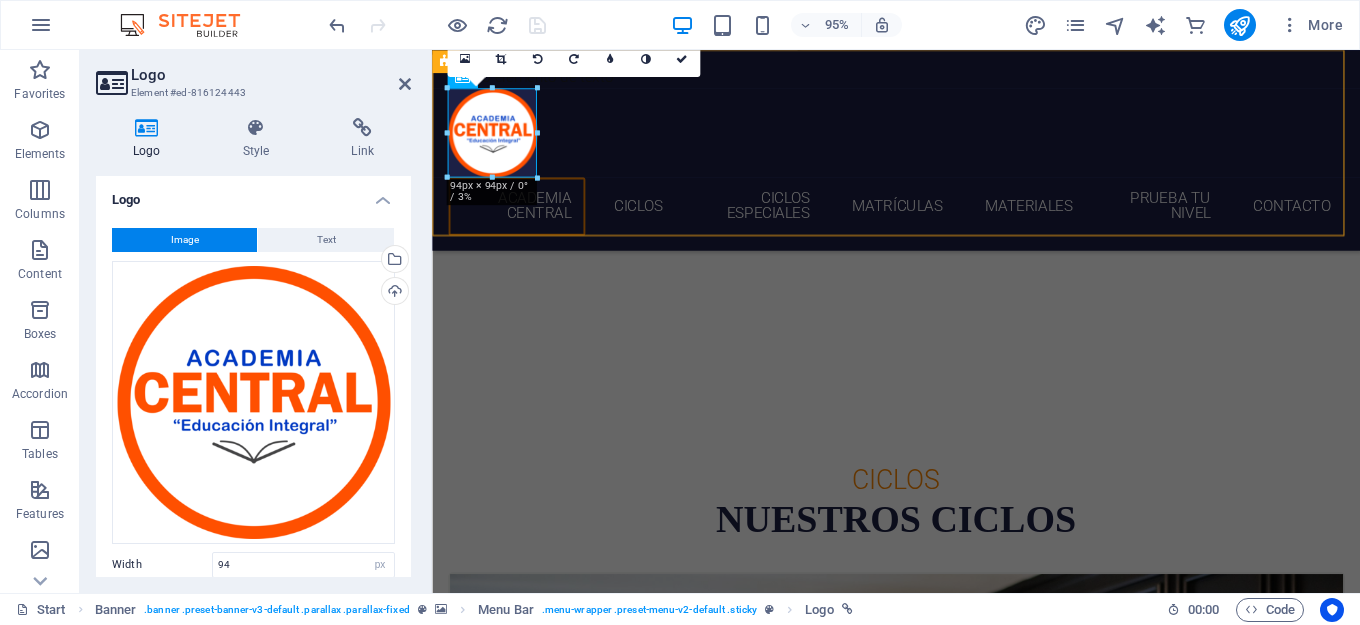 click on "Nuevo elemento de texto ACADEMIA CENTRAL CICLOS CICLOS ESPECIALES MATRÍCULAS MATERIALES PRUEBA TU NIVEL CONTACTO" at bounding box center (920, 155) 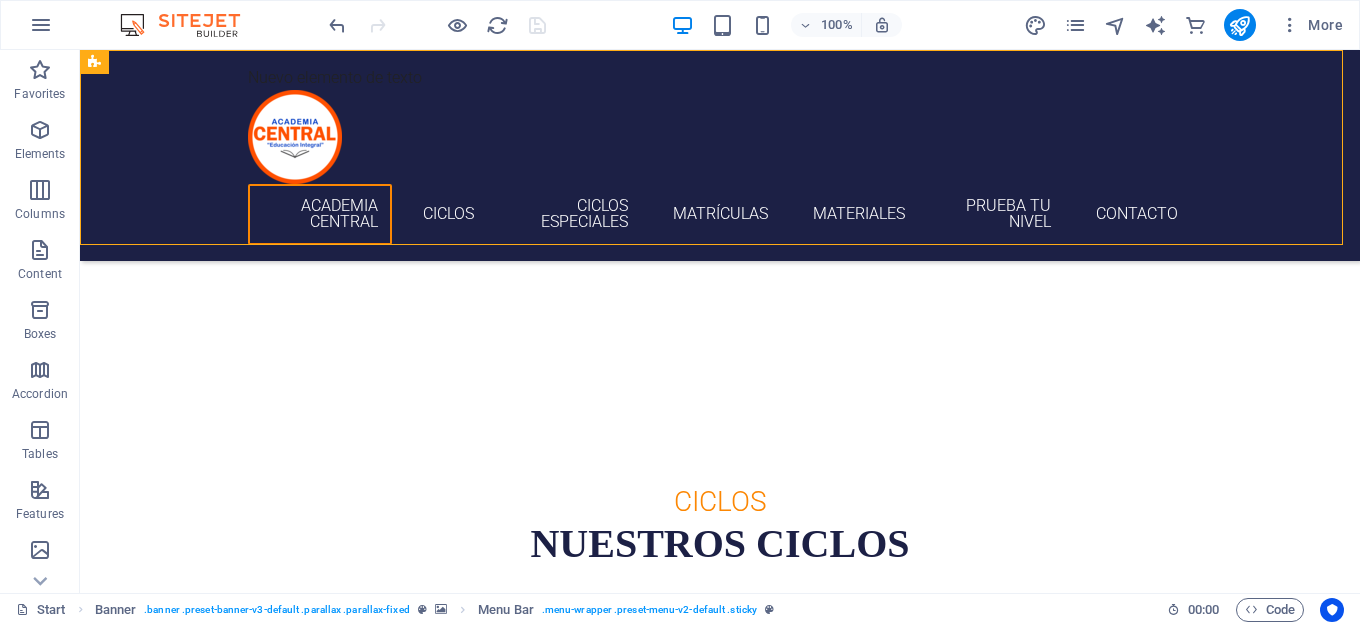 click on "Nuevo elemento de texto ACADEMIA CENTRAL CICLOS CICLOS ESPECIALES MATRÍCULAS MATERIALES PRUEBA TU NIVEL CONTACTO" at bounding box center [720, 155] 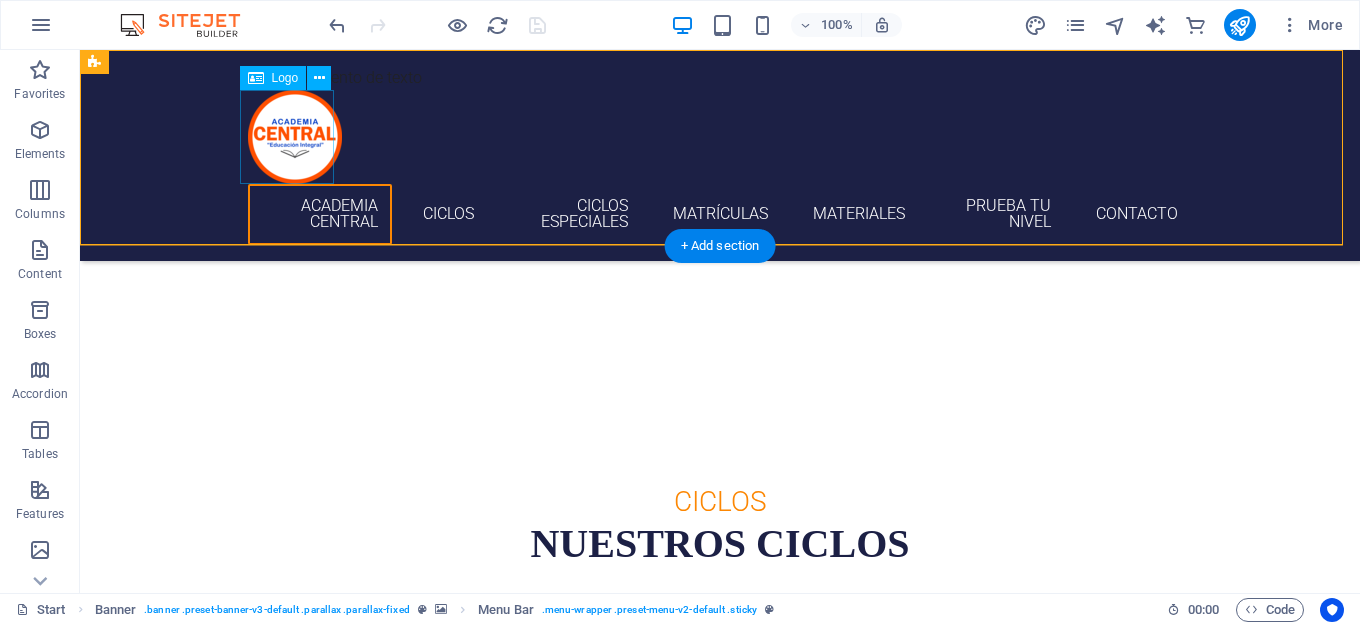 click at bounding box center (720, 137) 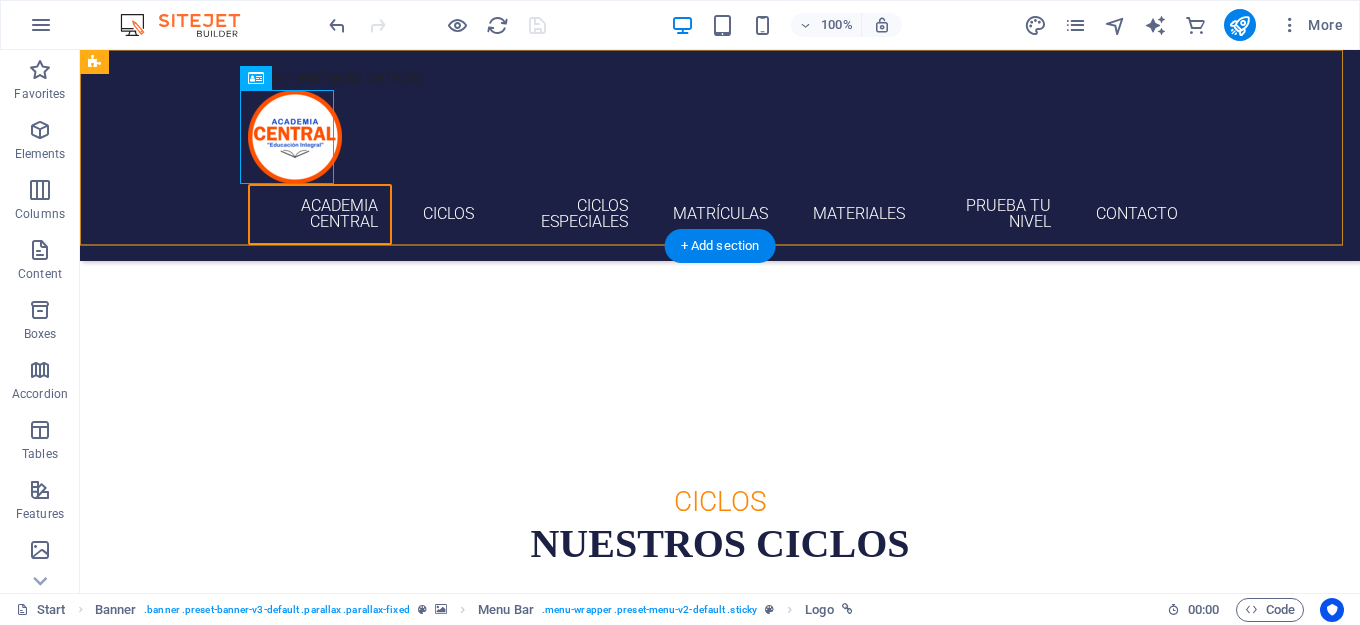 click on "Nuevo elemento de texto ACADEMIA CENTRAL CICLOS CICLOS ESPECIALES MATRÍCULAS MATERIALES PRUEBA TU NIVEL CONTACTO" at bounding box center (720, 155) 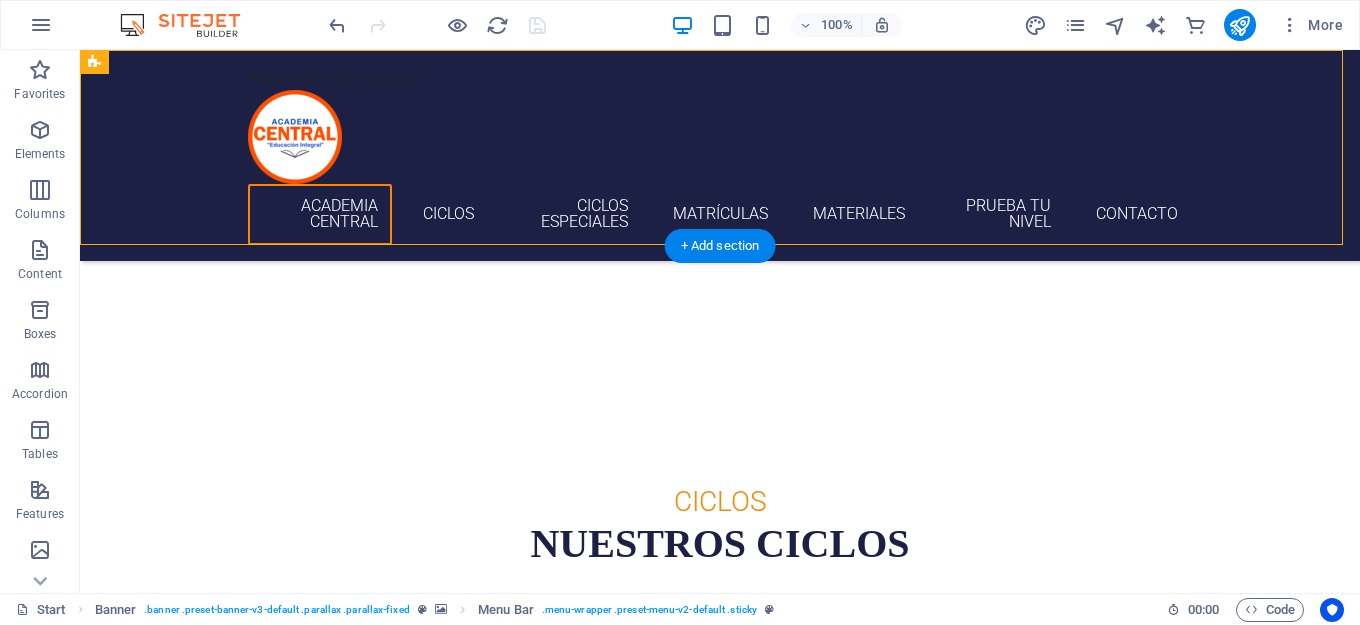 click on "Nuevo elemento de texto ACADEMIA CENTRAL CICLOS CICLOS ESPECIALES MATRÍCULAS MATERIALES PRUEBA TU NIVEL CONTACTO" at bounding box center [720, 155] 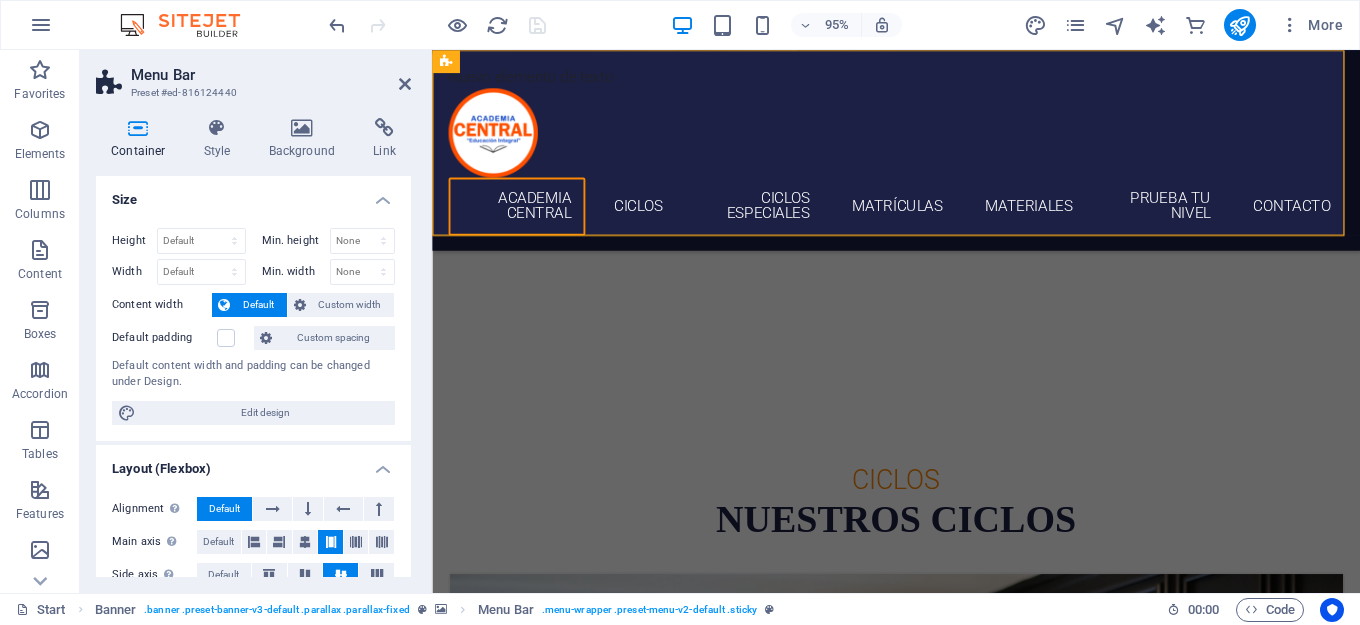 click on "Nuevo elemento de texto ACADEMIA CENTRAL CICLOS CICLOS ESPECIALES MATRÍCULAS MATERIALES PRUEBA TU NIVEL CONTACTO" at bounding box center [920, 155] 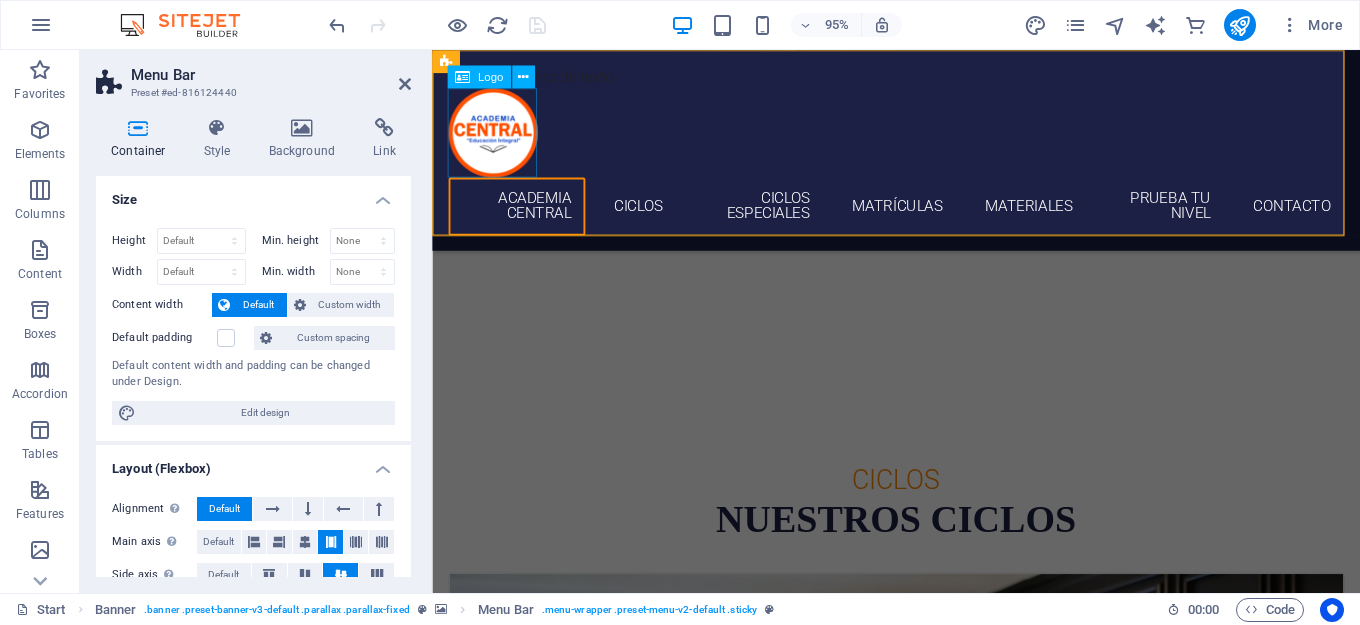 click at bounding box center [921, 137] 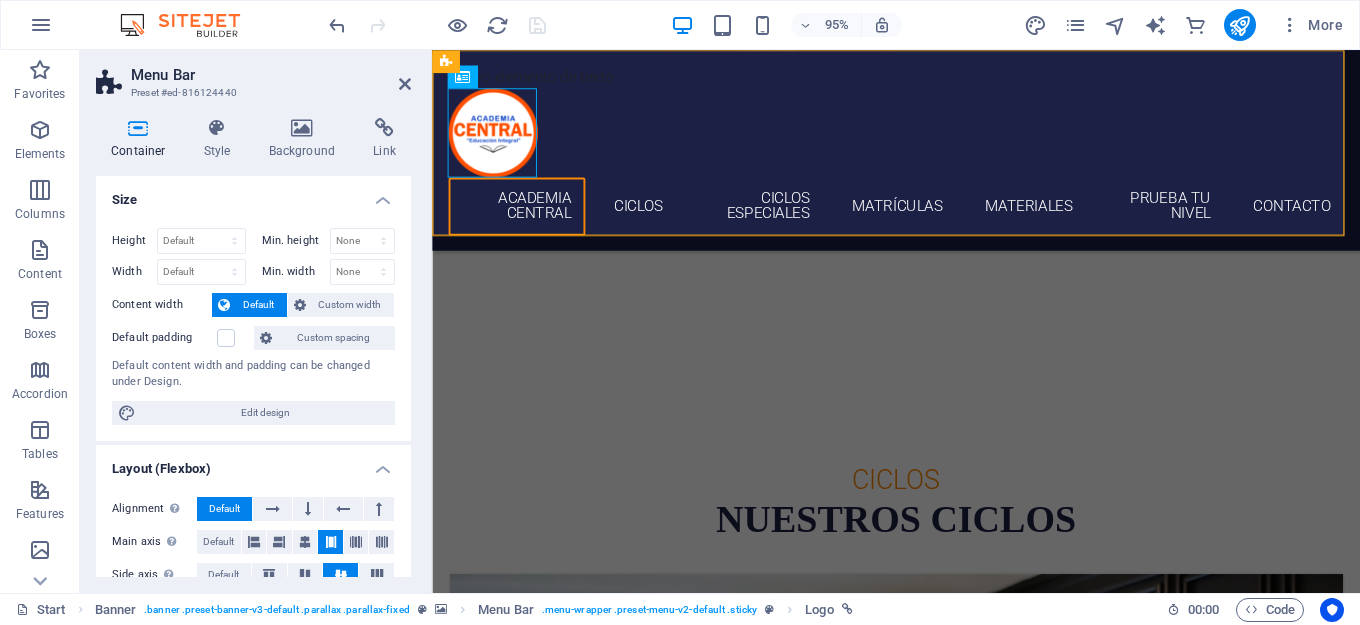 click on "Nuevo elemento de texto ACADEMIA CENTRAL CICLOS CICLOS ESPECIALES MATRÍCULAS MATERIALES PRUEBA TU NIVEL CONTACTO" at bounding box center (920, 155) 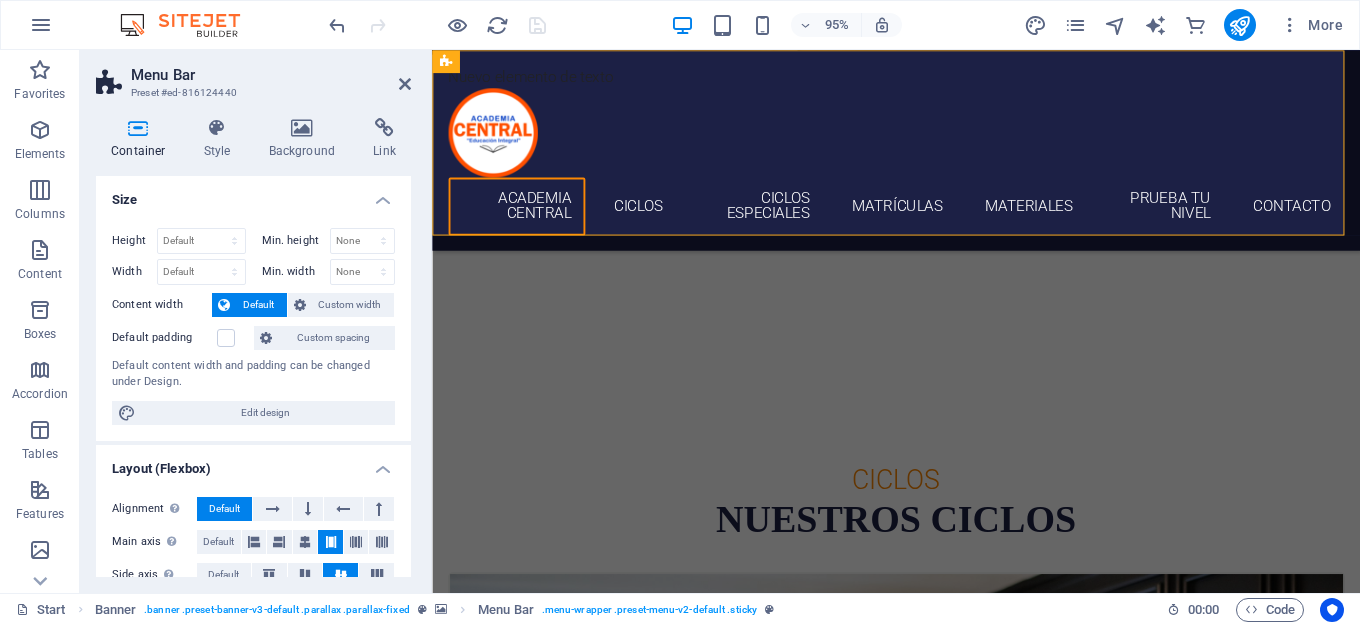 click on "Nuevo elemento de texto ACADEMIA CENTRAL CICLOS CICLOS ESPECIALES MATRÍCULAS MATERIALES PRUEBA TU NIVEL CONTACTO" at bounding box center (920, 155) 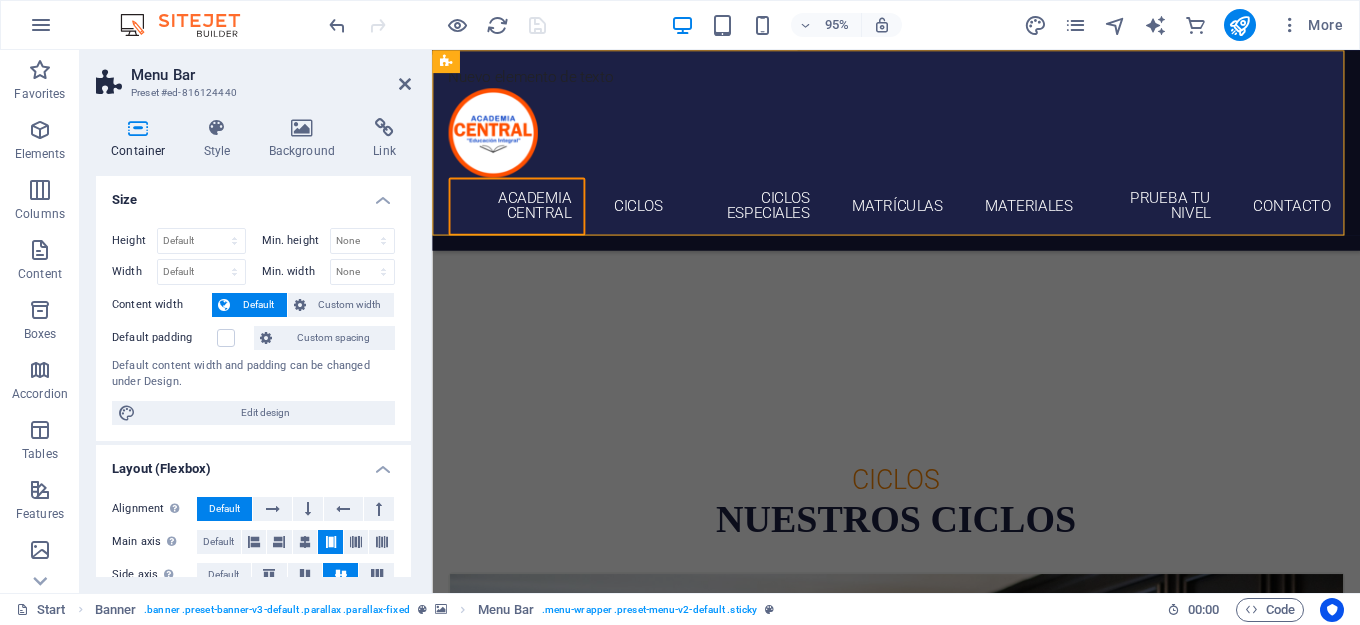 click at bounding box center [921, 137] 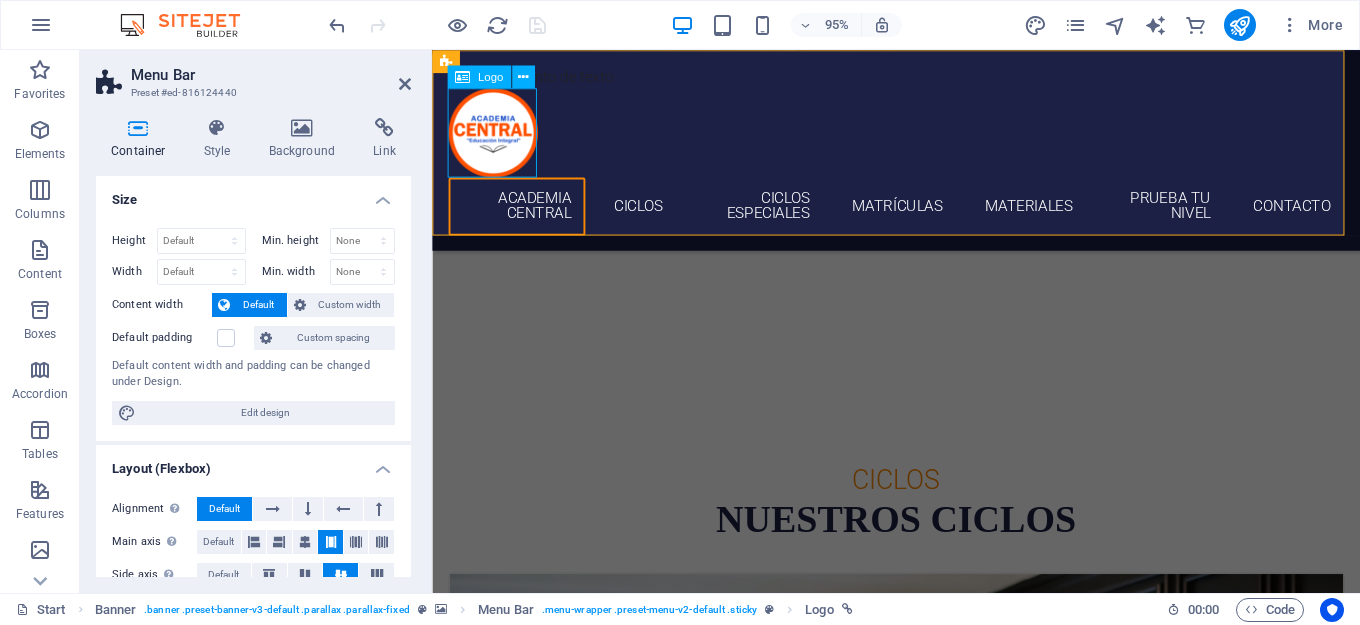 click at bounding box center (921, 137) 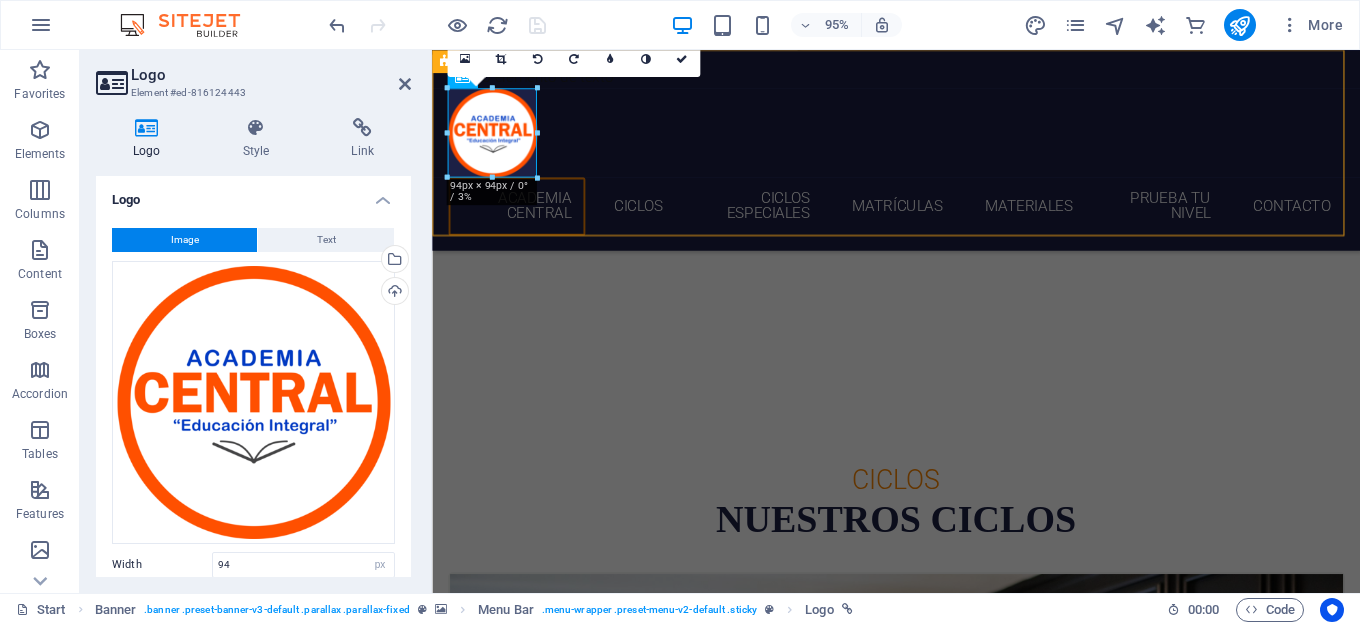 click on "Nuevo elemento de texto ACADEMIA CENTRAL CICLOS CICLOS ESPECIALES MATRÍCULAS MATERIALES PRUEBA TU NIVEL CONTACTO" at bounding box center (920, 155) 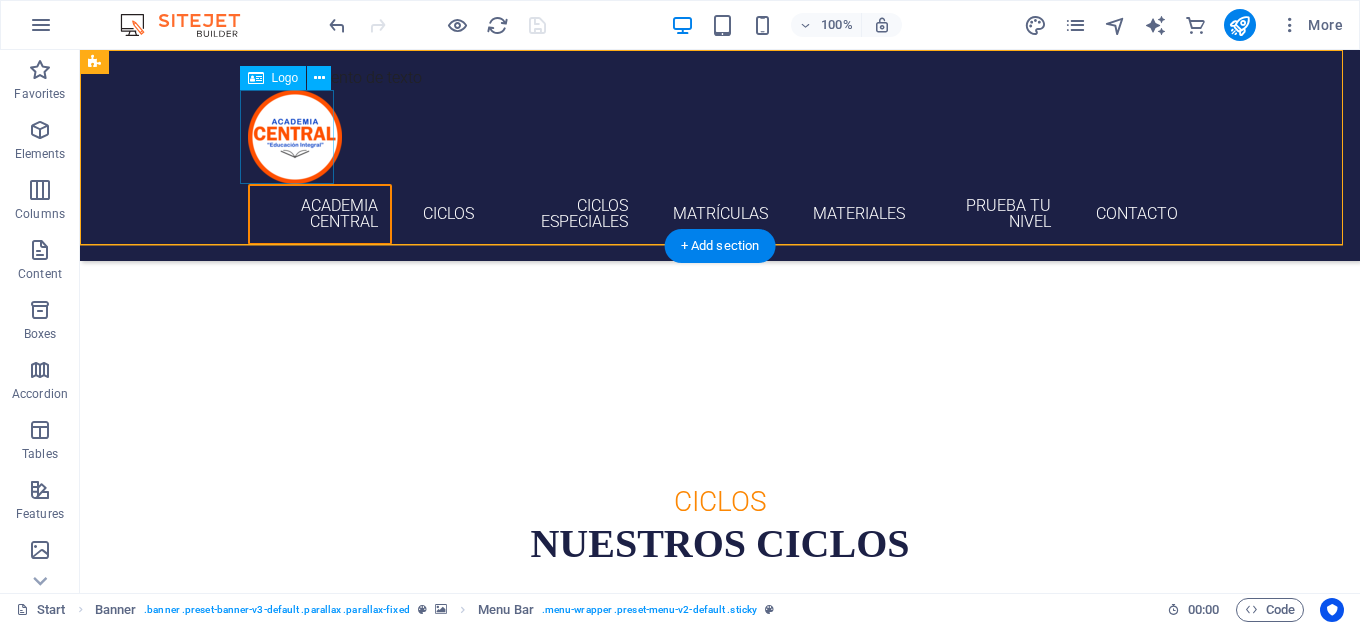 click at bounding box center [720, 137] 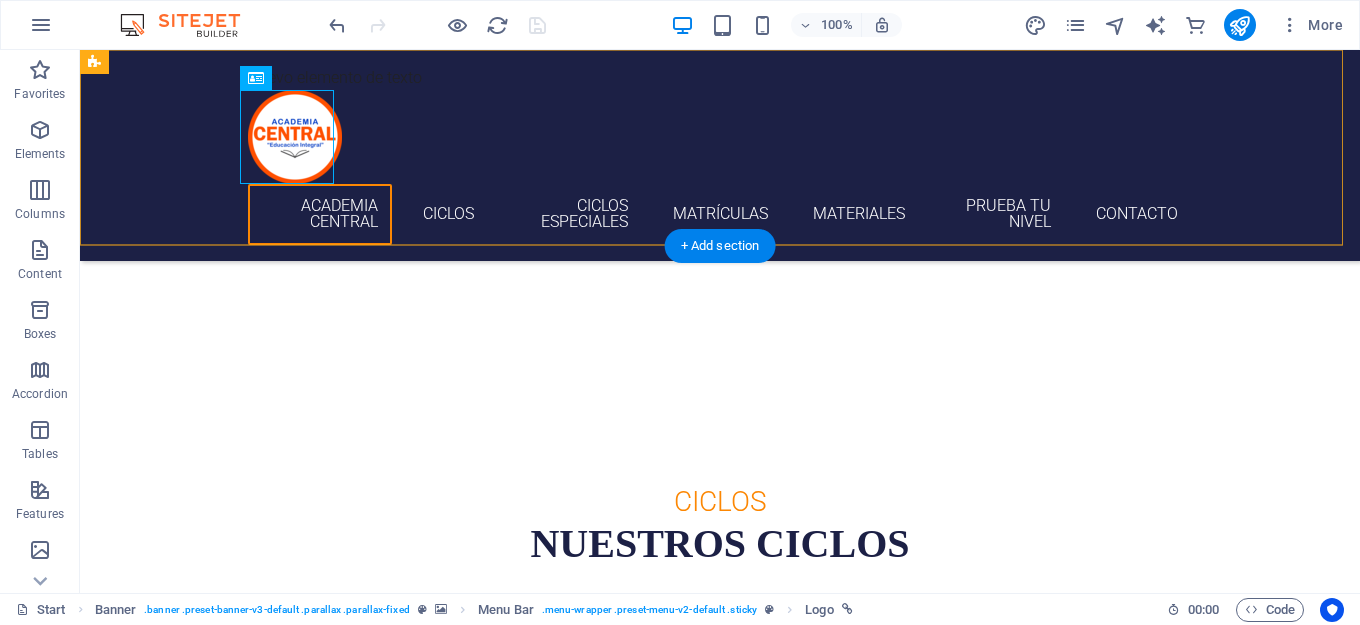 click on "Nuevo elemento de texto ACADEMIA CENTRAL CICLOS CICLOS ESPECIALES MATRÍCULAS MATERIALES PRUEBA TU NIVEL CONTACTO" at bounding box center [720, 155] 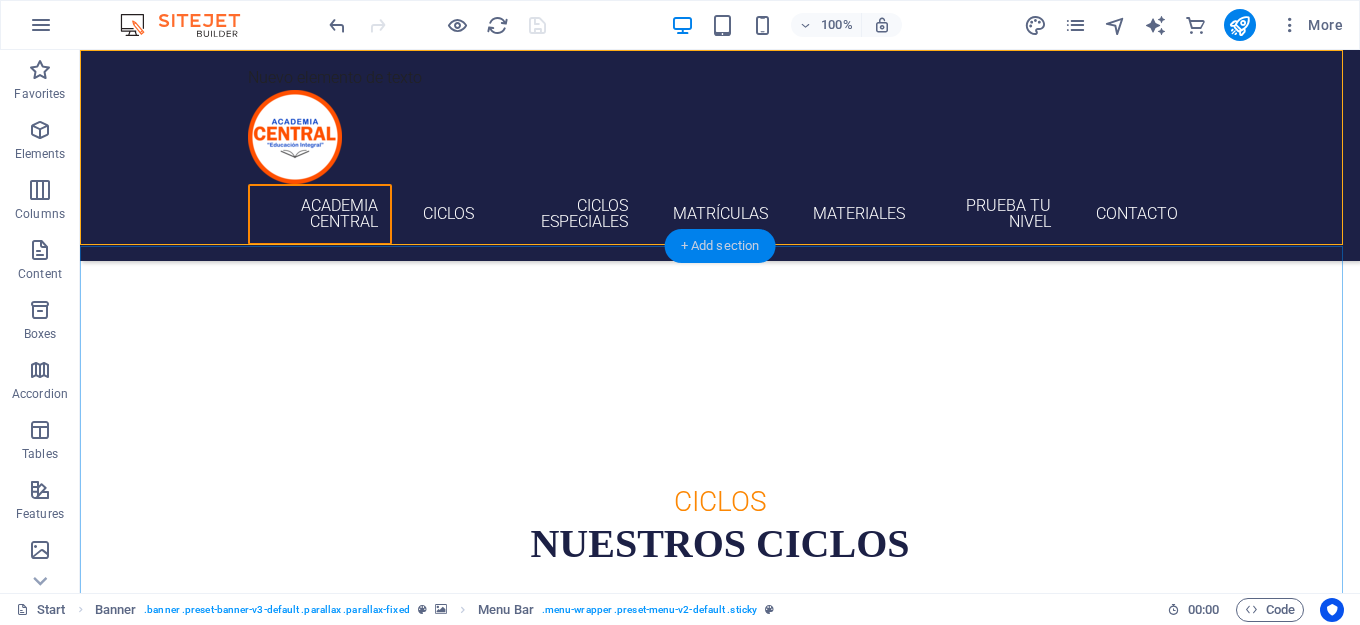 click on "+ Add section" at bounding box center (720, 246) 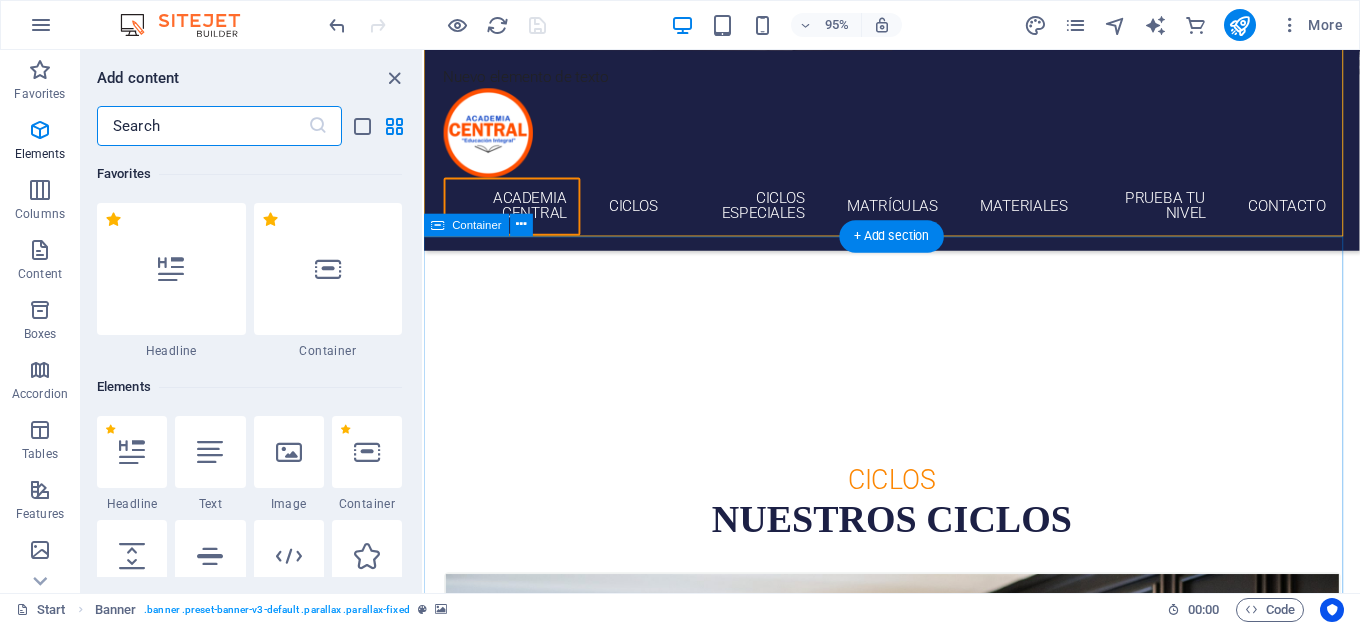 scroll, scrollTop: 3499, scrollLeft: 0, axis: vertical 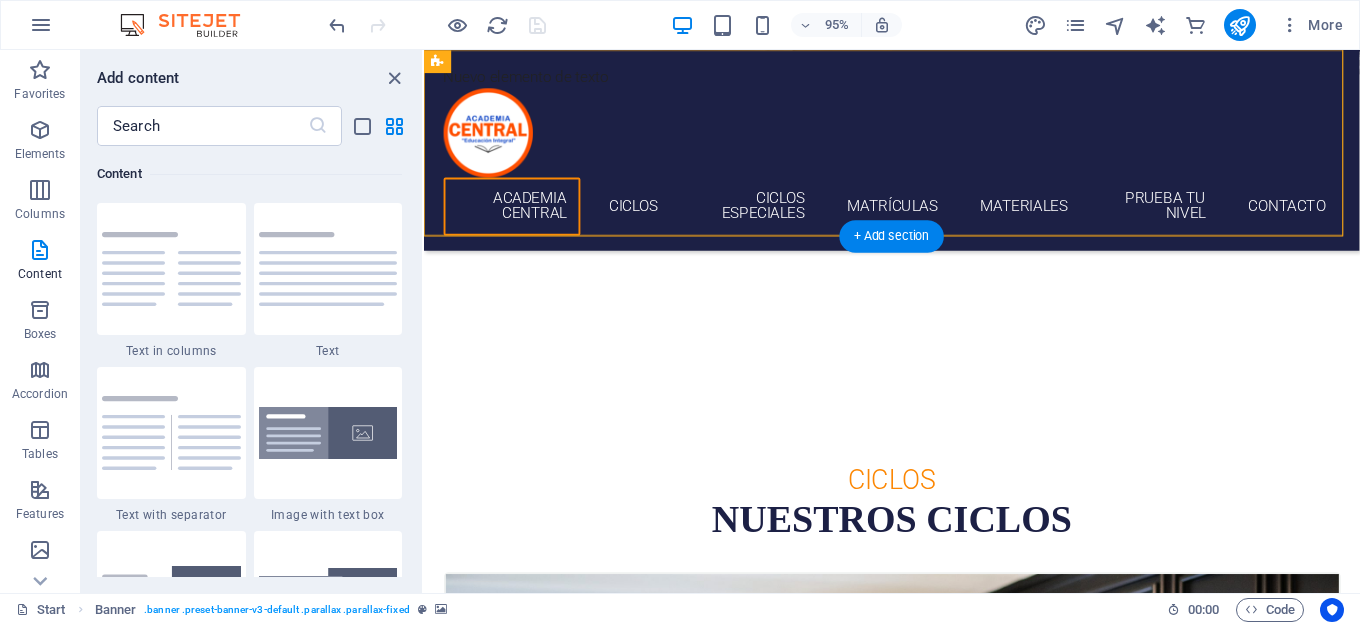 click on "Nuevo elemento de texto ACADEMIA CENTRAL CICLOS CICLOS ESPECIALES MATRÍCULAS MATERIALES PRUEBA TU NIVEL CONTACTO" at bounding box center (916, 155) 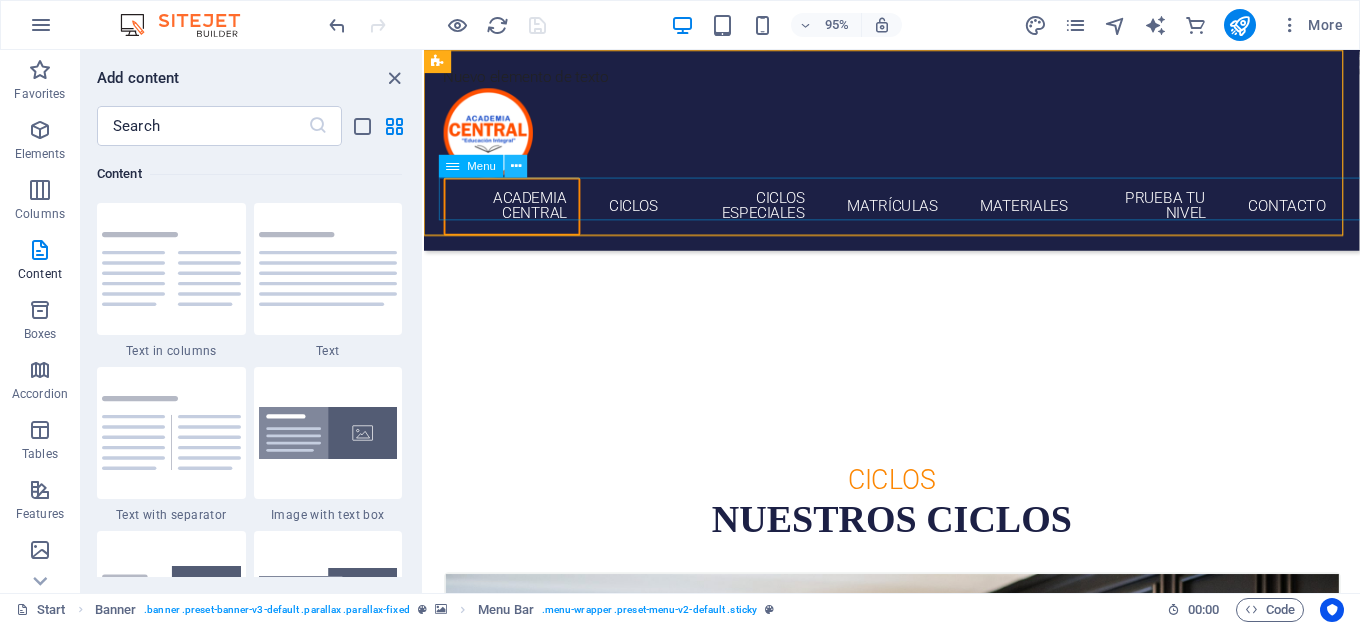 click at bounding box center [516, 166] 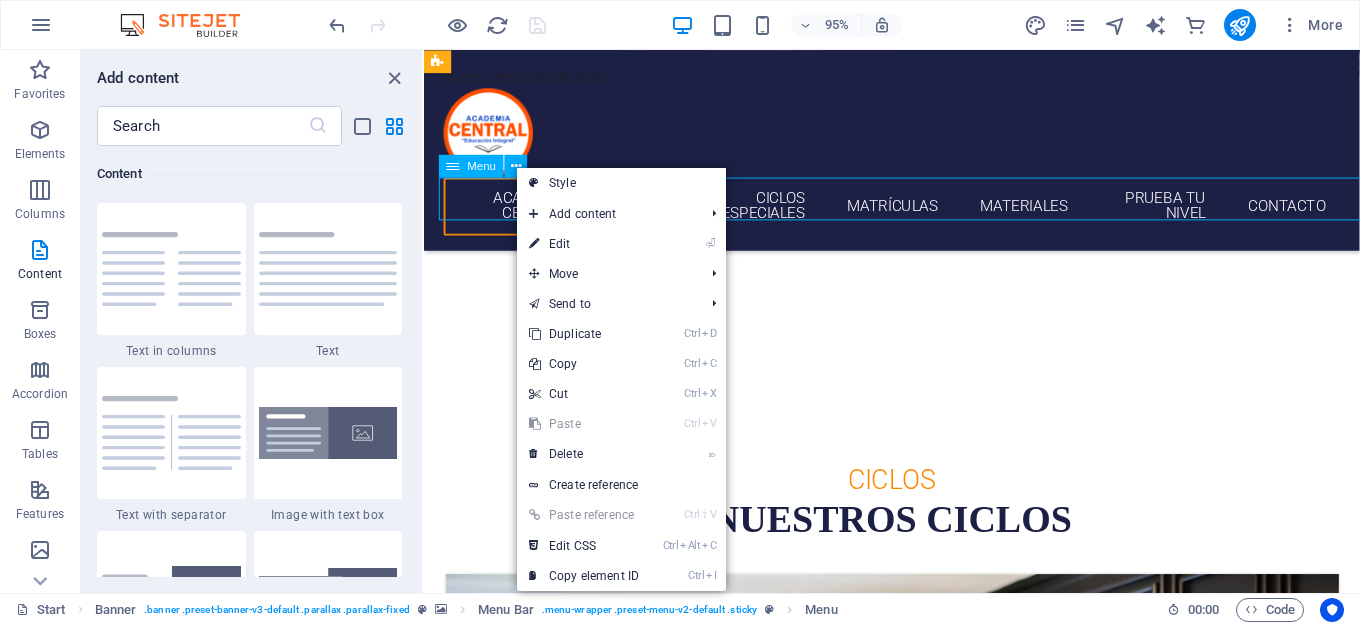 click on "Menu" at bounding box center (482, 165) 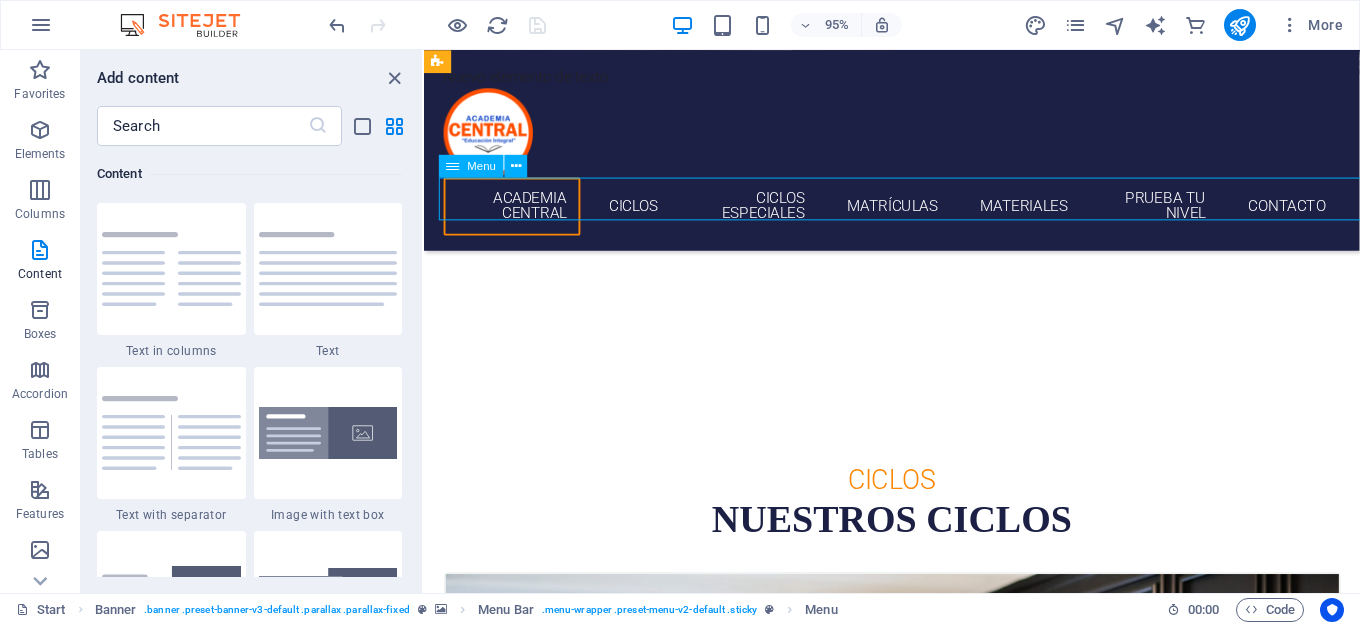click on "Menu" at bounding box center (482, 165) 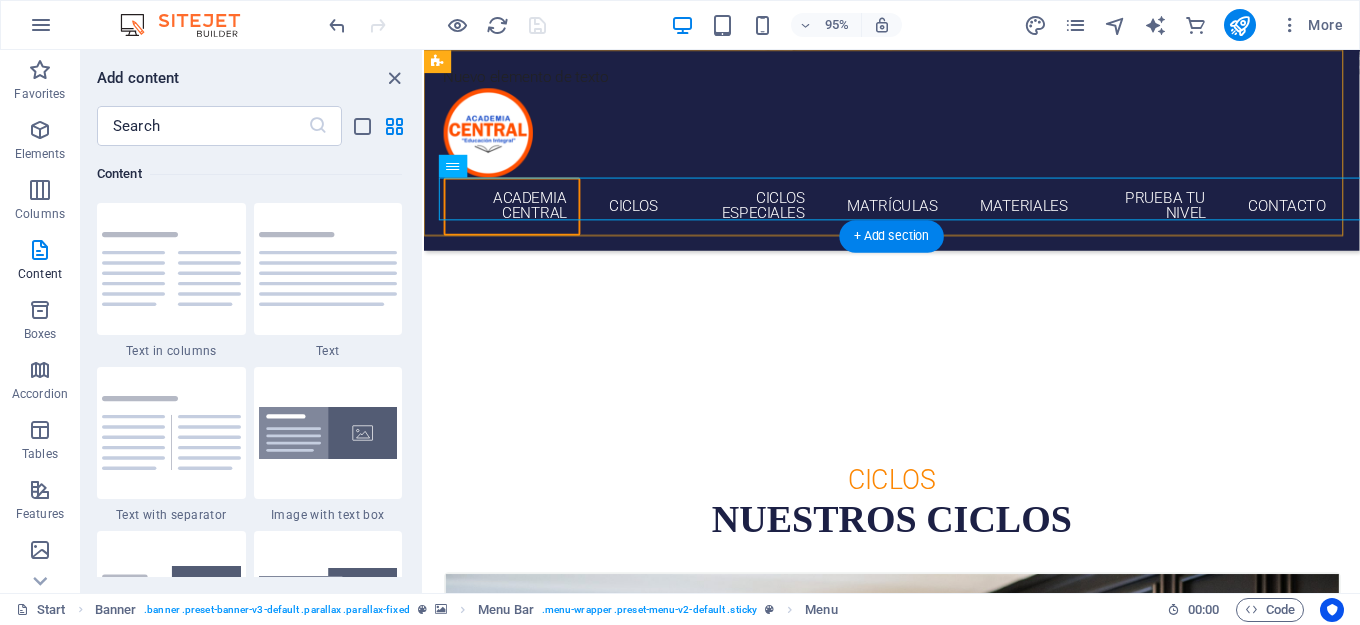 click on "Nuevo elemento de texto ACADEMIA CENTRAL CICLOS CICLOS ESPECIALES MATRÍCULAS MATERIALES PRUEBA TU NIVEL CONTACTO" at bounding box center (916, 155) 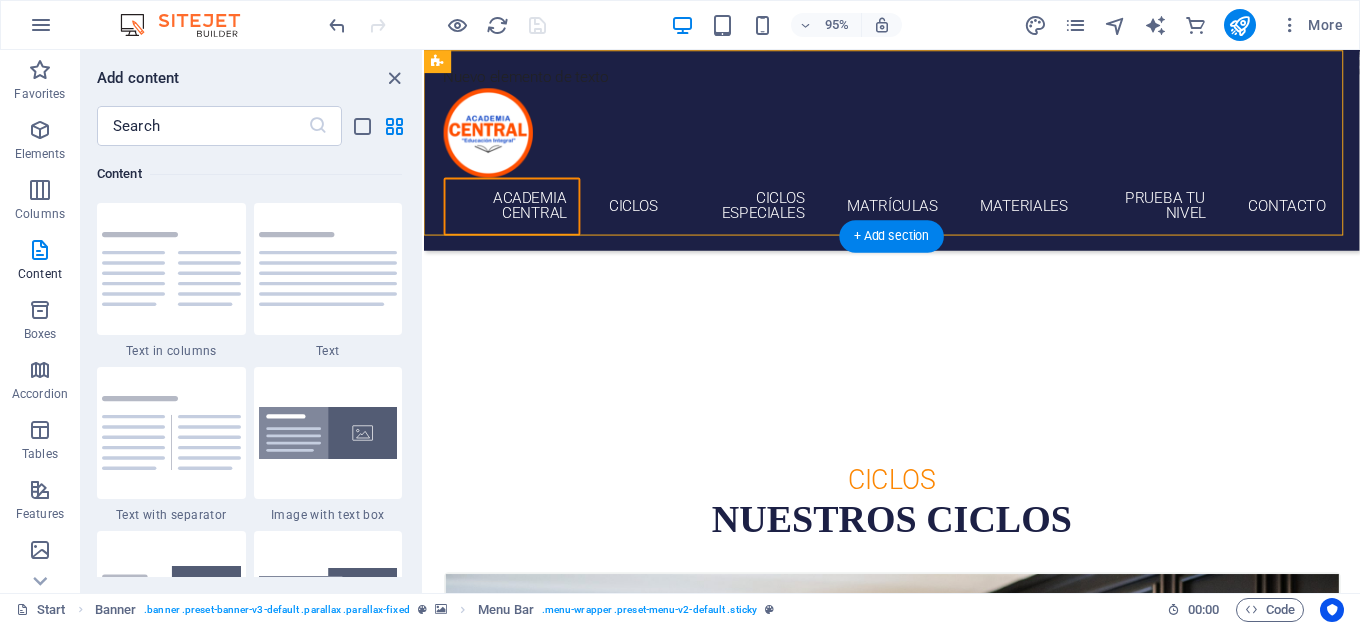 click on "Nuevo elemento de texto ACADEMIA CENTRAL CICLOS CICLOS ESPECIALES MATRÍCULAS MATERIALES PRUEBA TU NIVEL CONTACTO" at bounding box center (916, 155) 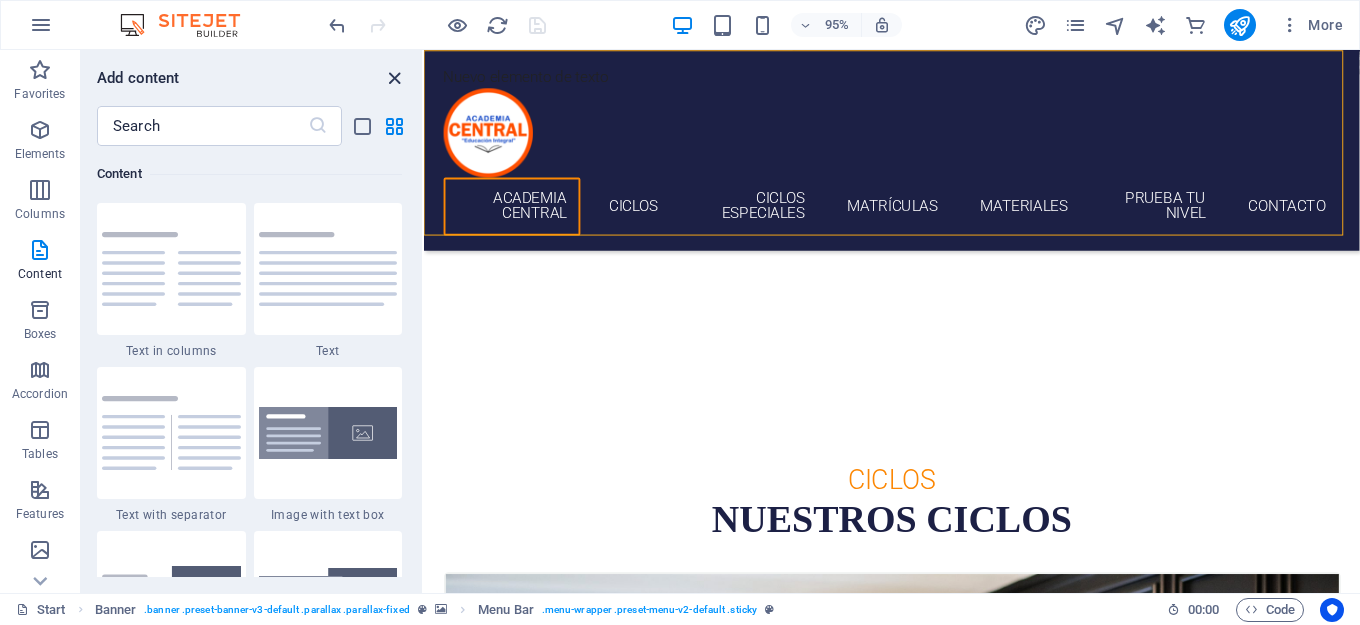 click at bounding box center [394, 78] 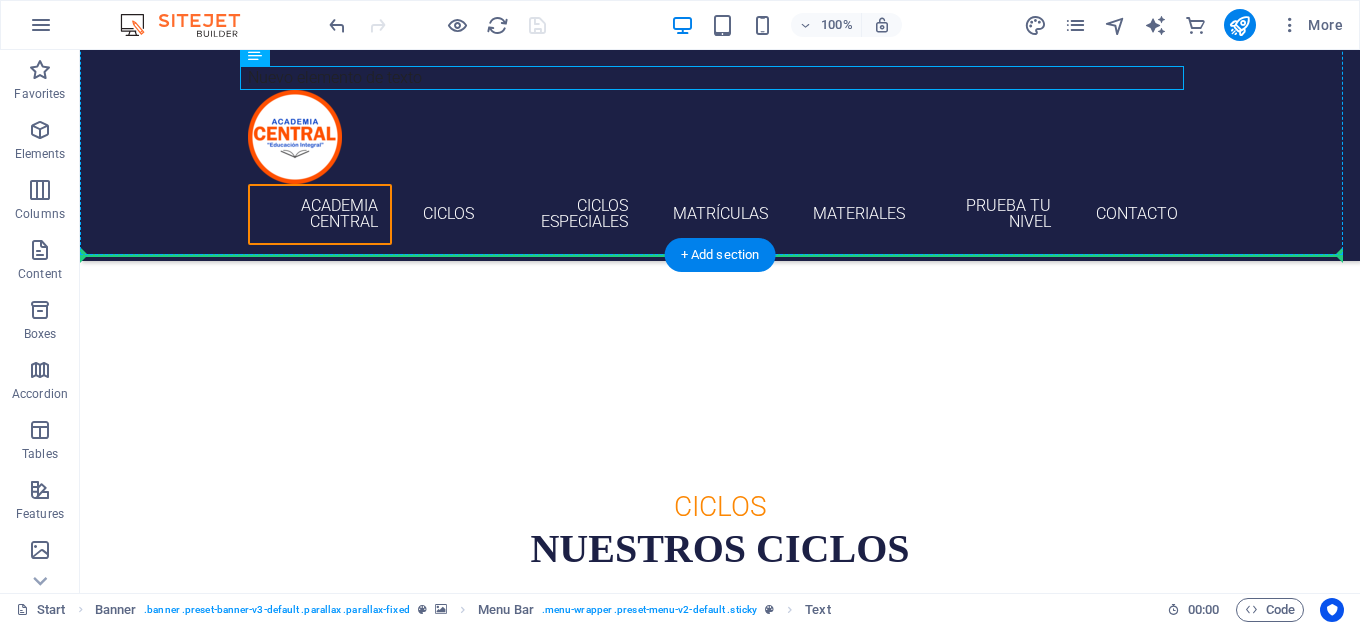 scroll, scrollTop: 558, scrollLeft: 0, axis: vertical 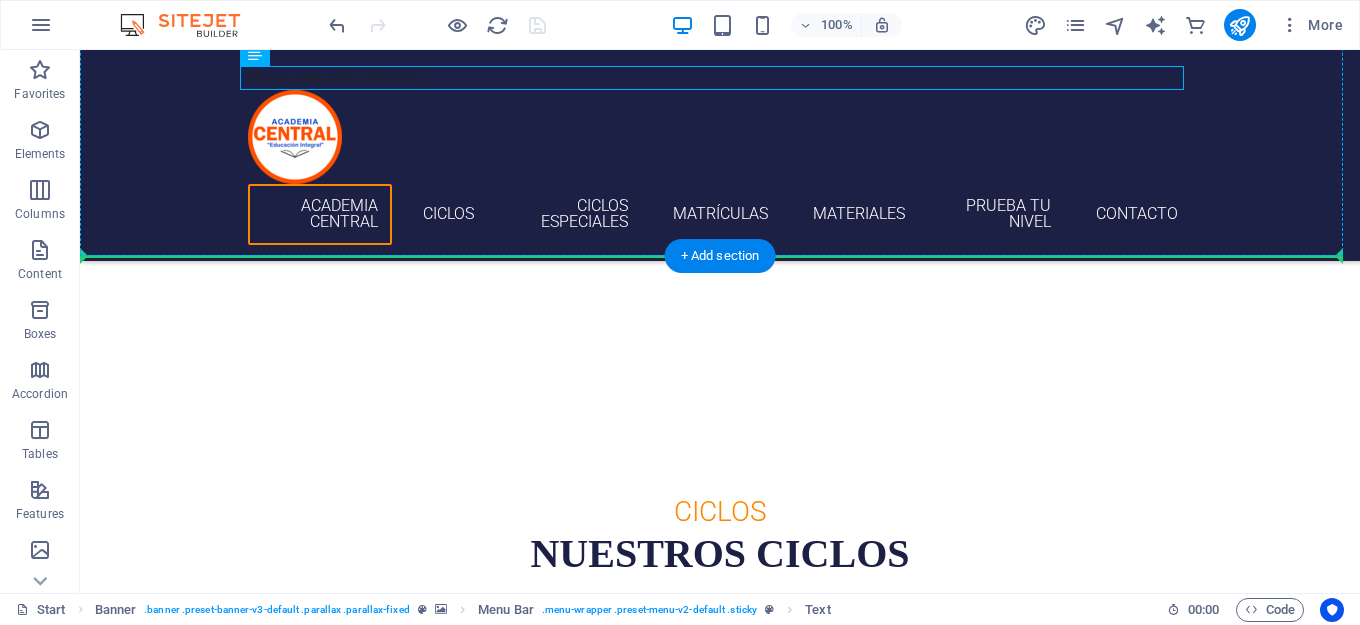 drag, startPoint x: 382, startPoint y: 75, endPoint x: 388, endPoint y: 174, distance: 99.18165 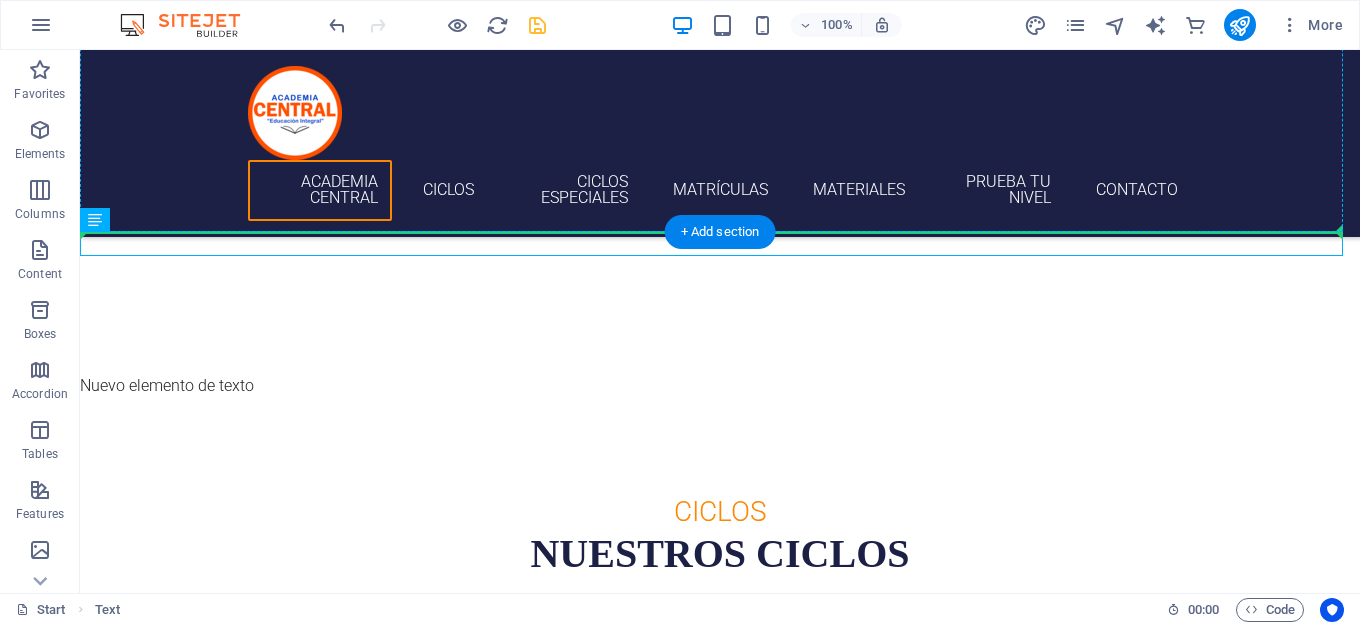 drag, startPoint x: 150, startPoint y: 246, endPoint x: 350, endPoint y: 157, distance: 218.90866 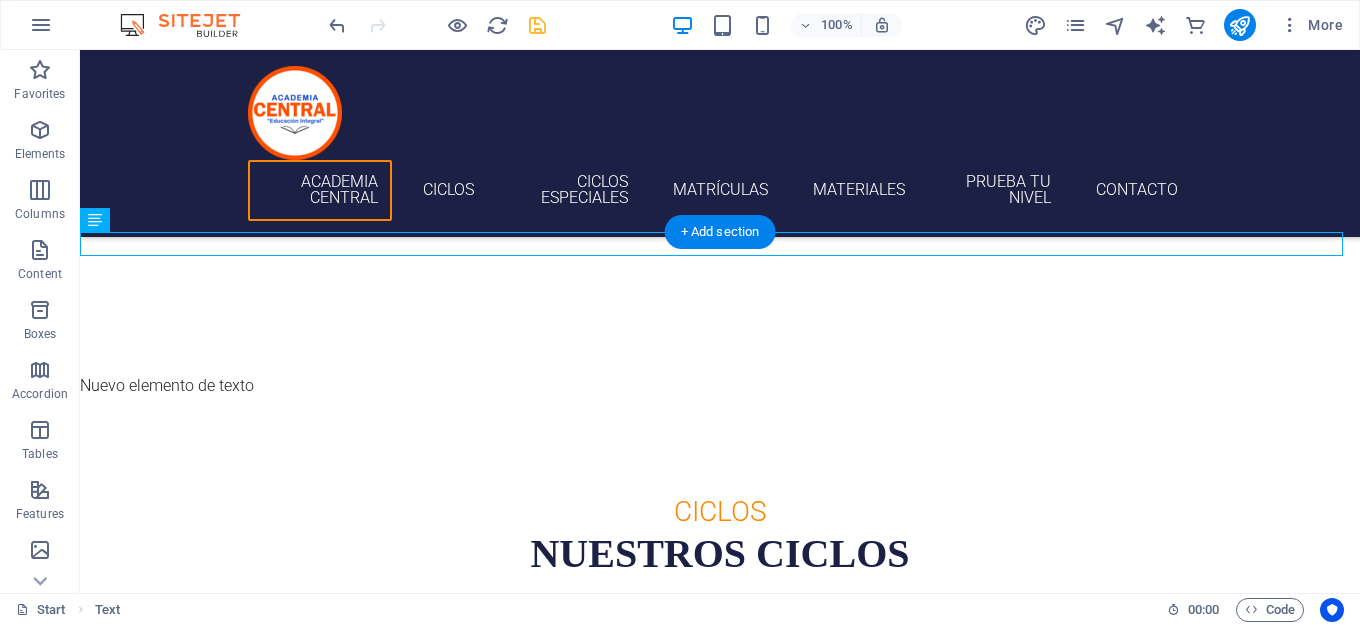 click on "ACADEMIA CENTRAL CICLOS CICLOS ESPECIALES MATRÍCULAS MATERIALES PRUEBA TU NIVEL CONTACTO" at bounding box center (720, 143) 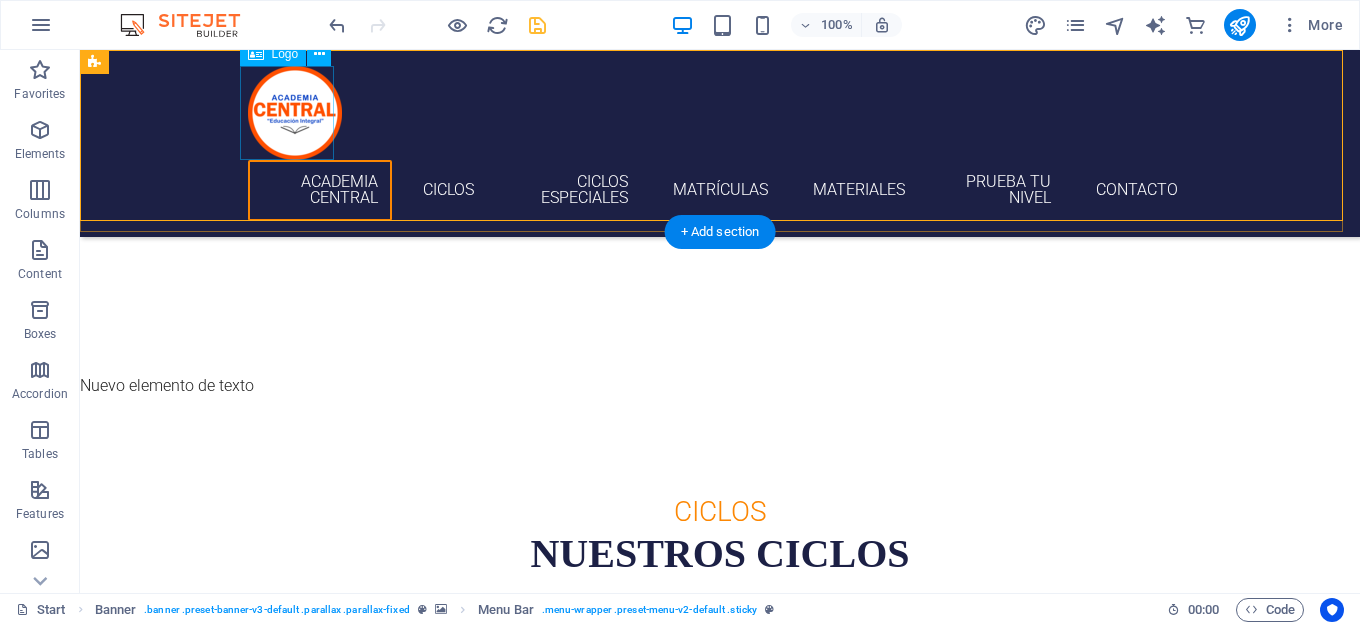 click at bounding box center [720, 113] 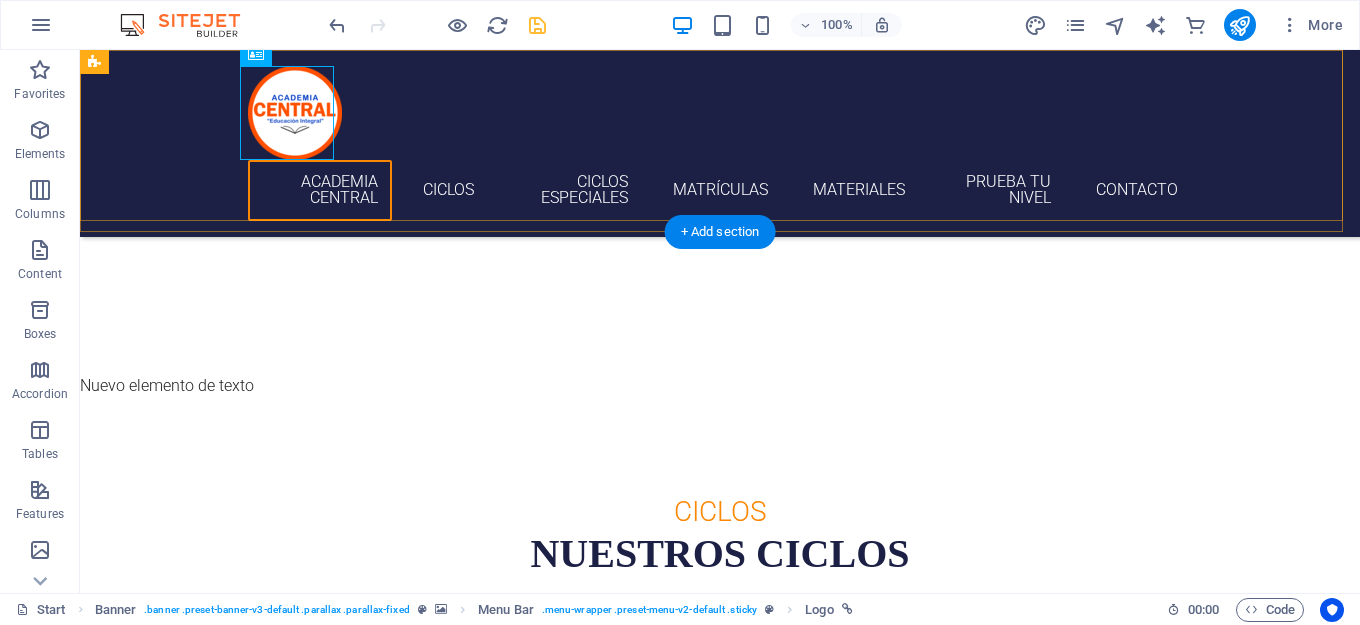 click on "ACADEMIA CENTRAL CICLOS CICLOS ESPECIALES MATRÍCULAS MATERIALES PRUEBA TU NIVEL CONTACTO" at bounding box center (720, 143) 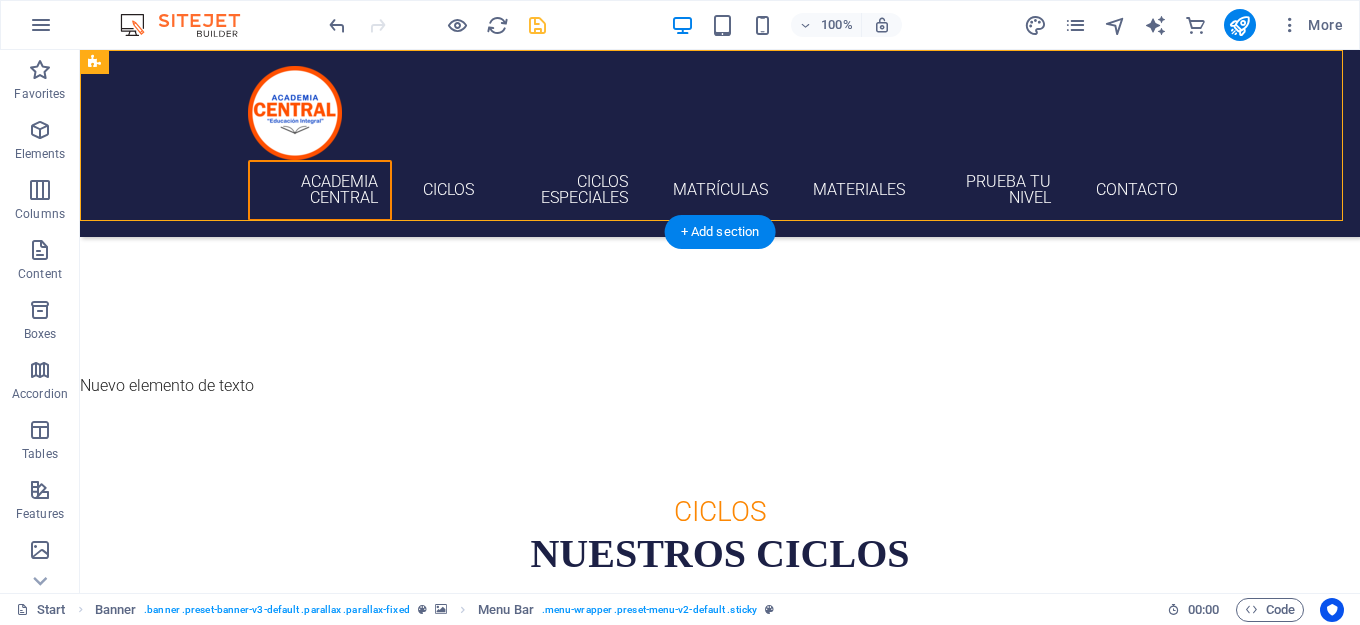 click on "ACADEMIA CENTRAL CICLOS CICLOS ESPECIALES MATRÍCULAS MATERIALES PRUEBA TU NIVEL CONTACTO" at bounding box center [720, 143] 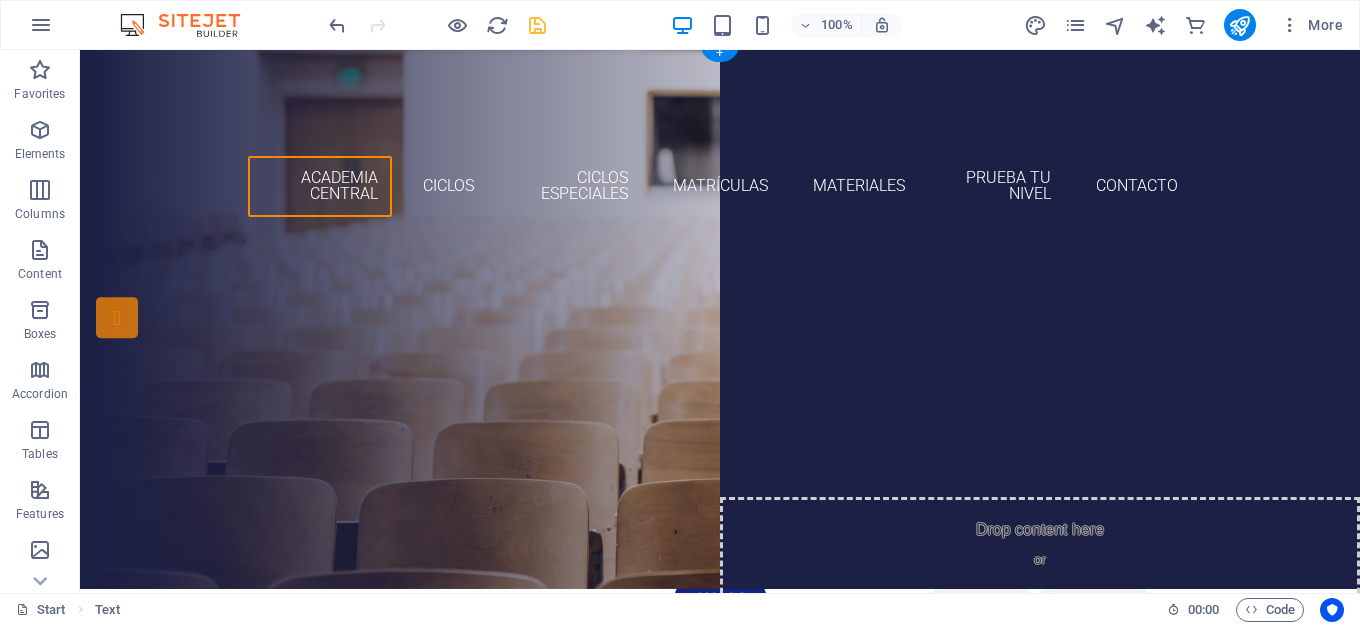 scroll, scrollTop: 0, scrollLeft: 0, axis: both 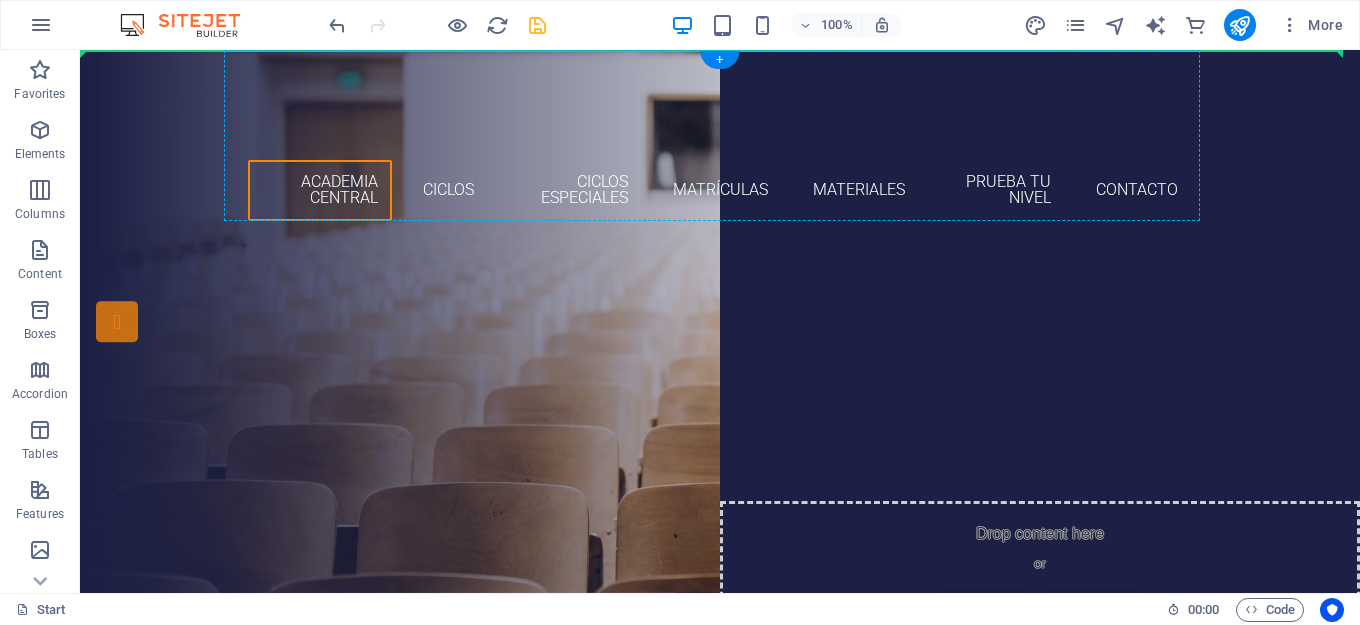 drag, startPoint x: 121, startPoint y: 240, endPoint x: 324, endPoint y: 140, distance: 226.29405 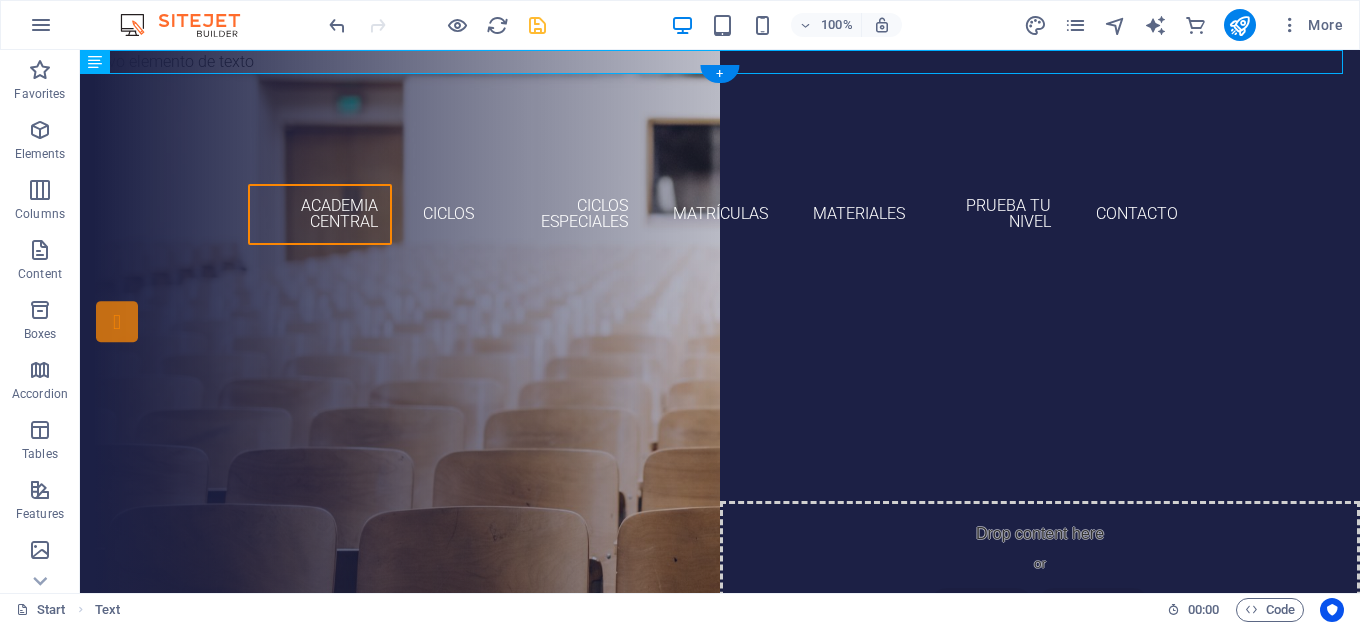 click at bounding box center [720, 137] 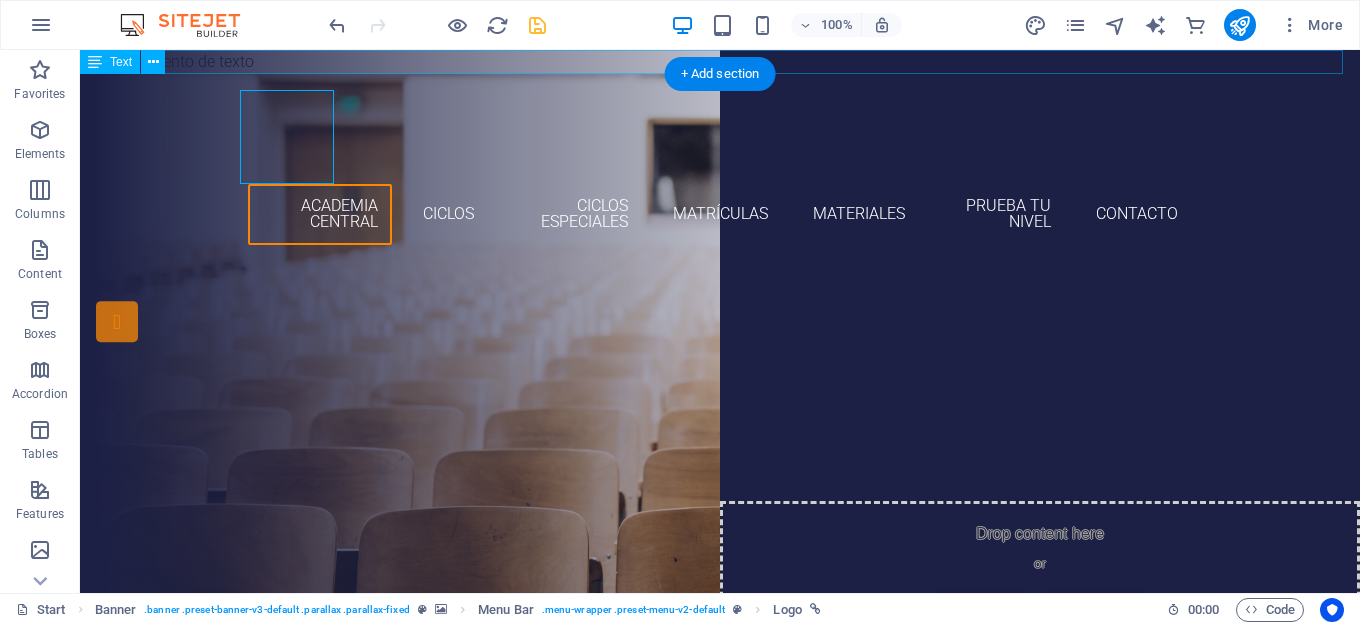 click on "Nuevo elemento de texto" at bounding box center (720, 62) 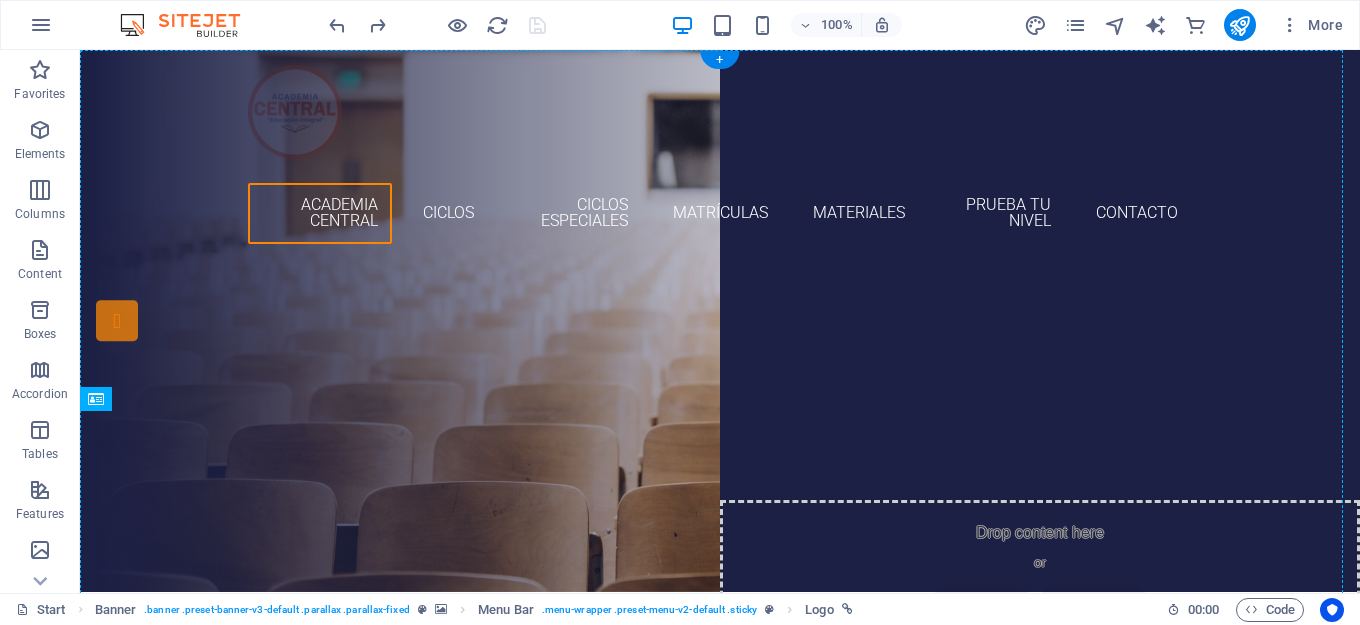 scroll, scrollTop: 0, scrollLeft: 0, axis: both 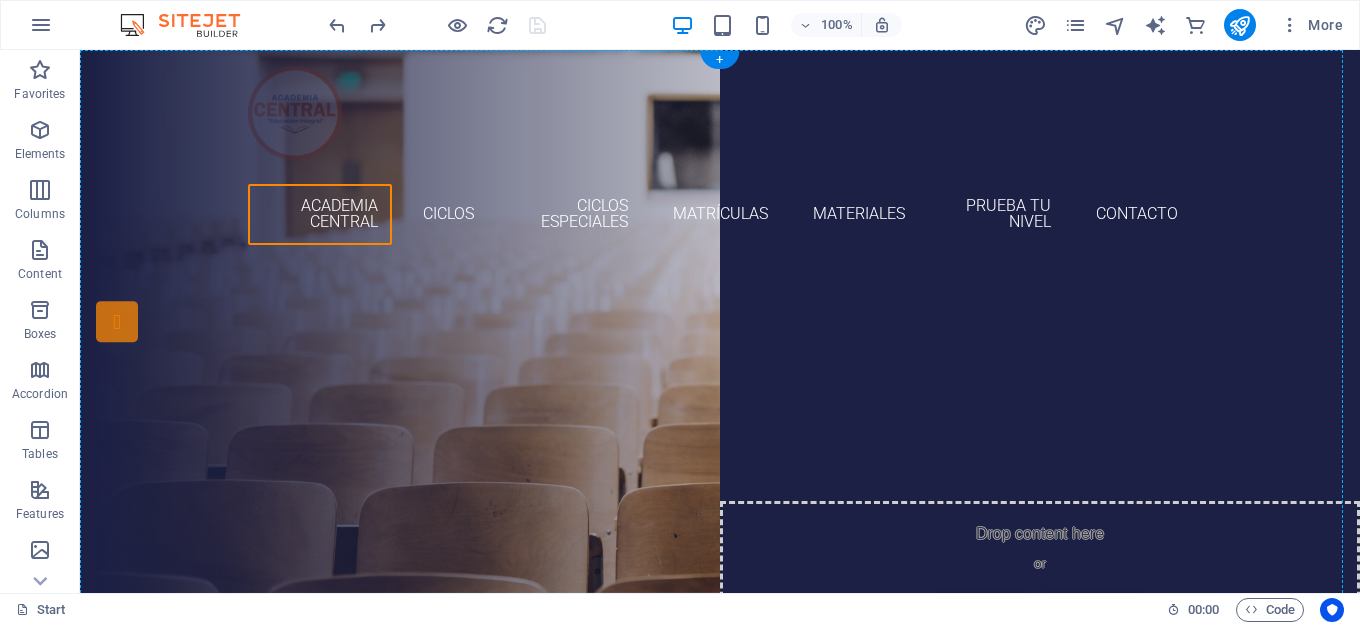 drag, startPoint x: 302, startPoint y: 129, endPoint x: 352, endPoint y: 87, distance: 65.29931 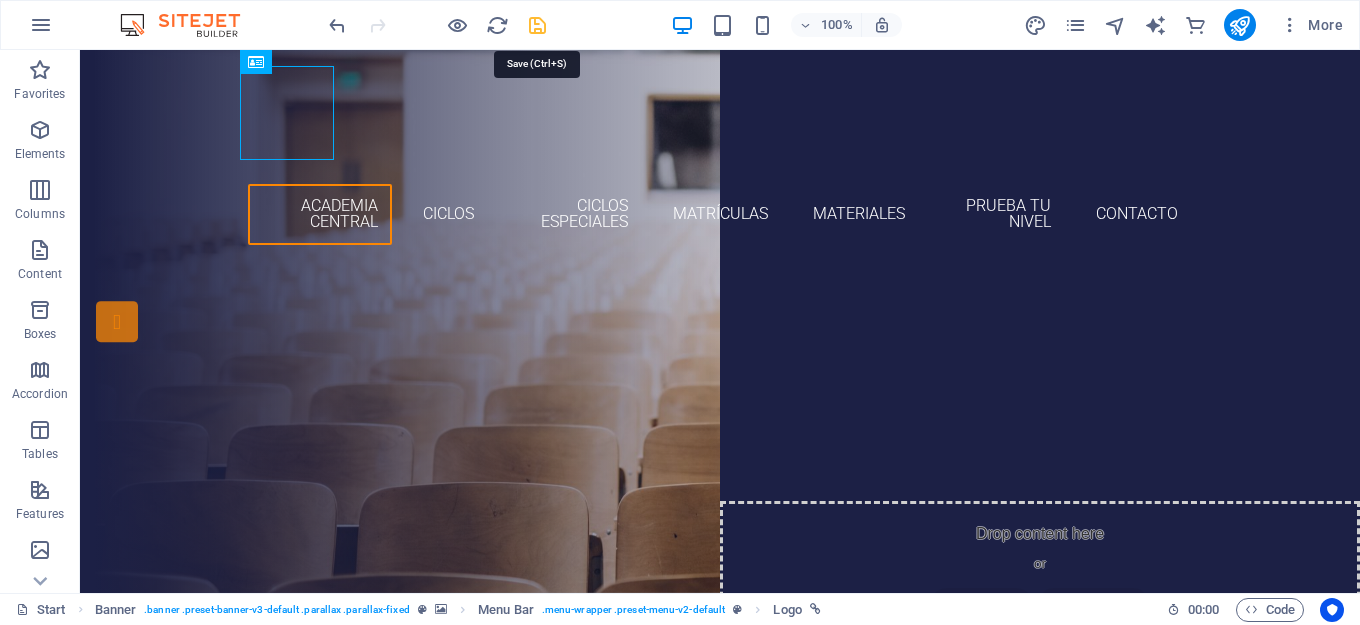 click at bounding box center (537, 25) 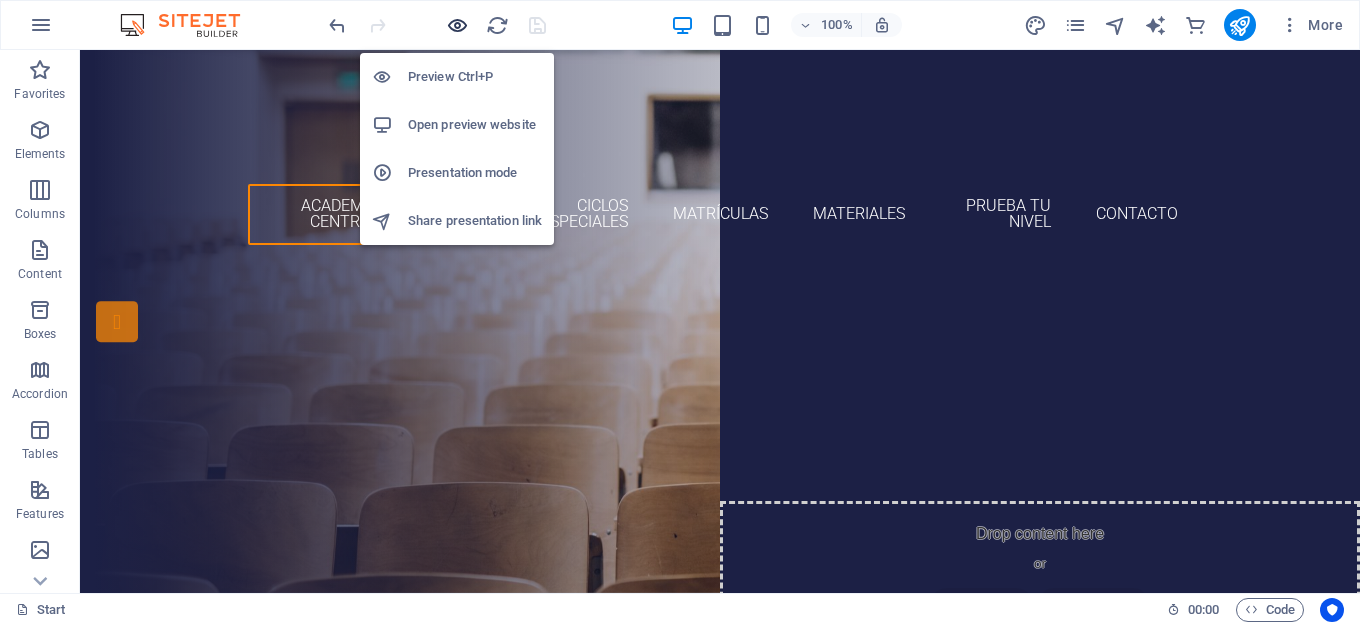 click at bounding box center [457, 25] 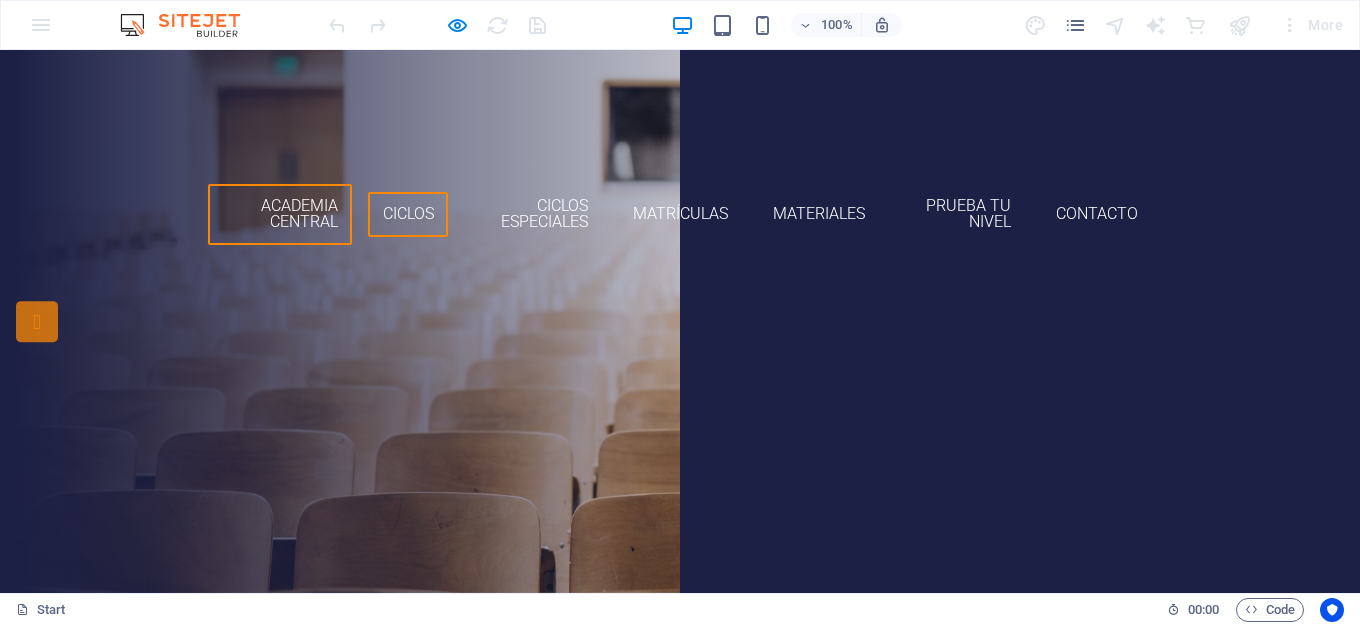 click on "CICLOS" at bounding box center (408, 213) 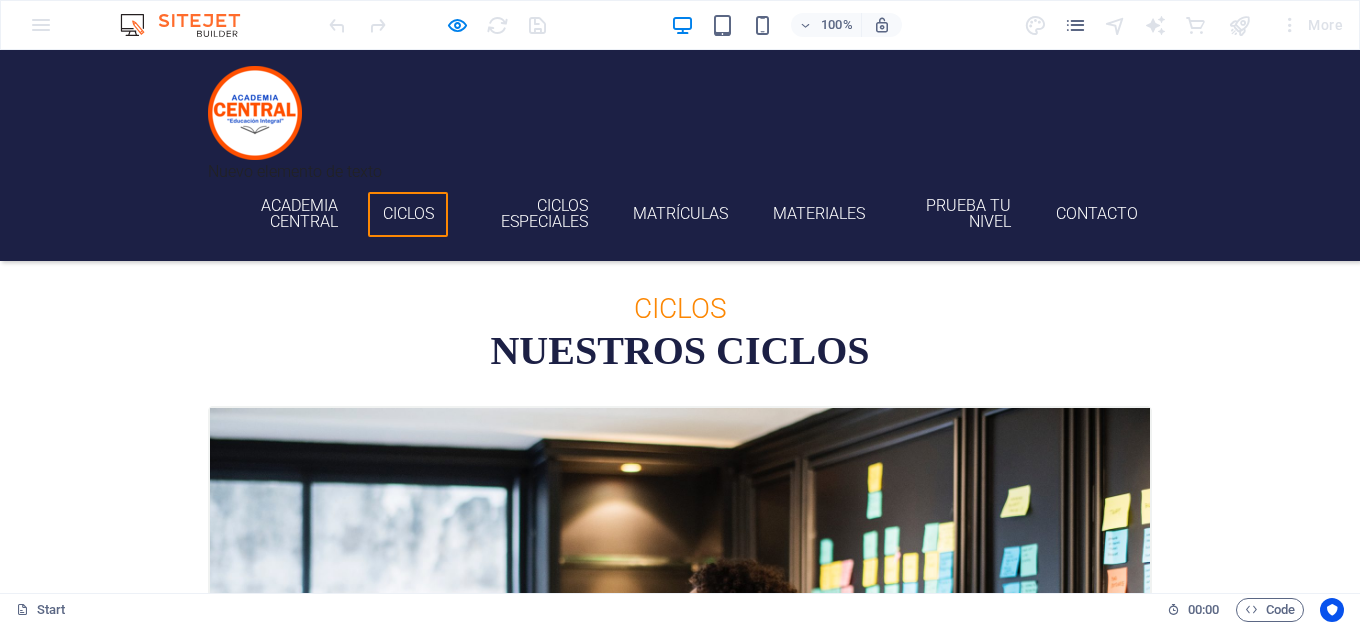 scroll, scrollTop: 568, scrollLeft: 0, axis: vertical 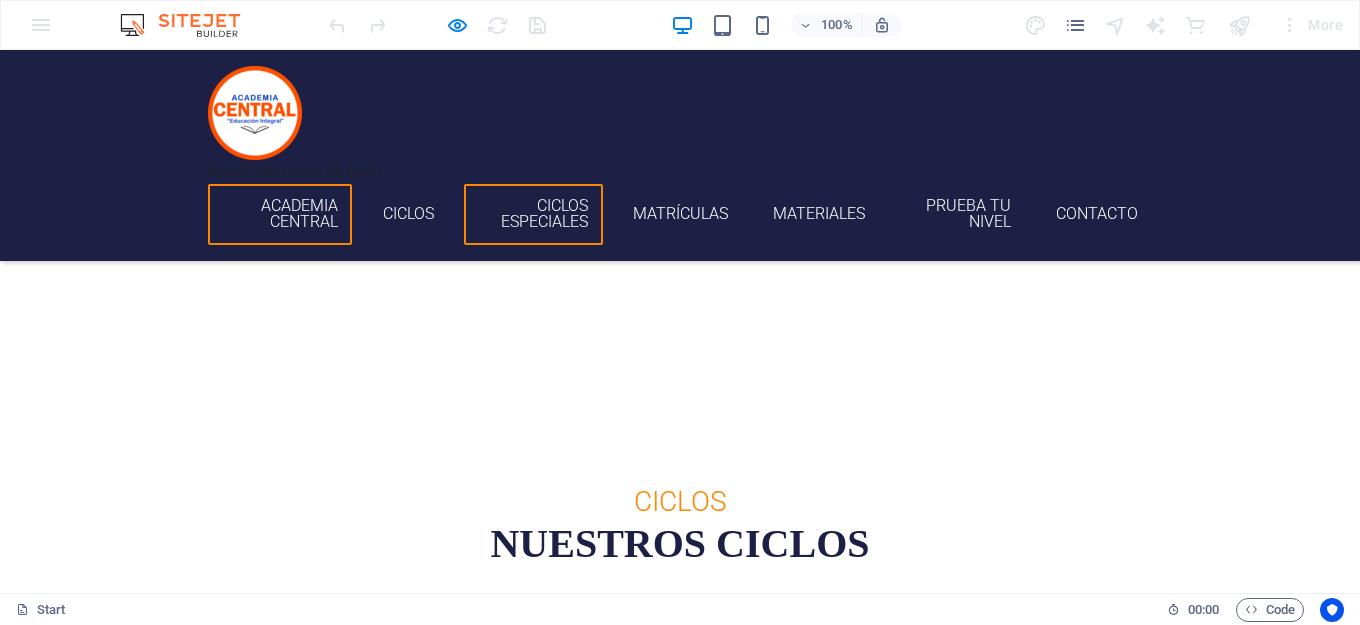 click on "CICLOS ESPECIALES" at bounding box center (544, 213) 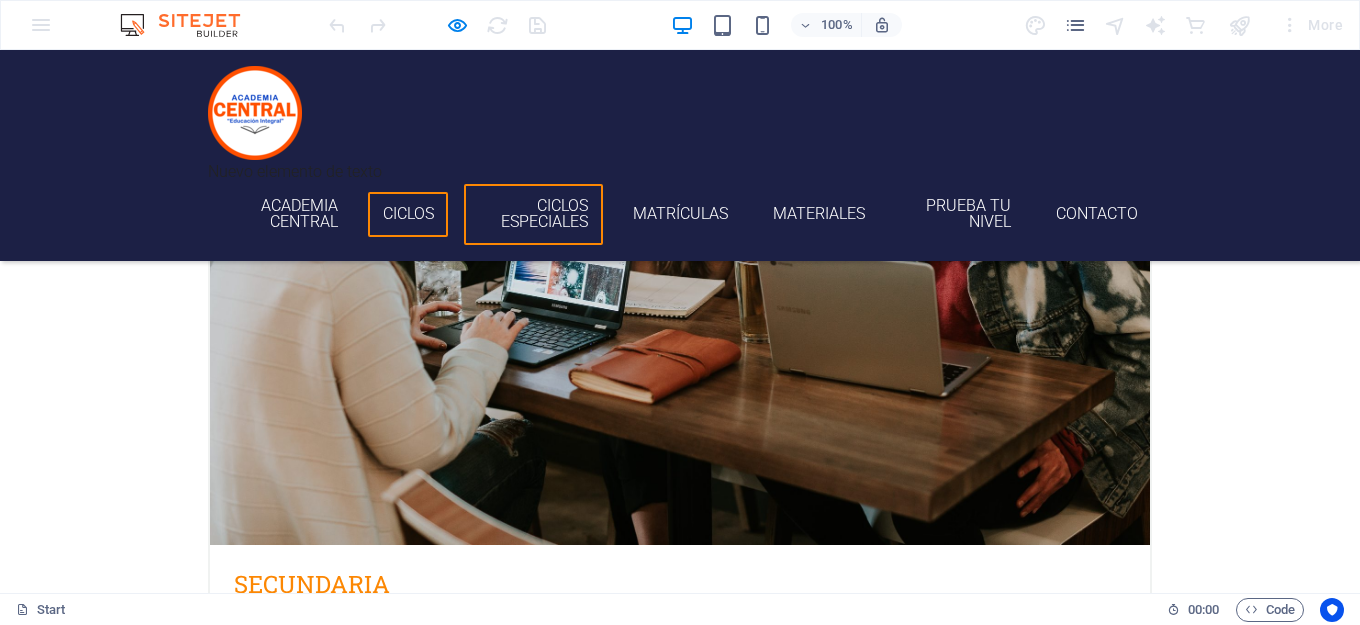 scroll, scrollTop: 4374, scrollLeft: 0, axis: vertical 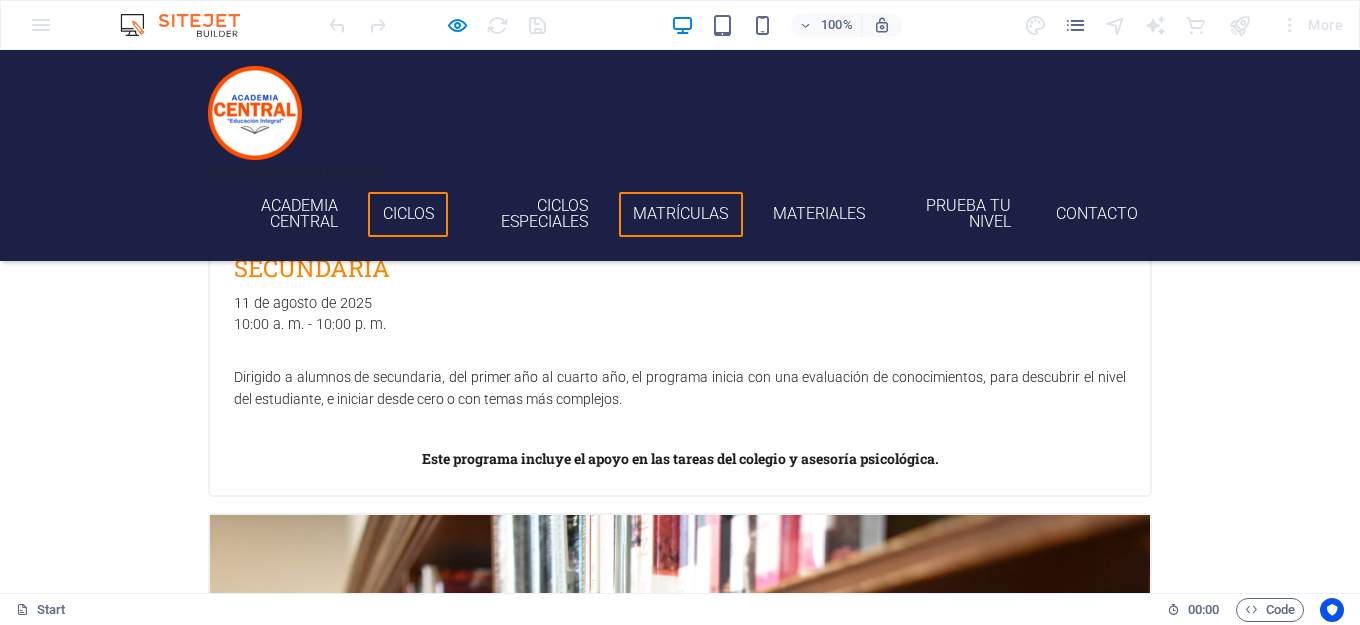 click on "MATRÍCULAS" at bounding box center [680, 213] 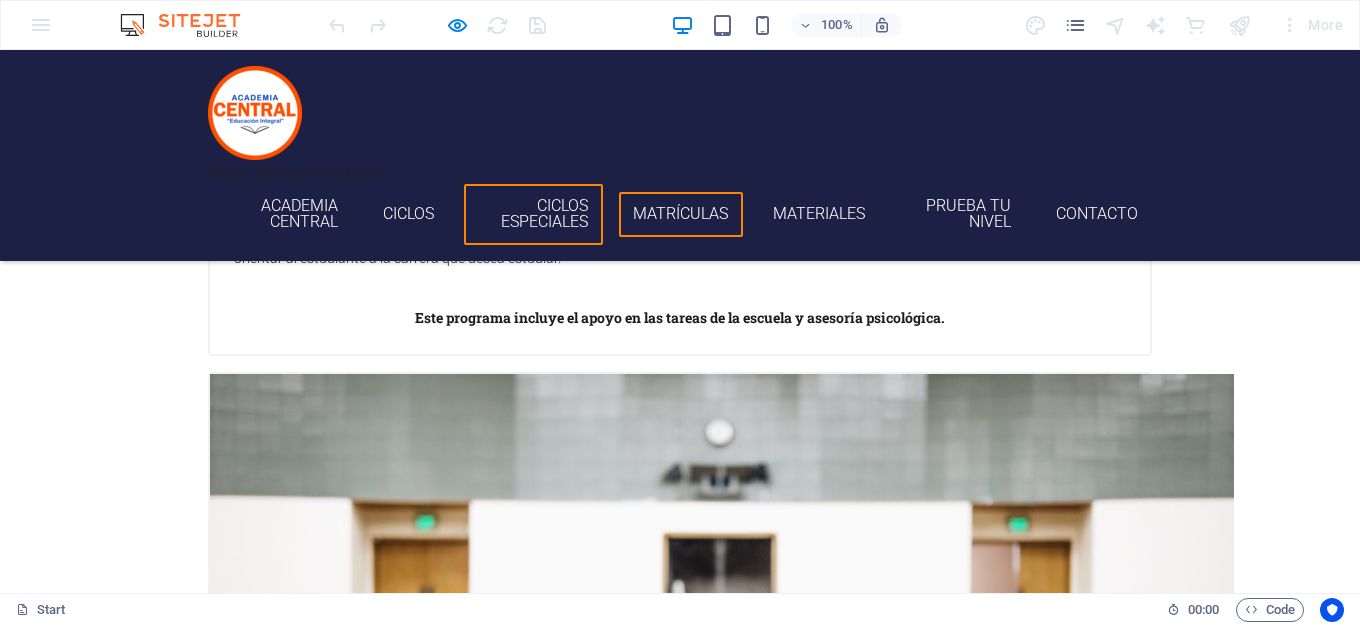 scroll, scrollTop: 5452, scrollLeft: 0, axis: vertical 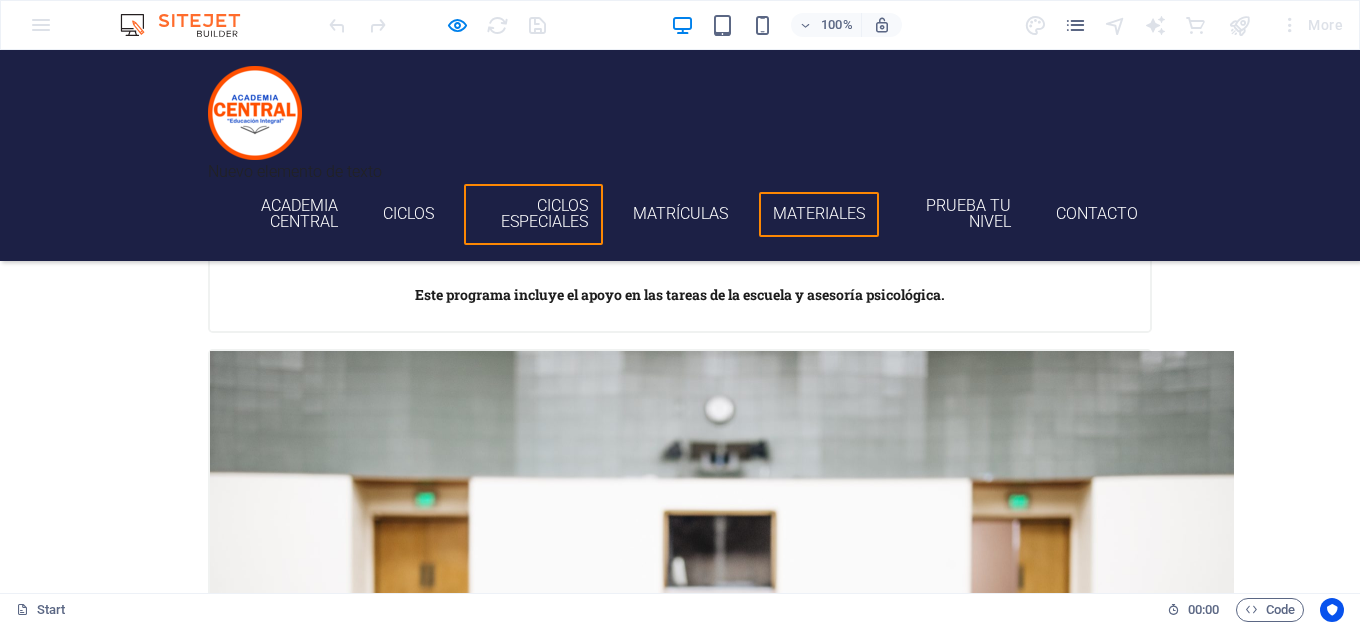 click on "MATERIALES" at bounding box center [819, 213] 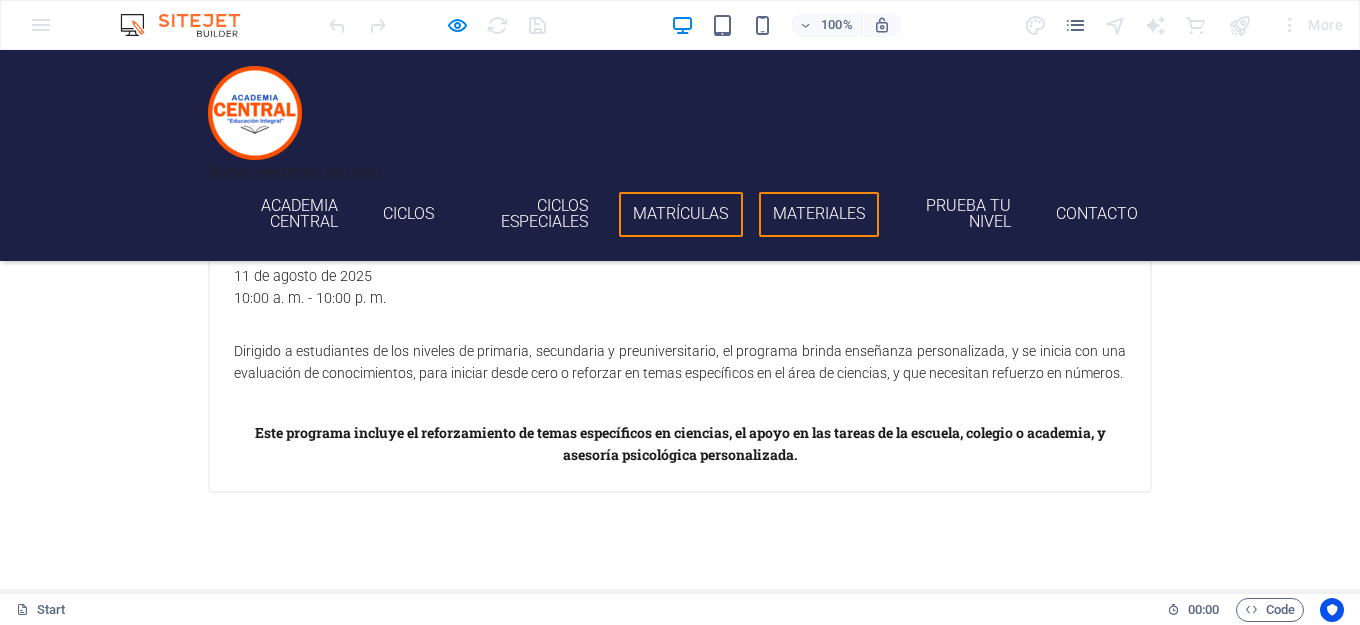 scroll, scrollTop: 6379, scrollLeft: 0, axis: vertical 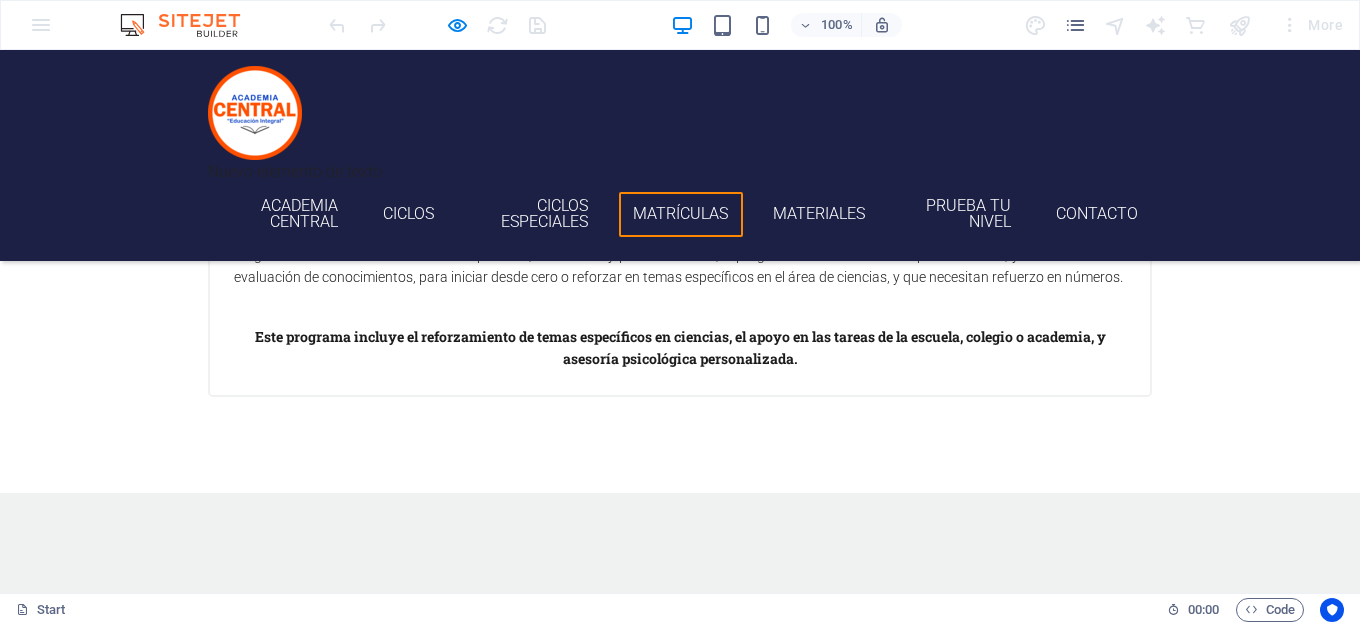 click at bounding box center [255, 113] 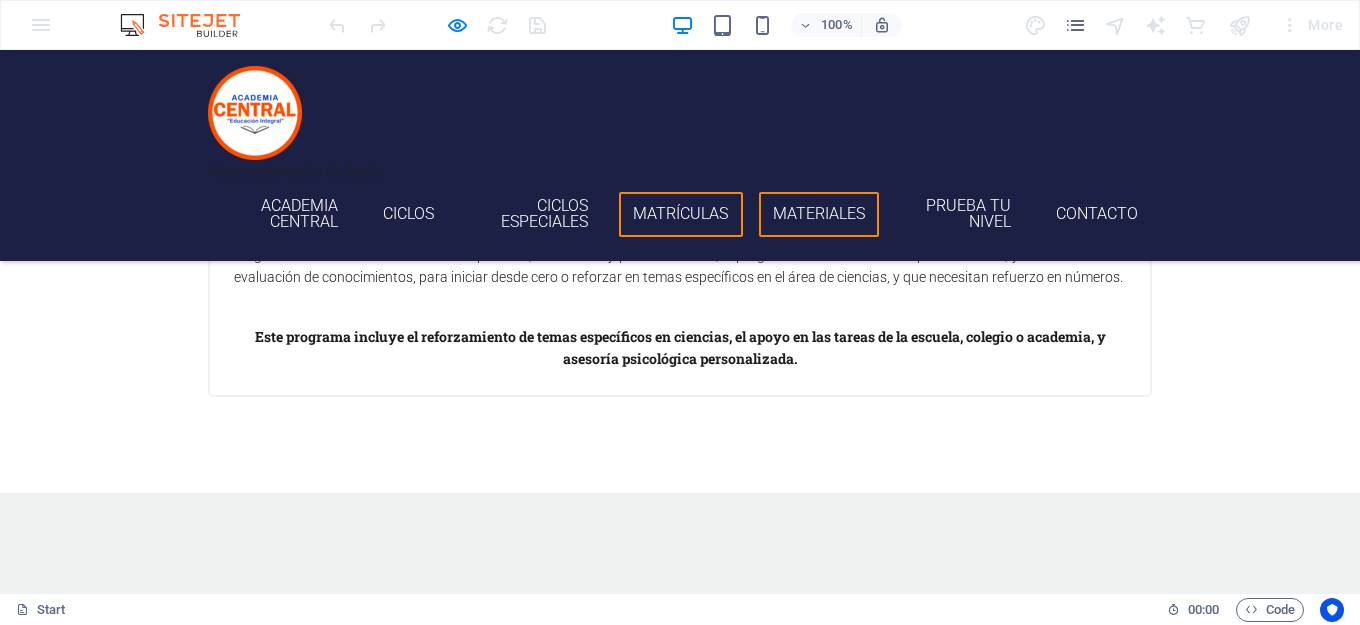 click on "MATERIALES" at bounding box center [819, 213] 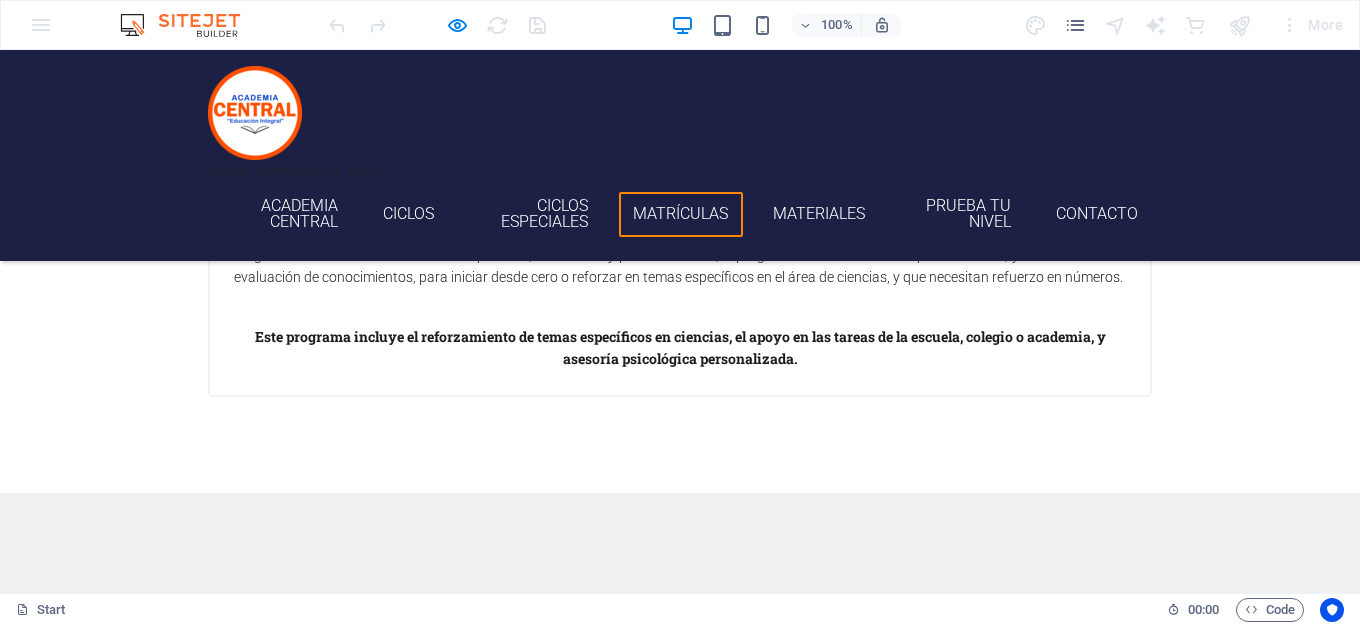 click on "MATRÍCULAS" at bounding box center (680, 213) 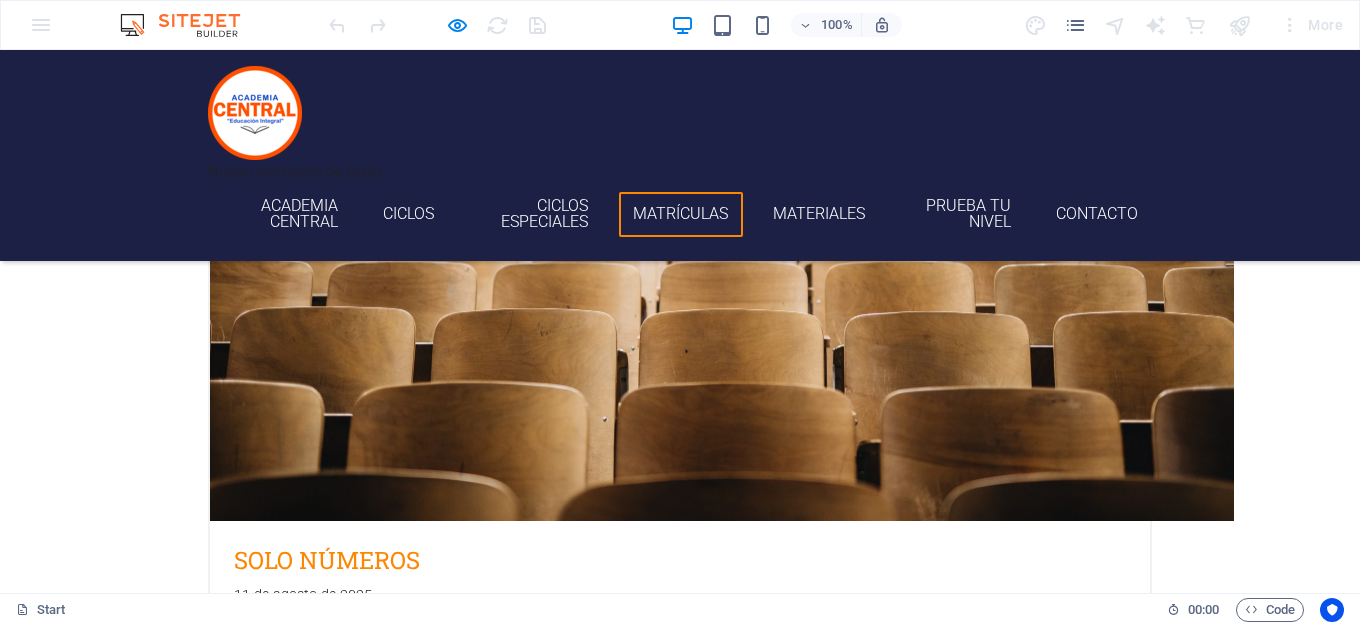scroll, scrollTop: 5452, scrollLeft: 0, axis: vertical 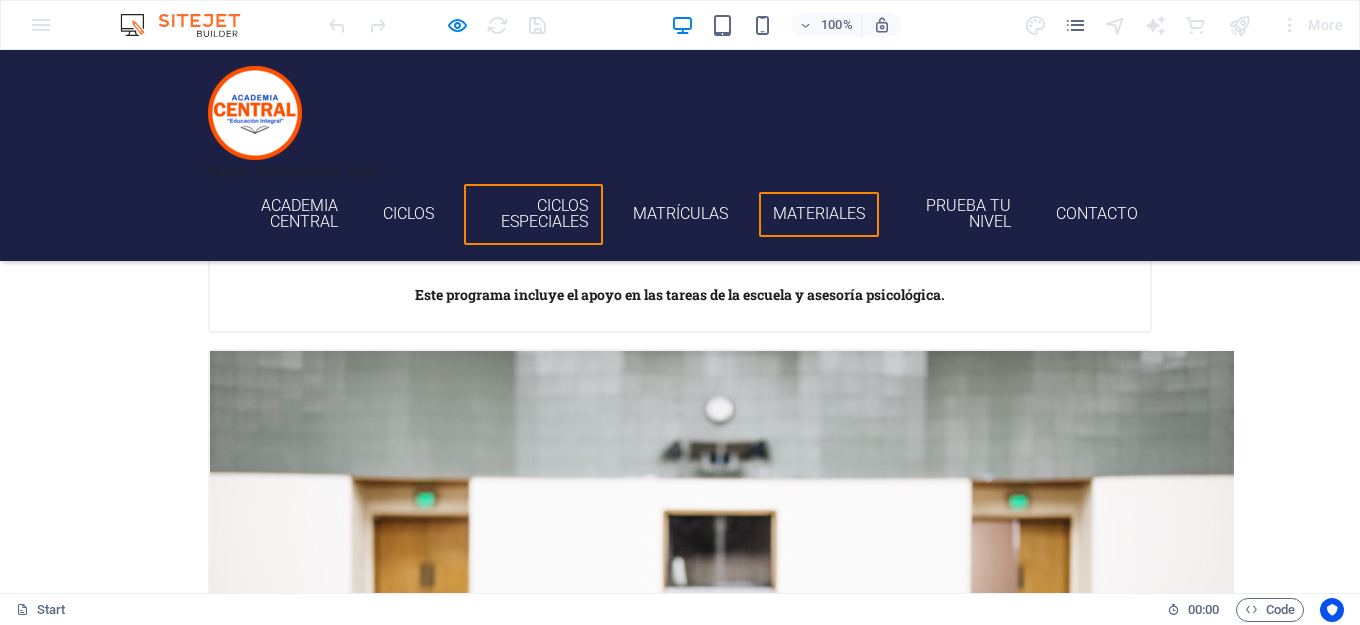 click on "MATERIALES" at bounding box center (819, 213) 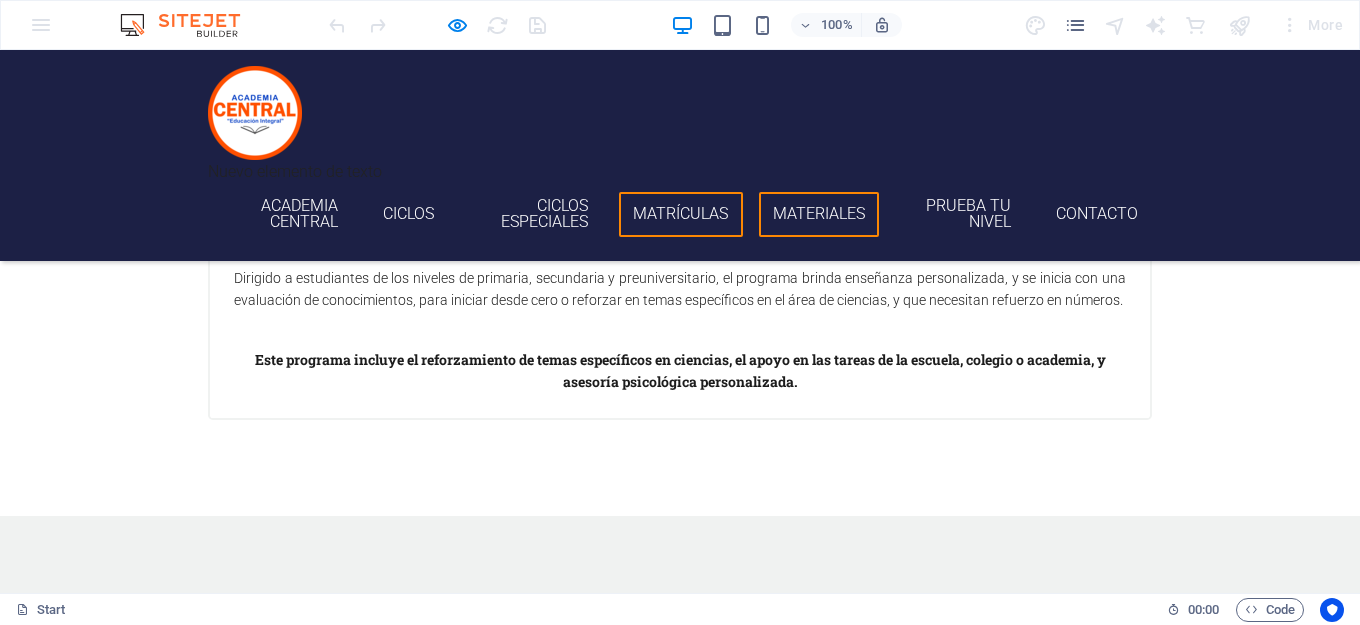 scroll, scrollTop: 6379, scrollLeft: 0, axis: vertical 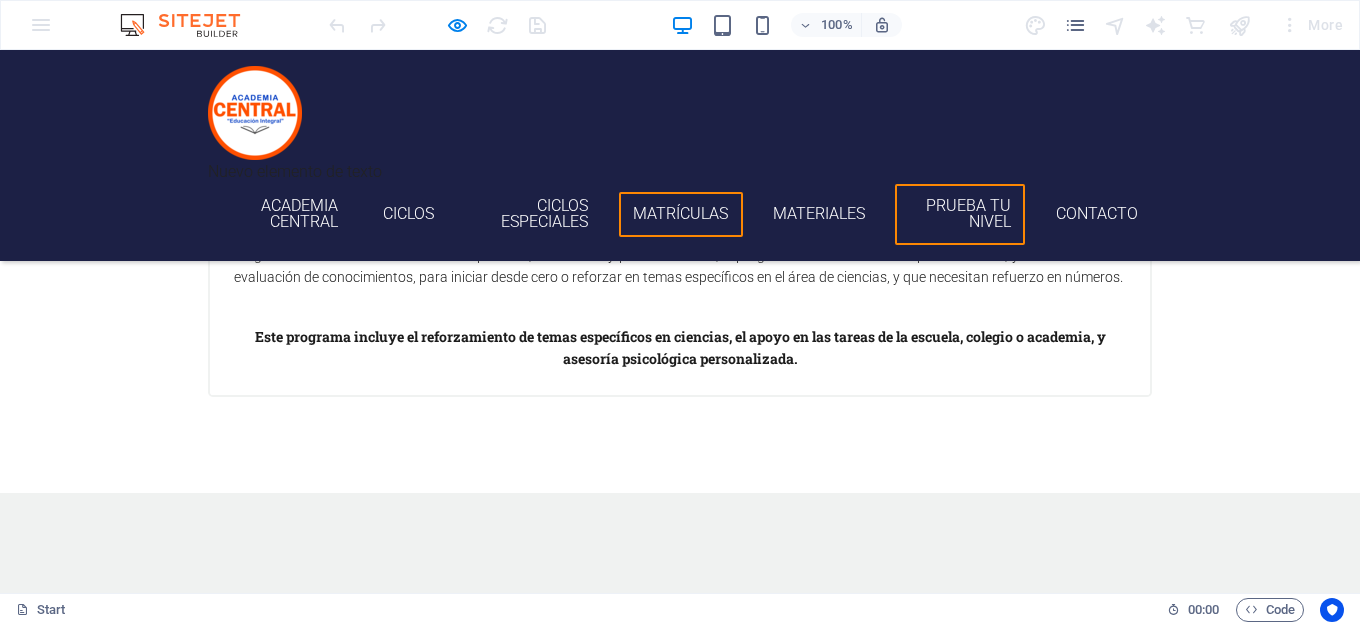 click on "PRUEBA TU NIVEL" at bounding box center [968, 213] 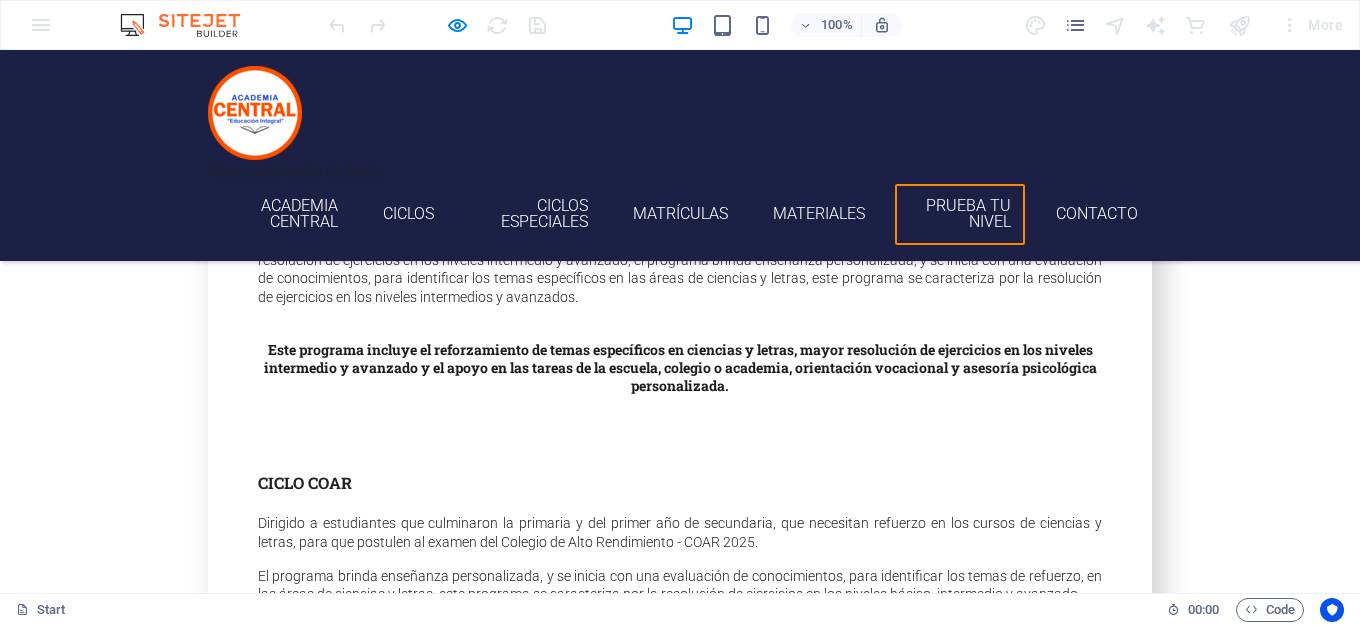 scroll, scrollTop: 8604, scrollLeft: 0, axis: vertical 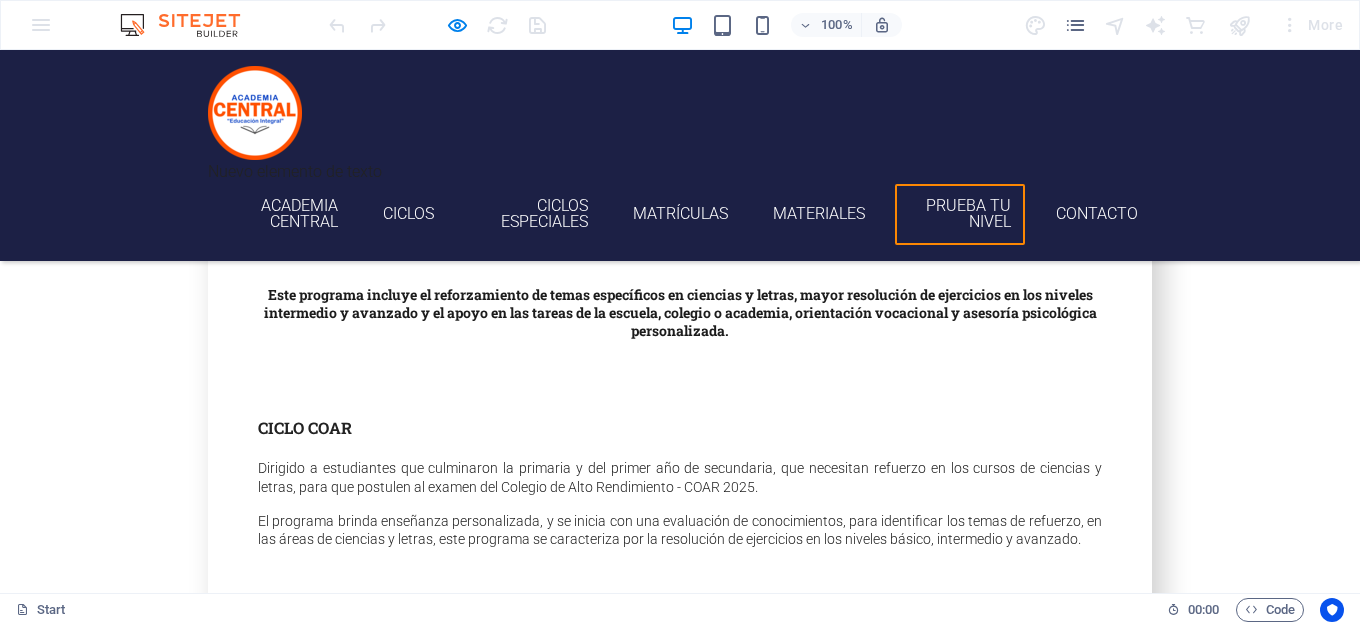 click on "PRUEBA TU NIVEL" at bounding box center (968, 213) 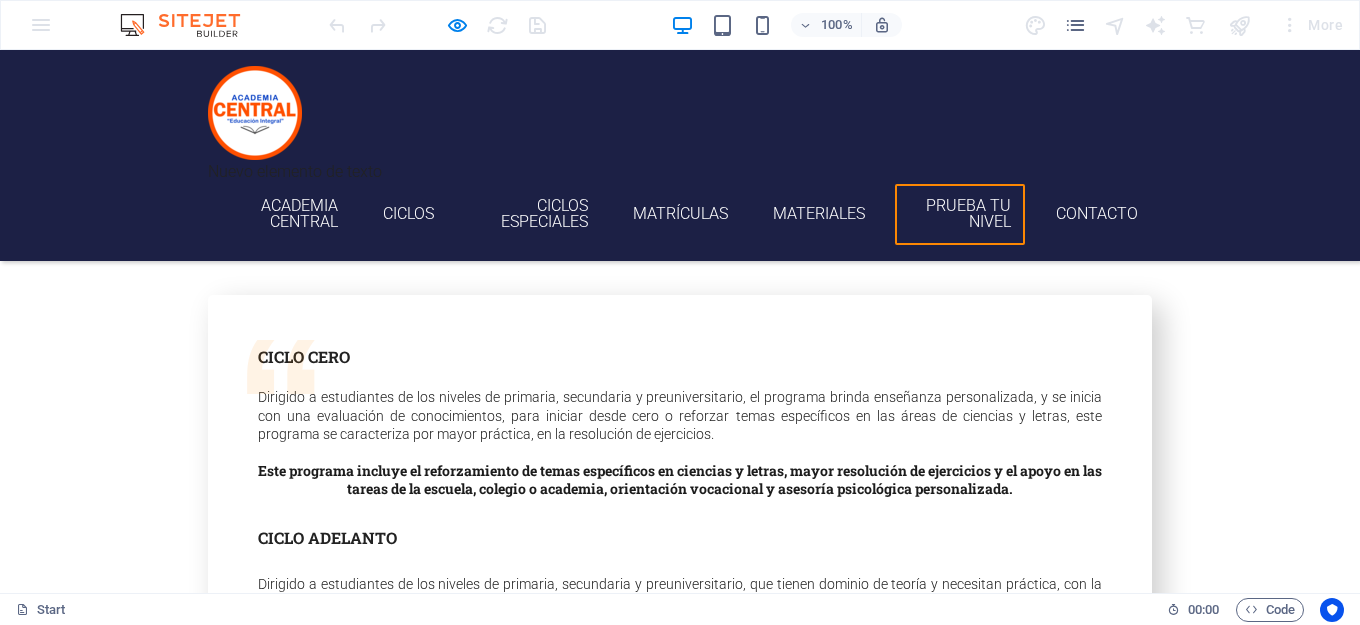 scroll, scrollTop: 8204, scrollLeft: 0, axis: vertical 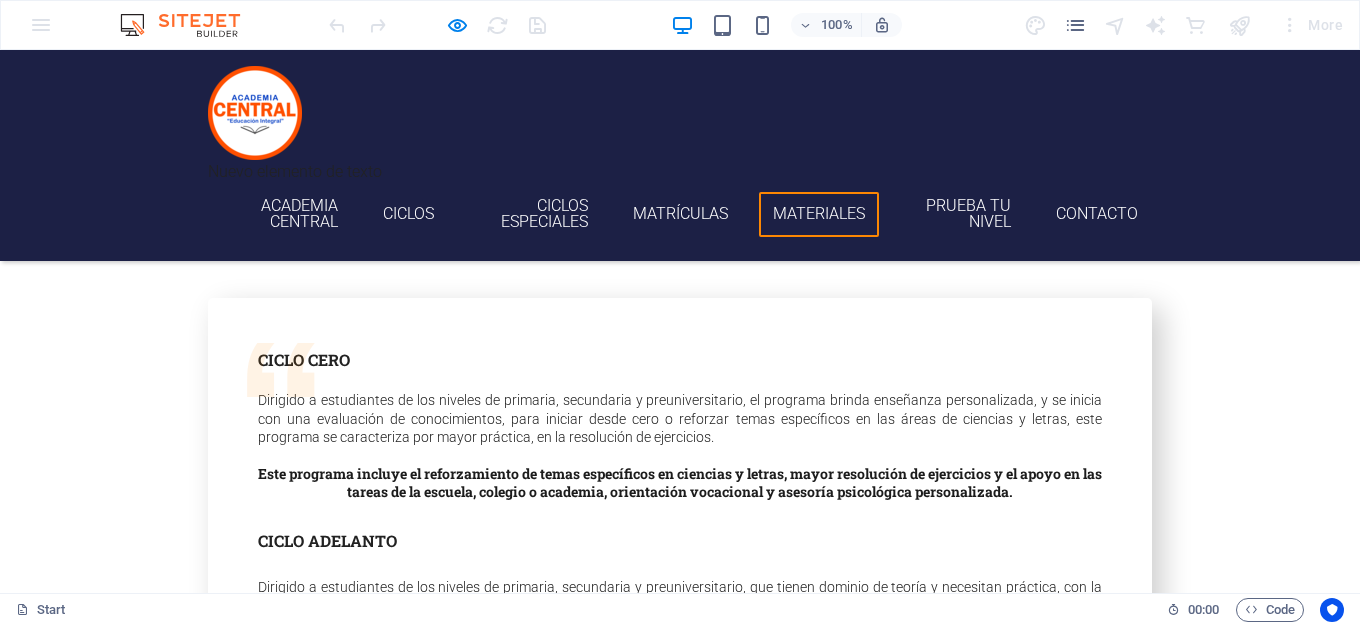 click on "MATERIALES" at bounding box center (819, 213) 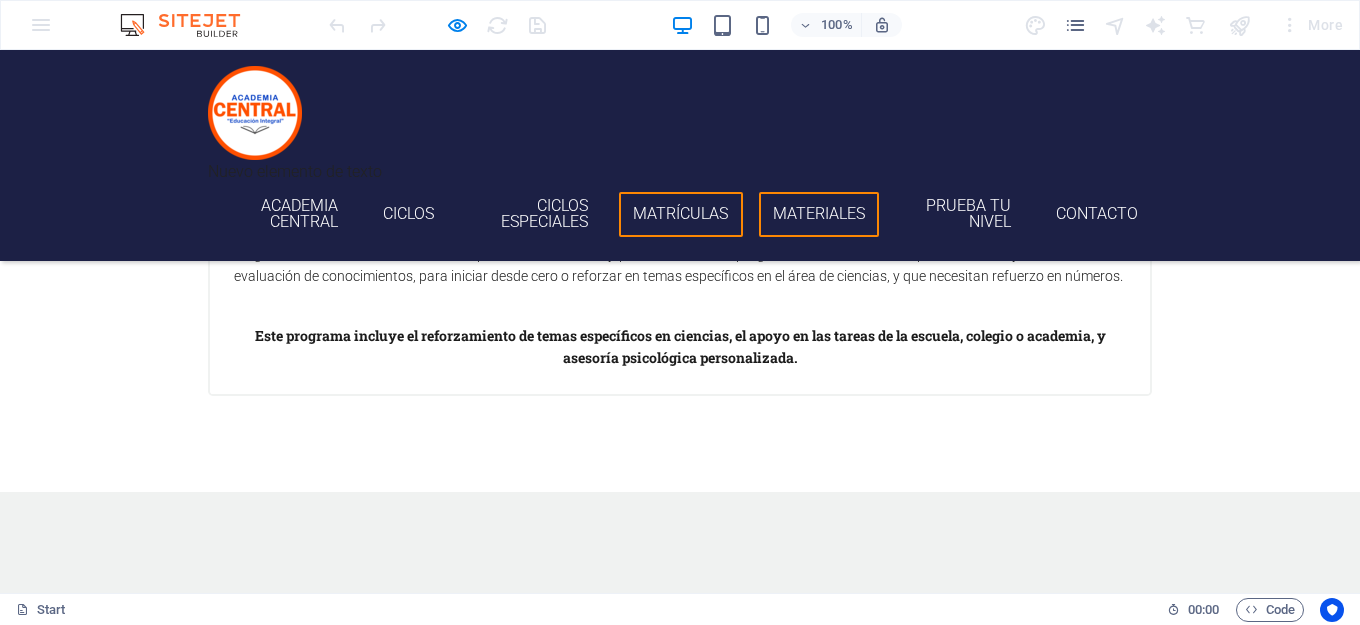 scroll, scrollTop: 6379, scrollLeft: 0, axis: vertical 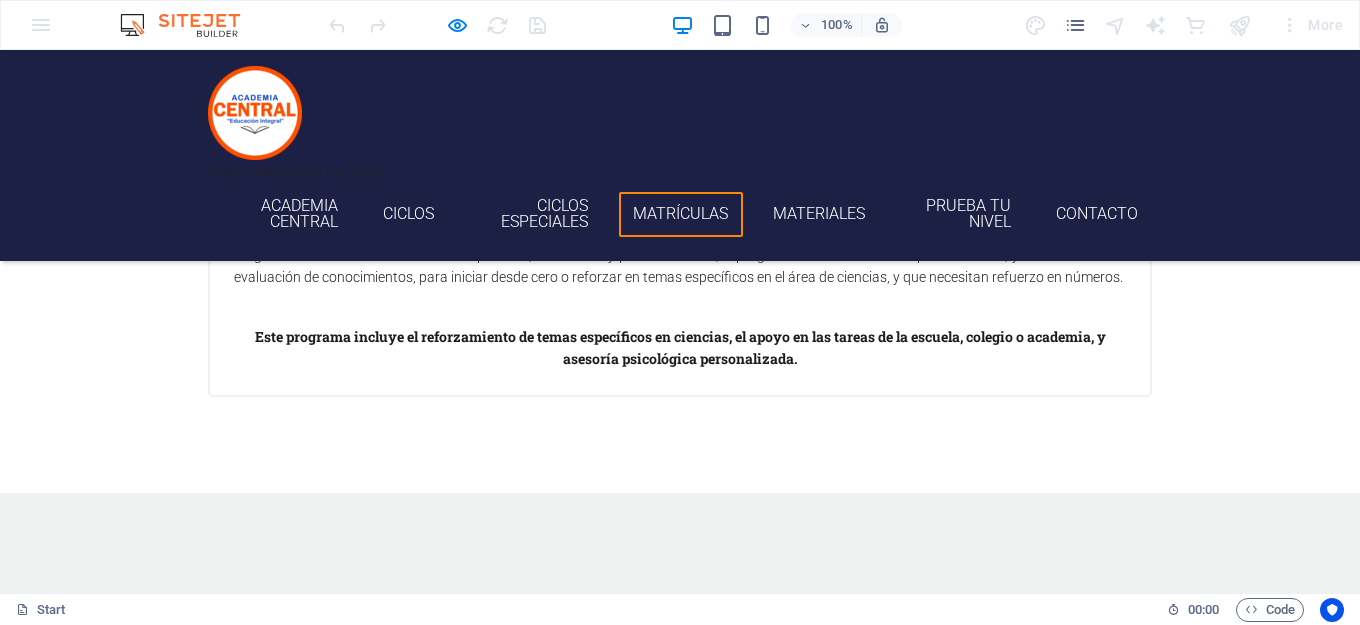 click on "MATRÍCULAS" at bounding box center [680, 213] 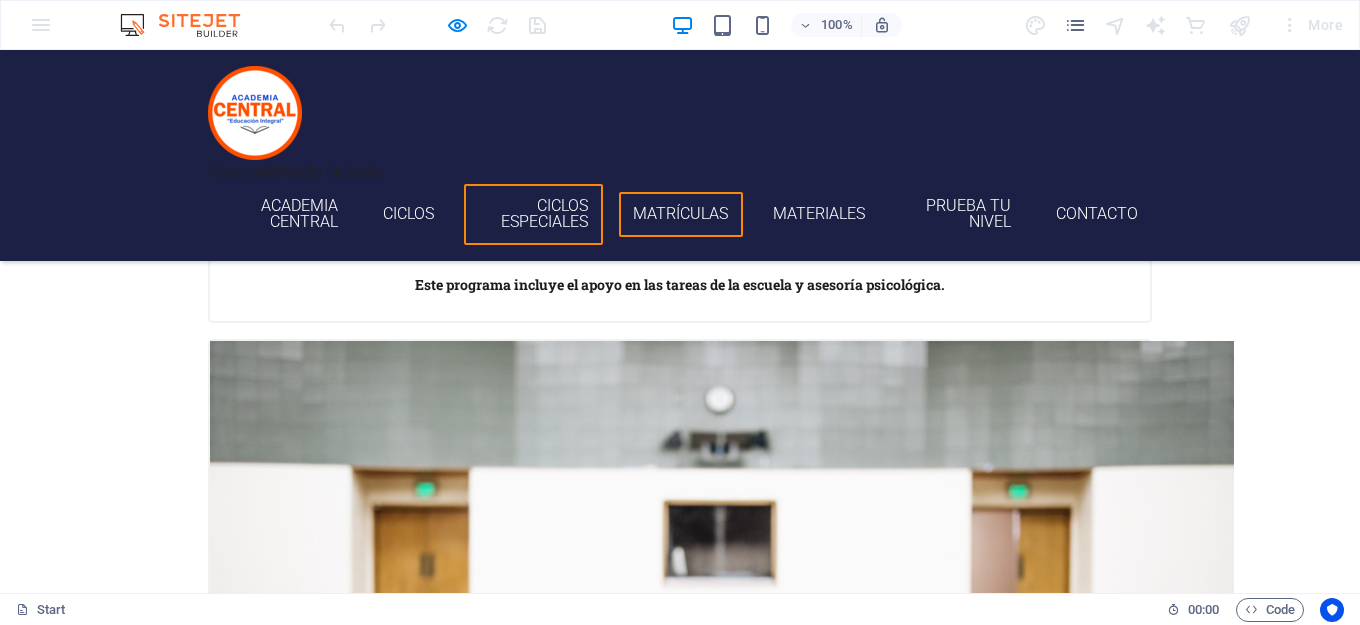 scroll, scrollTop: 5452, scrollLeft: 0, axis: vertical 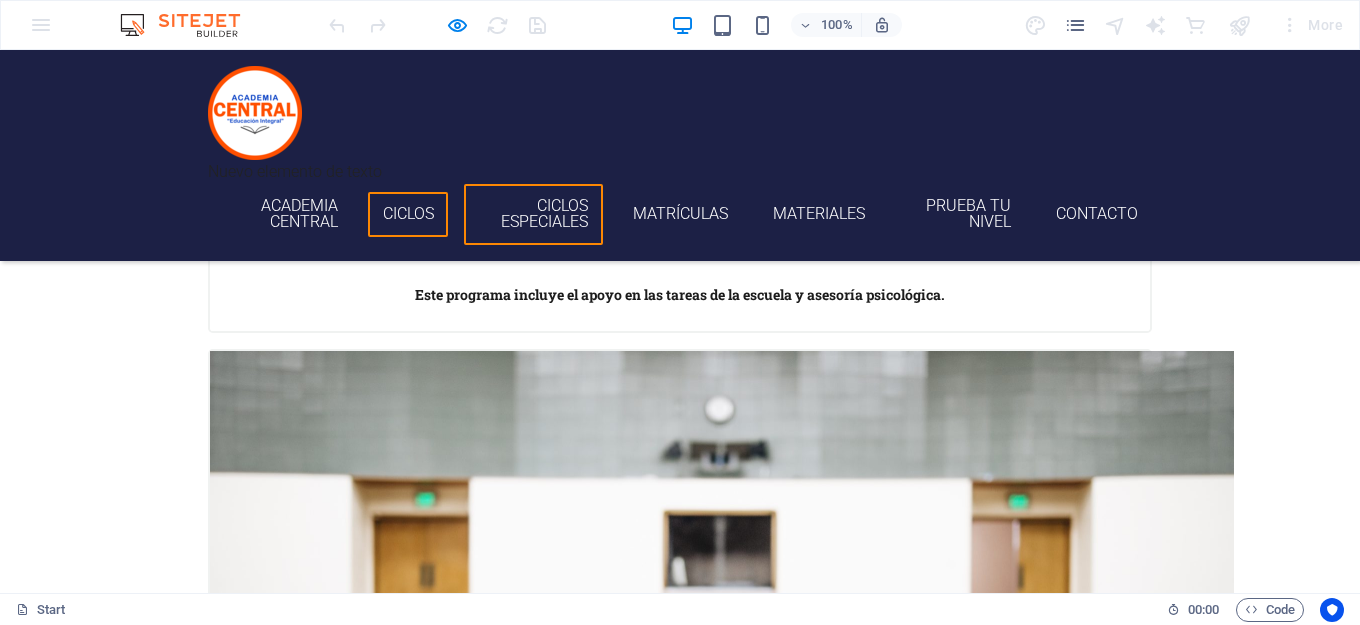 click on "CICLOS" at bounding box center (408, 213) 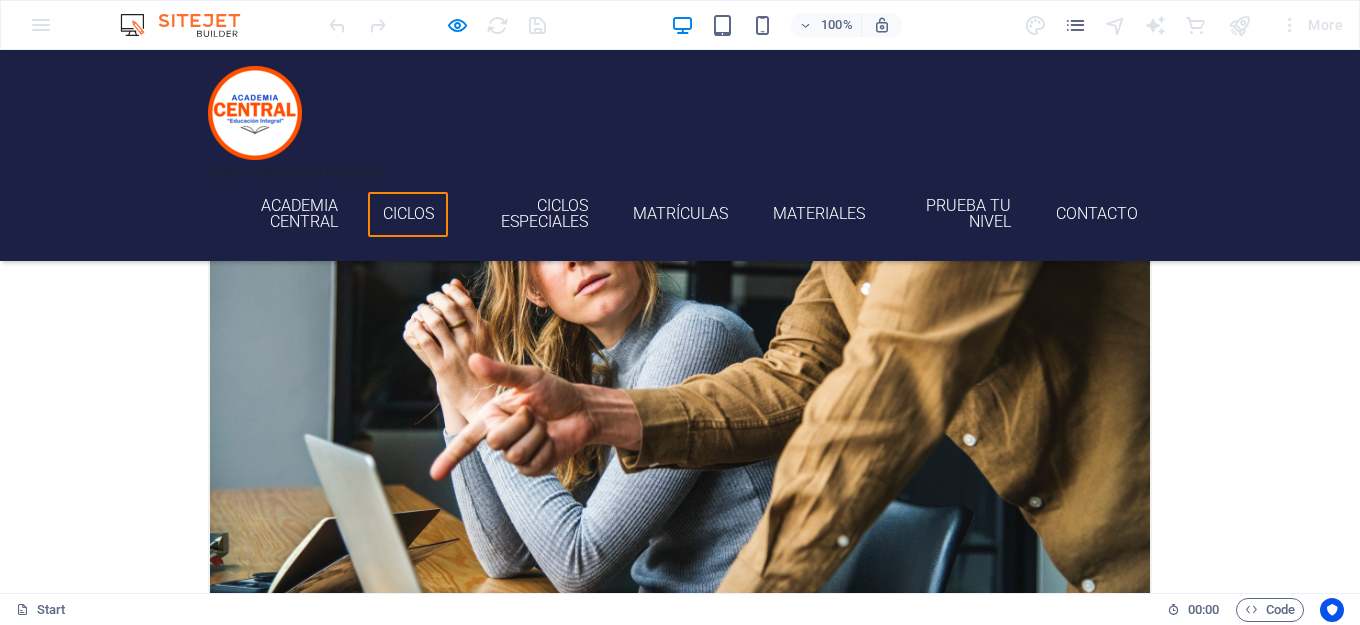 scroll, scrollTop: 568, scrollLeft: 0, axis: vertical 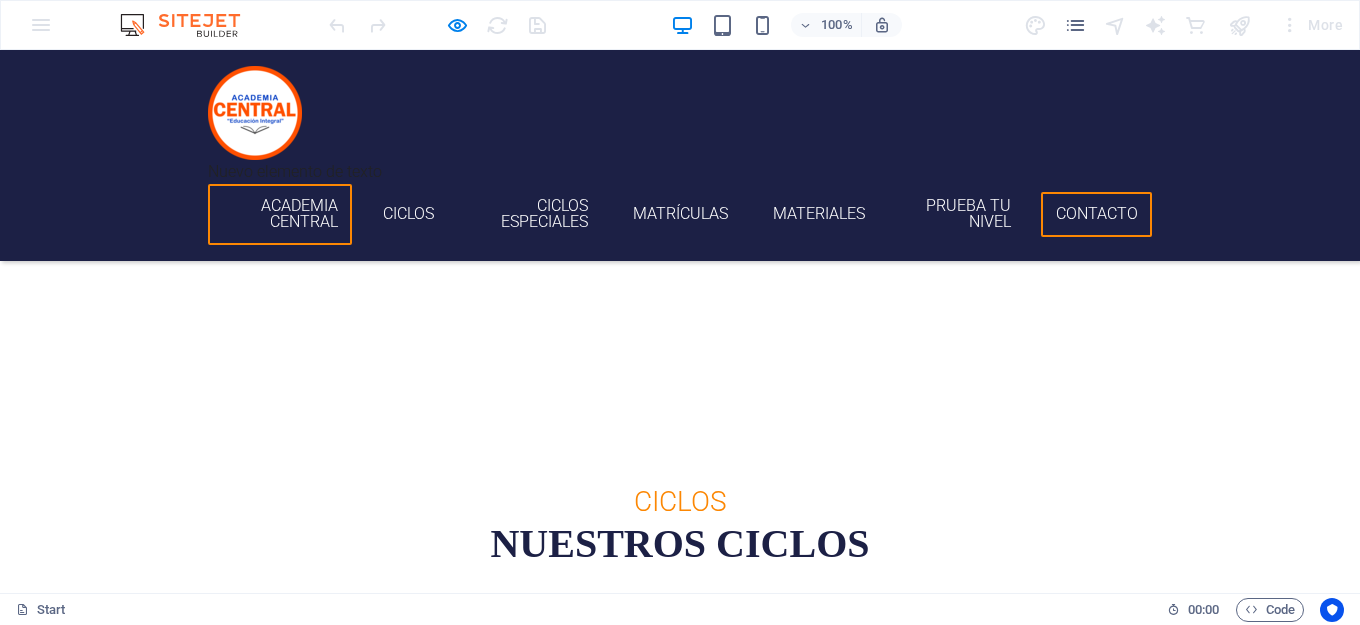 click on "CONTACTO" at bounding box center (1097, 213) 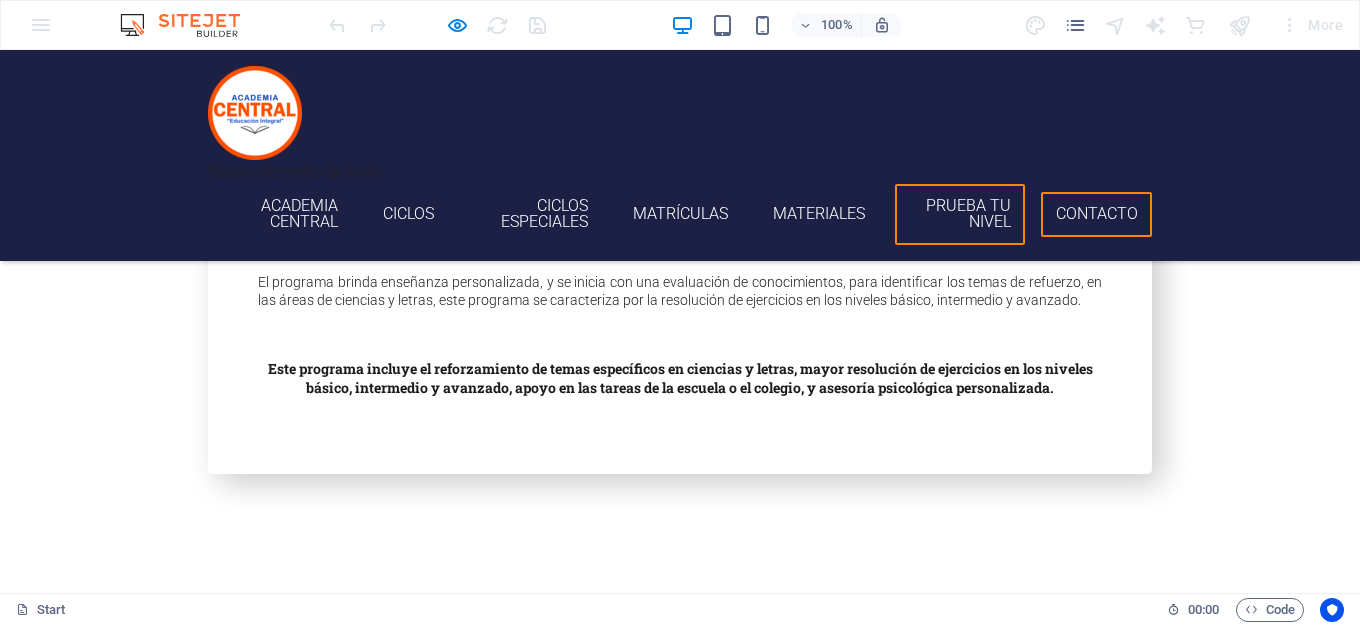 scroll, scrollTop: 8908, scrollLeft: 0, axis: vertical 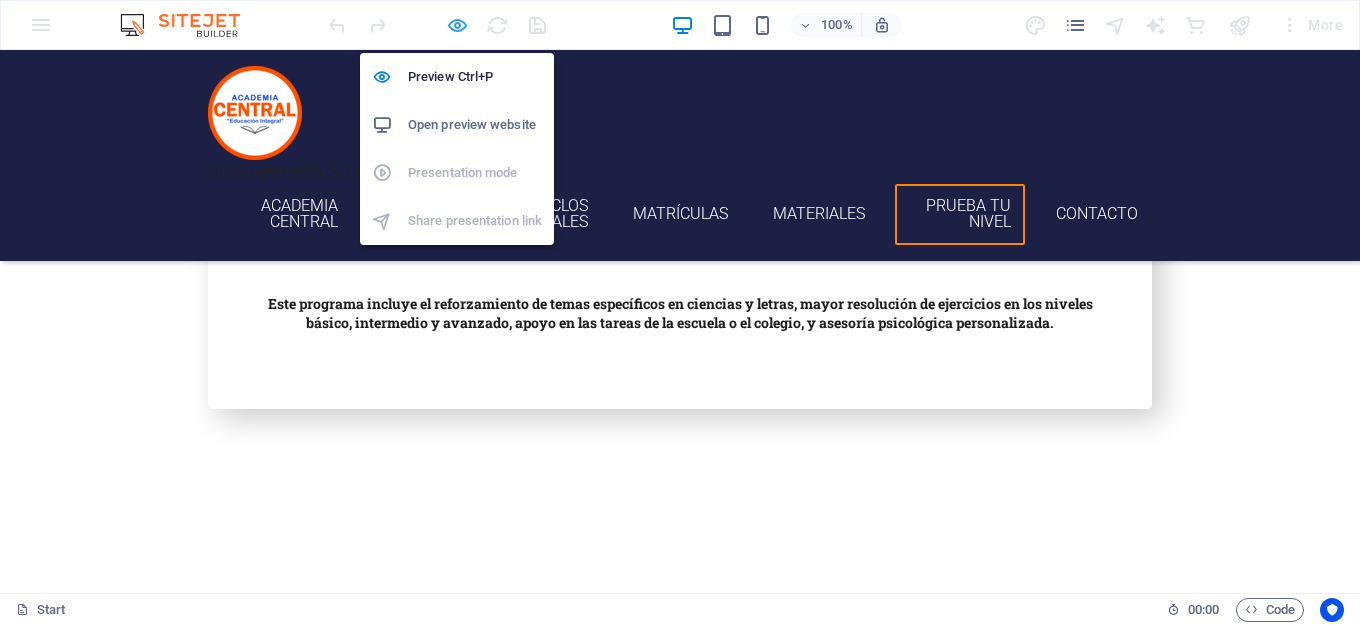 click at bounding box center [457, 25] 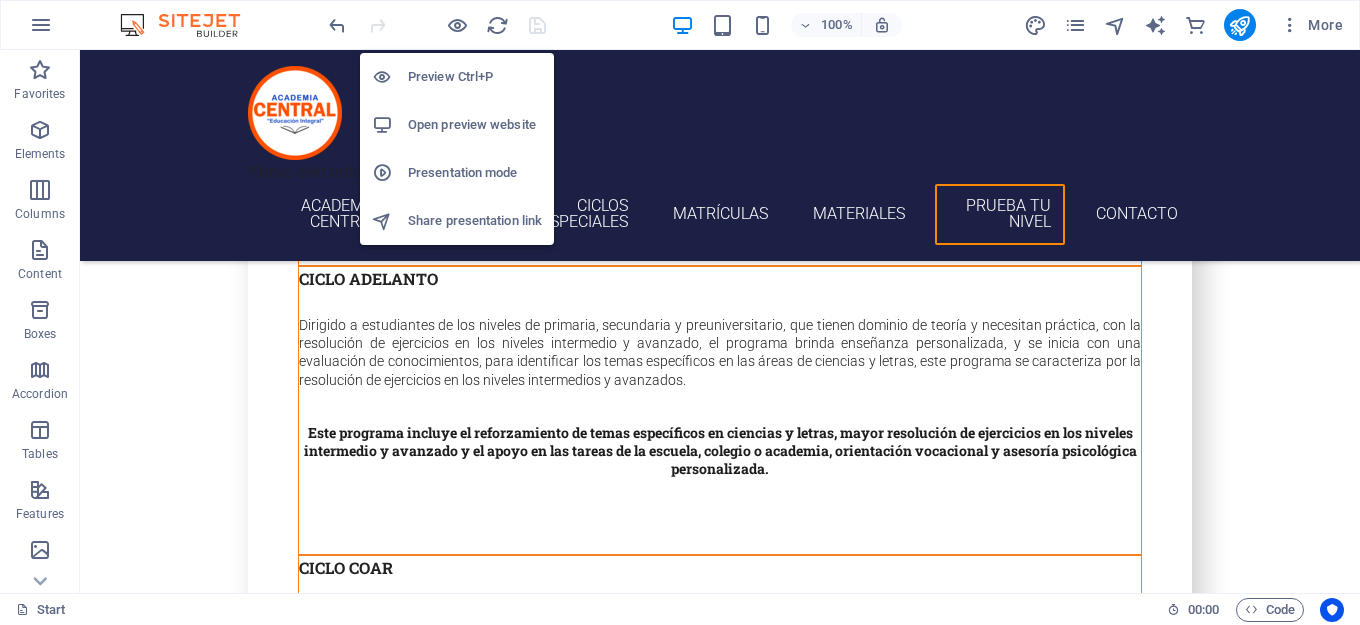 scroll, scrollTop: 9338, scrollLeft: 0, axis: vertical 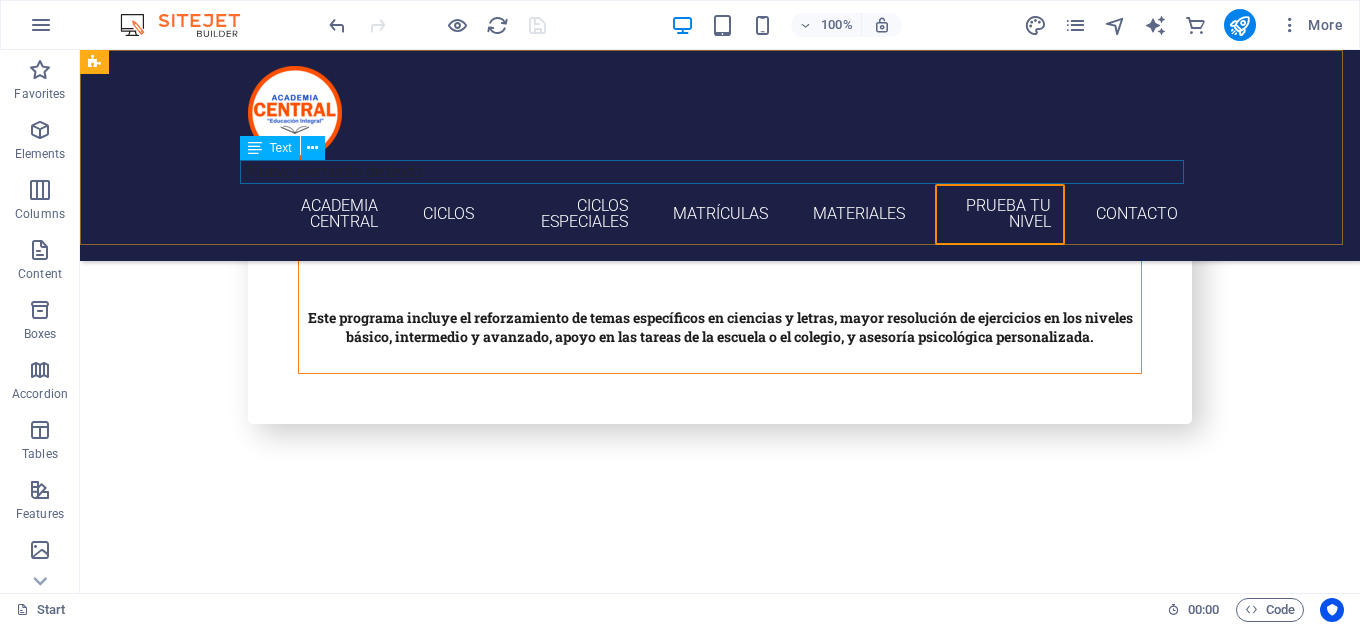 click on "Nuevo elemento de texto" at bounding box center [720, 172] 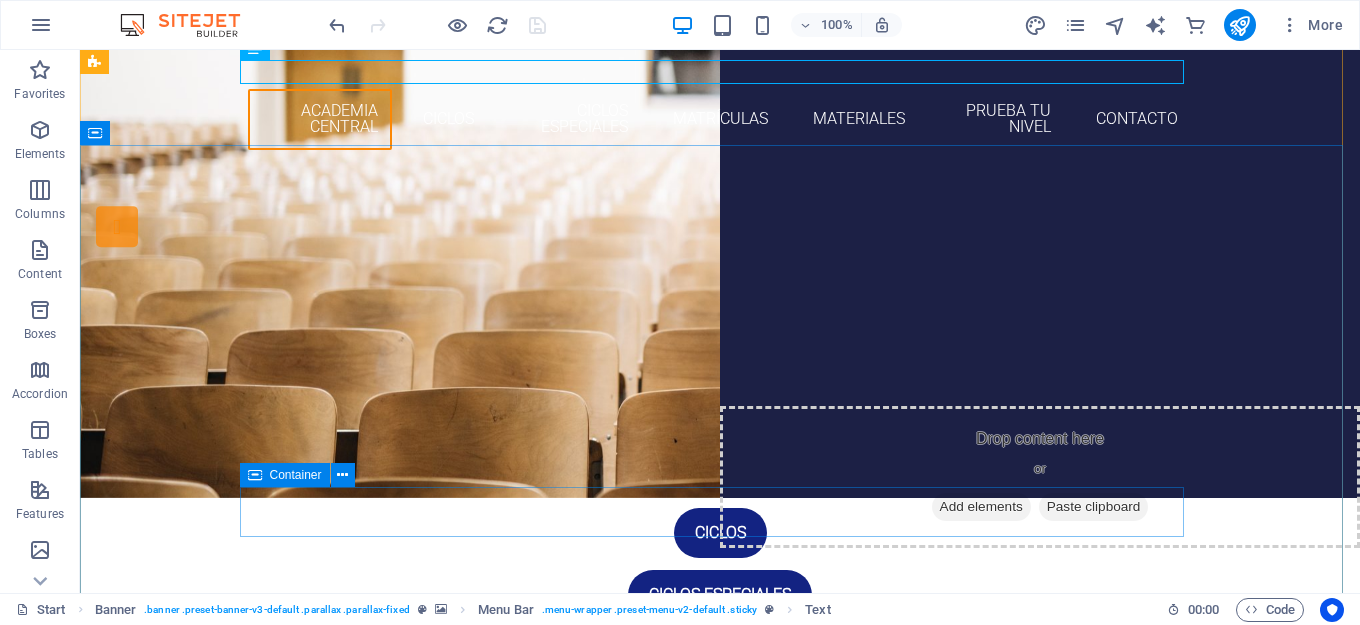 scroll, scrollTop: 100, scrollLeft: 0, axis: vertical 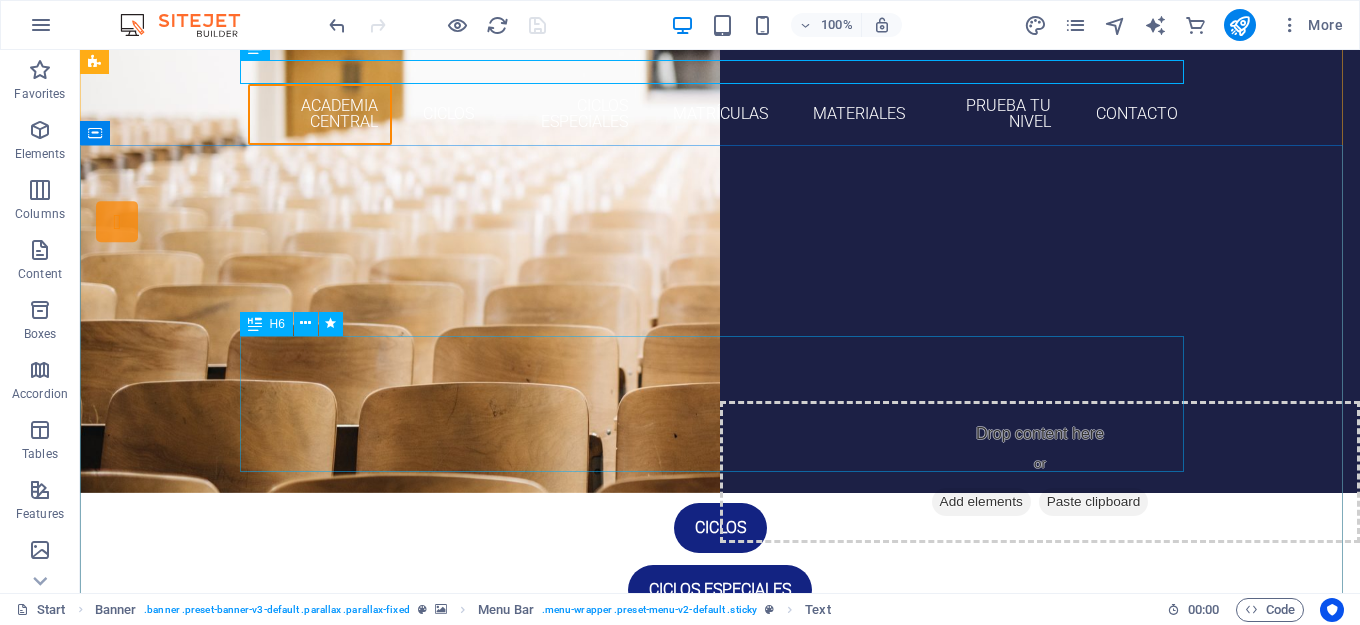 click on "​​​​​​ Brinda ciclos de preparación de manera personalizada en los niveles de primaria, secundaria y universitaria, las clases son exclusivamente de manera virtual, en las modalidades síncrona o asíncrona. Academia "CENTRAL" tiene como finalidad impartir enseñanza personalizada en las áreas de ciencias y letras, y su propósito es llegar a alumnos de todas las regiones de nuestro Perú." at bounding box center (720, 420) 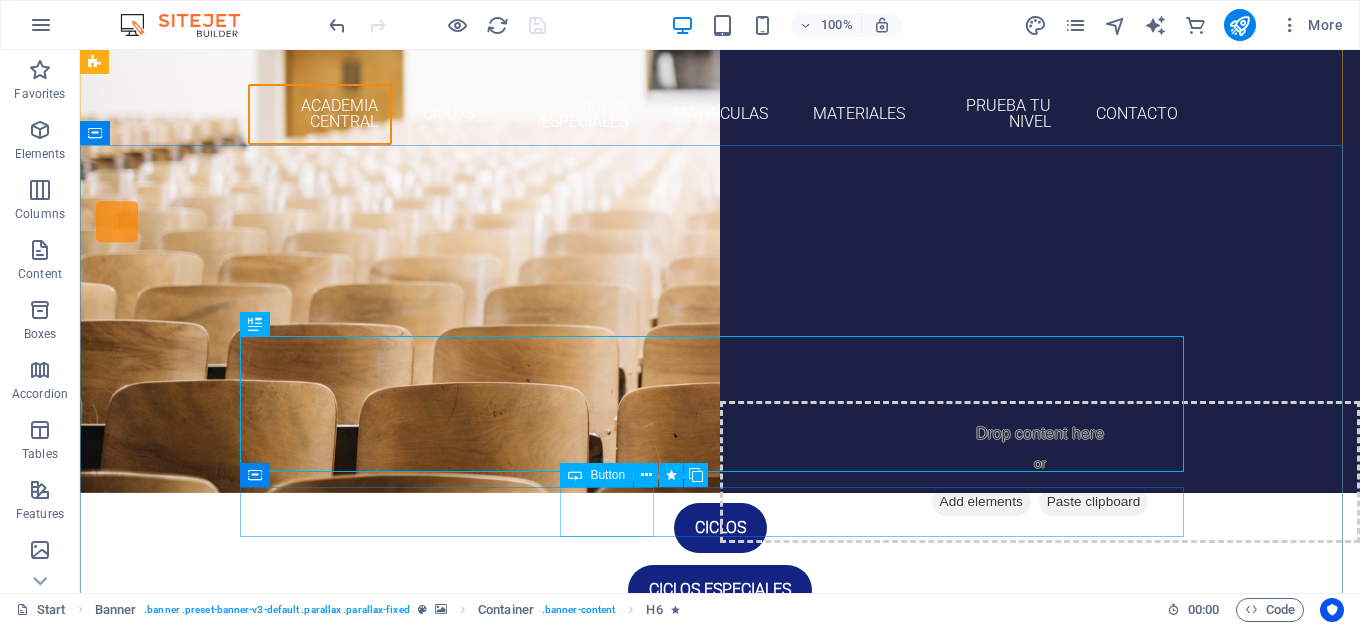 click on "ciclos" at bounding box center [720, 528] 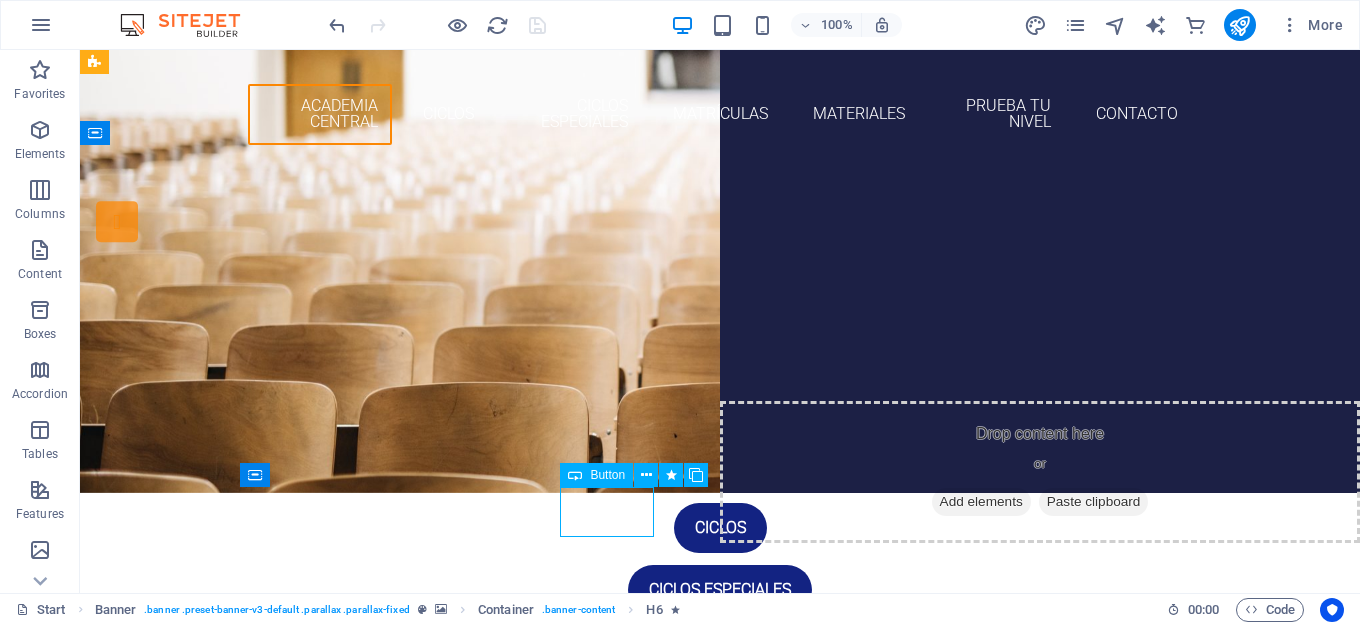 click on "ciclos" at bounding box center (720, 528) 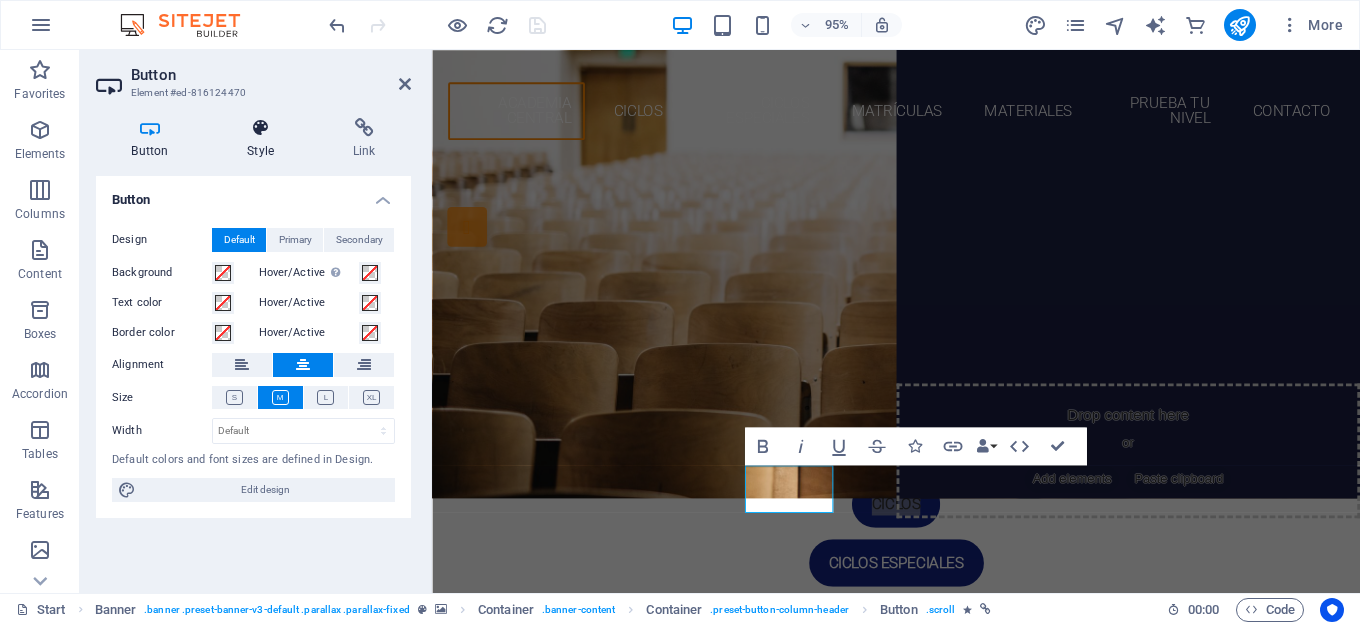 click on "Style" at bounding box center (265, 139) 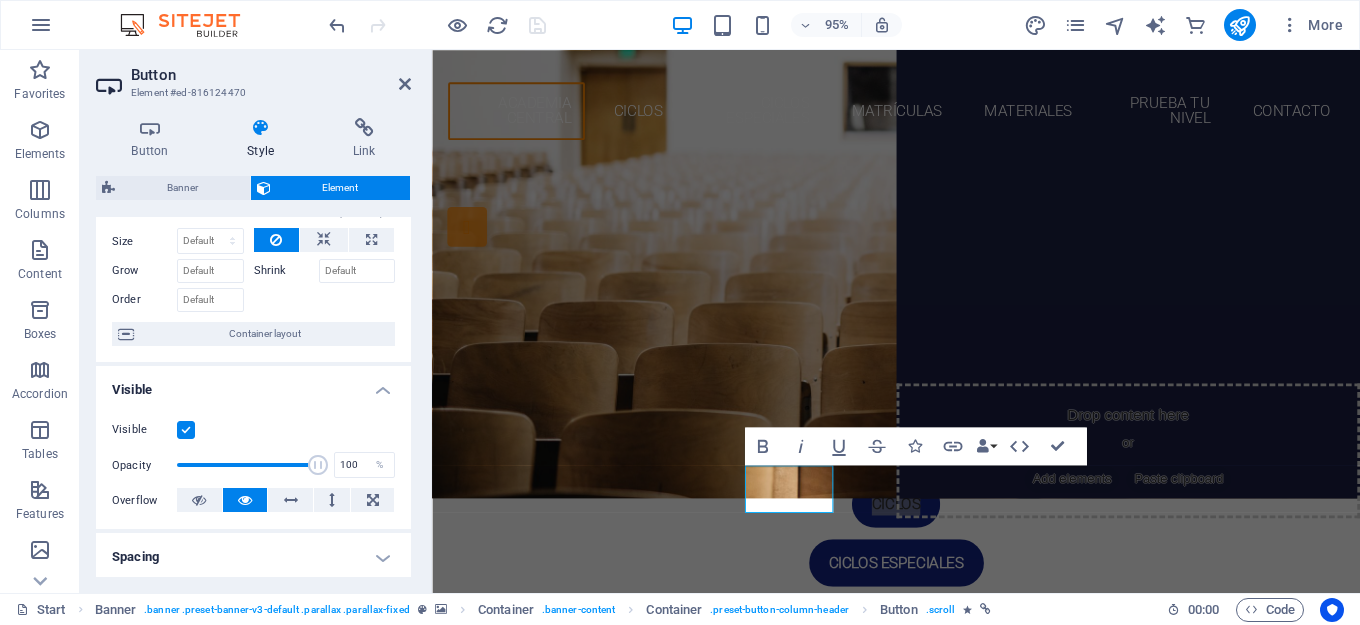 scroll, scrollTop: 100, scrollLeft: 0, axis: vertical 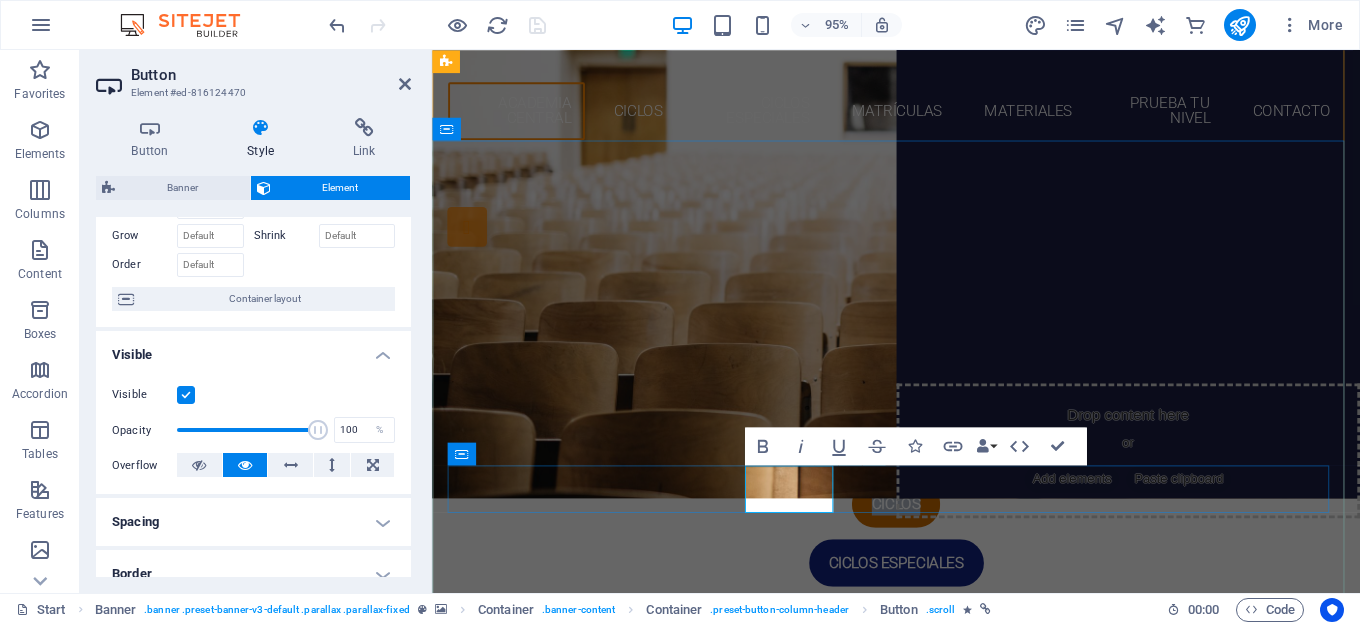 click on "ciclos" at bounding box center (920, 528) 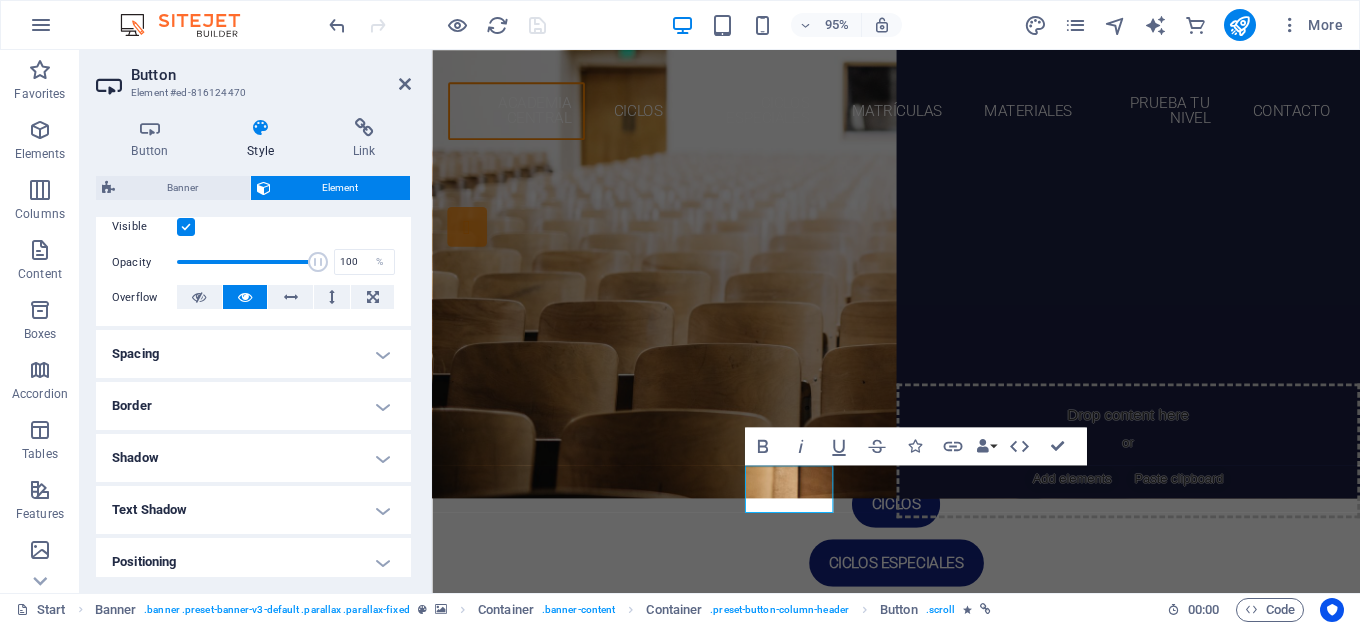 scroll, scrollTop: 300, scrollLeft: 0, axis: vertical 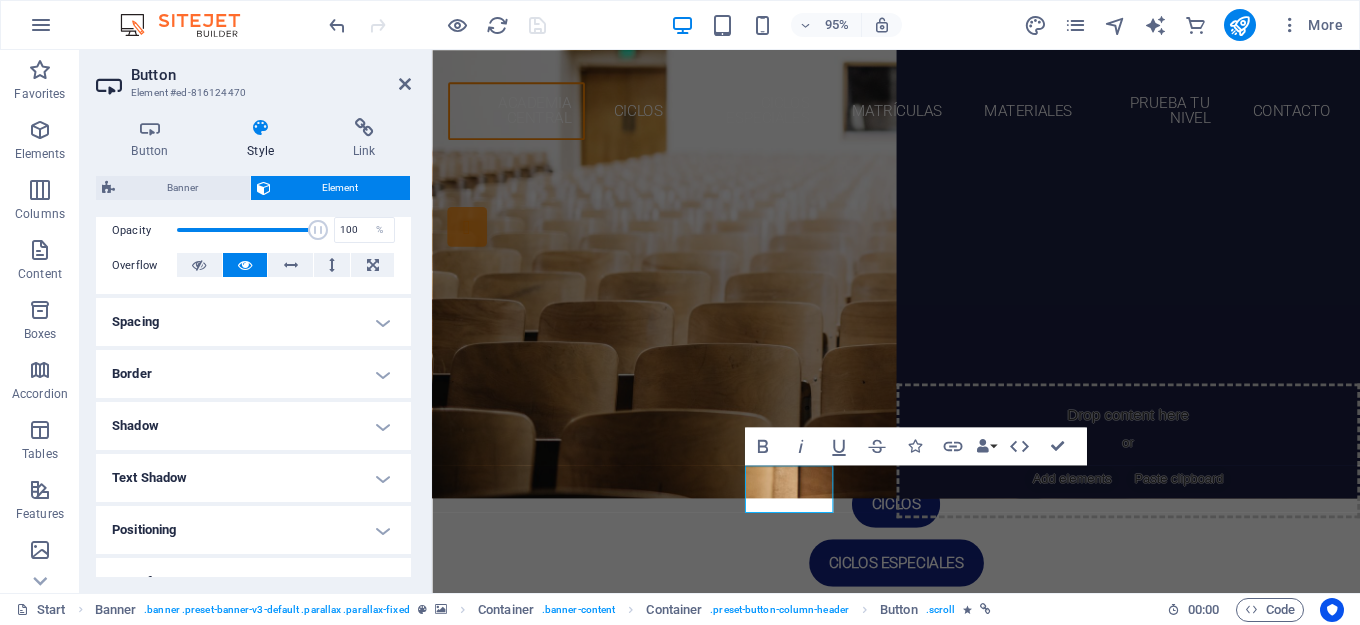 click on "Border" at bounding box center (253, 374) 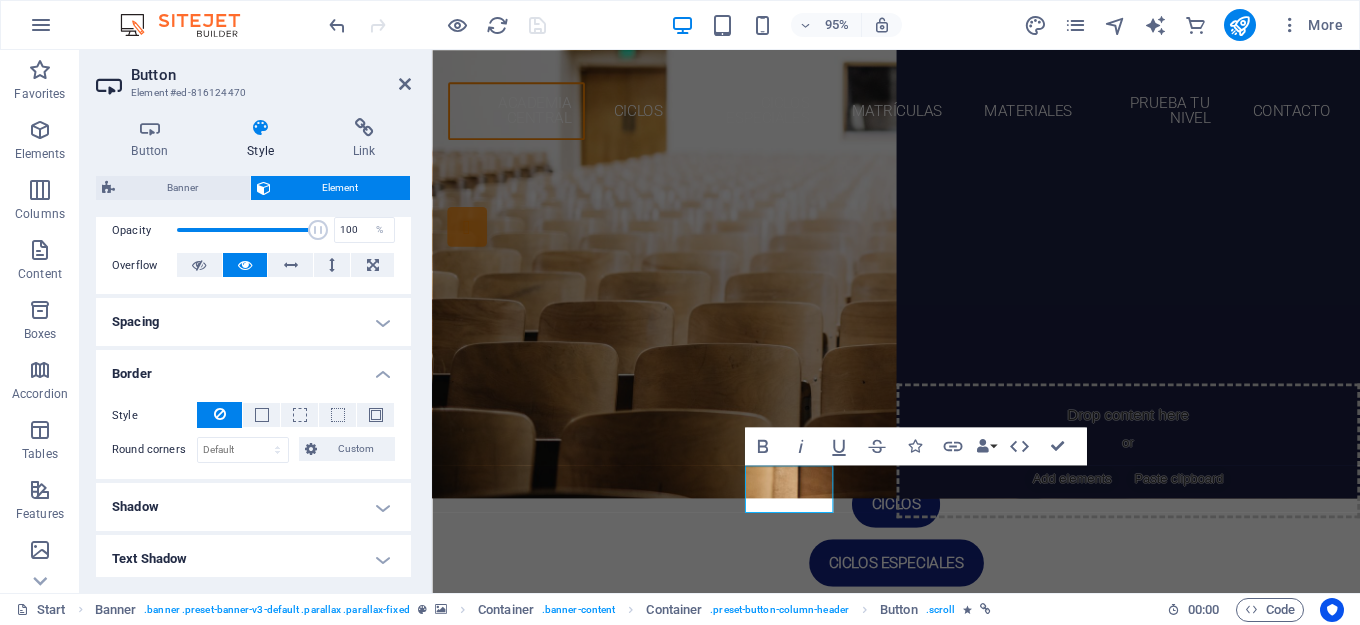 click on "Spacing" at bounding box center (253, 322) 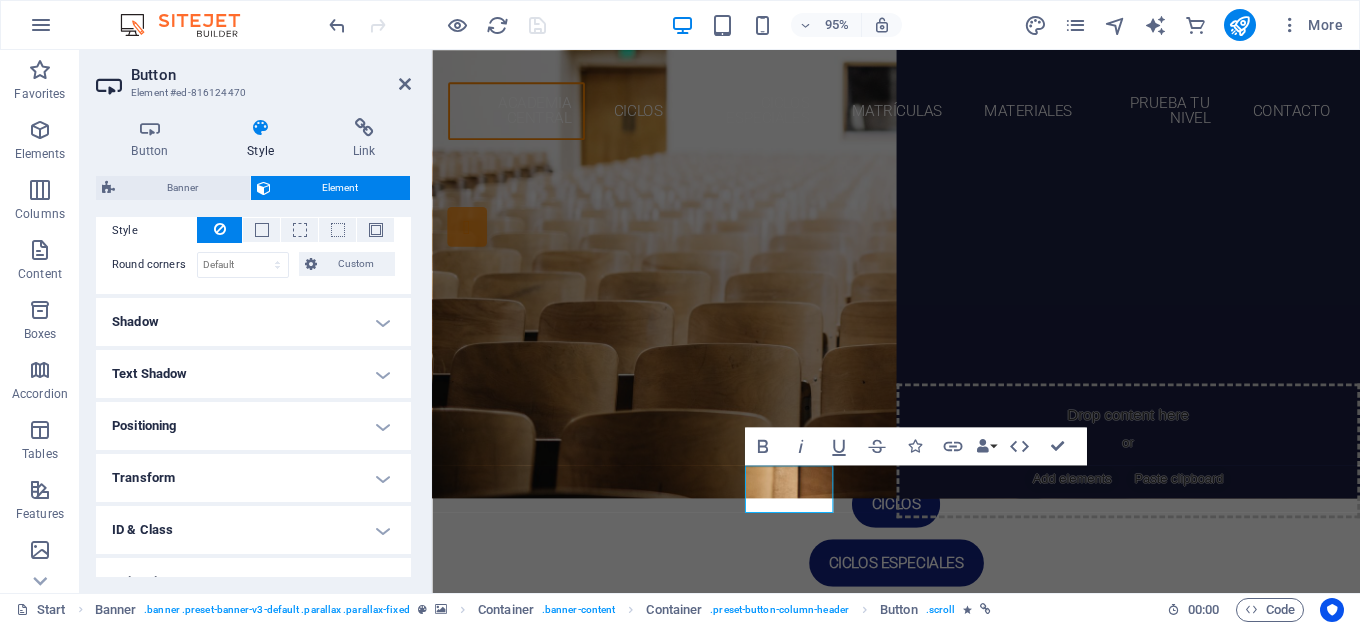 scroll, scrollTop: 600, scrollLeft: 0, axis: vertical 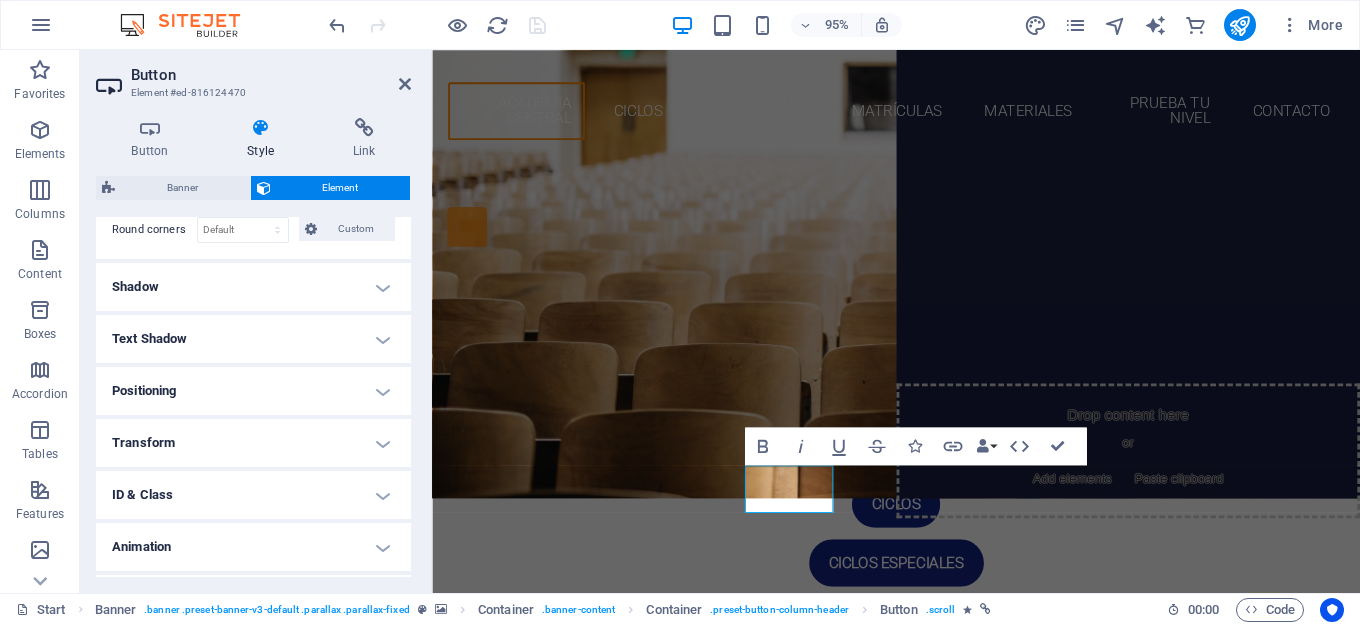 click on "Shadow" at bounding box center (253, 287) 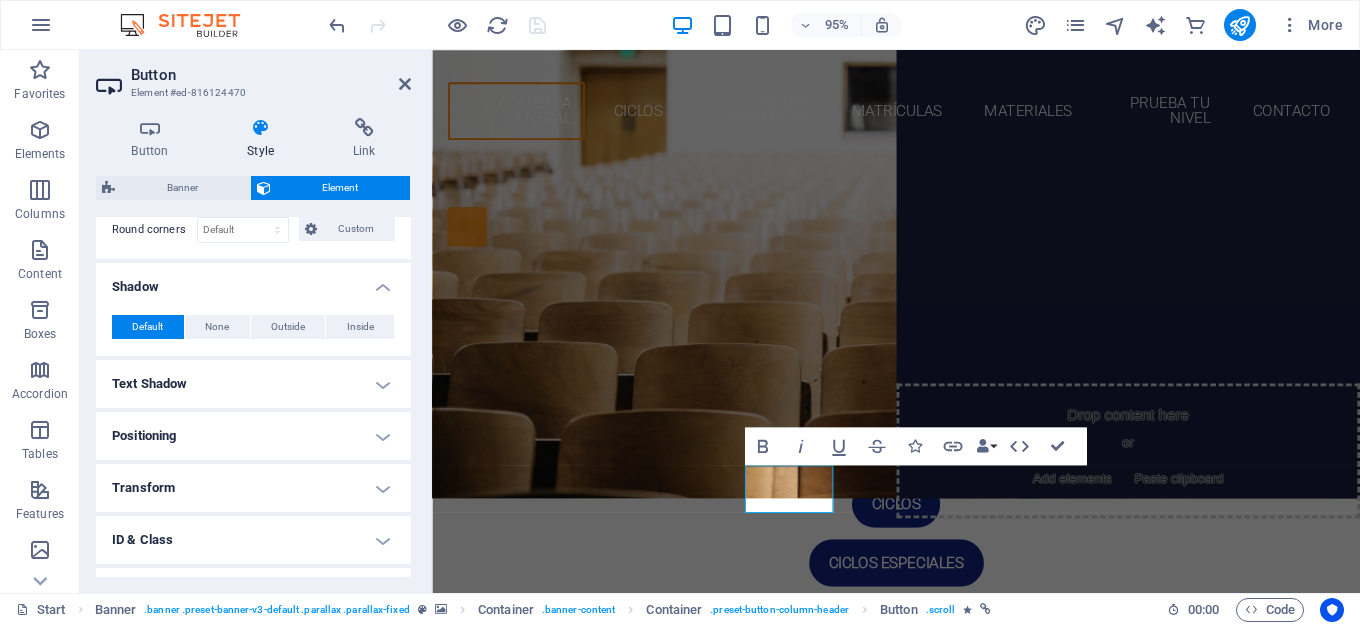 click on "Text Shadow" at bounding box center (253, 384) 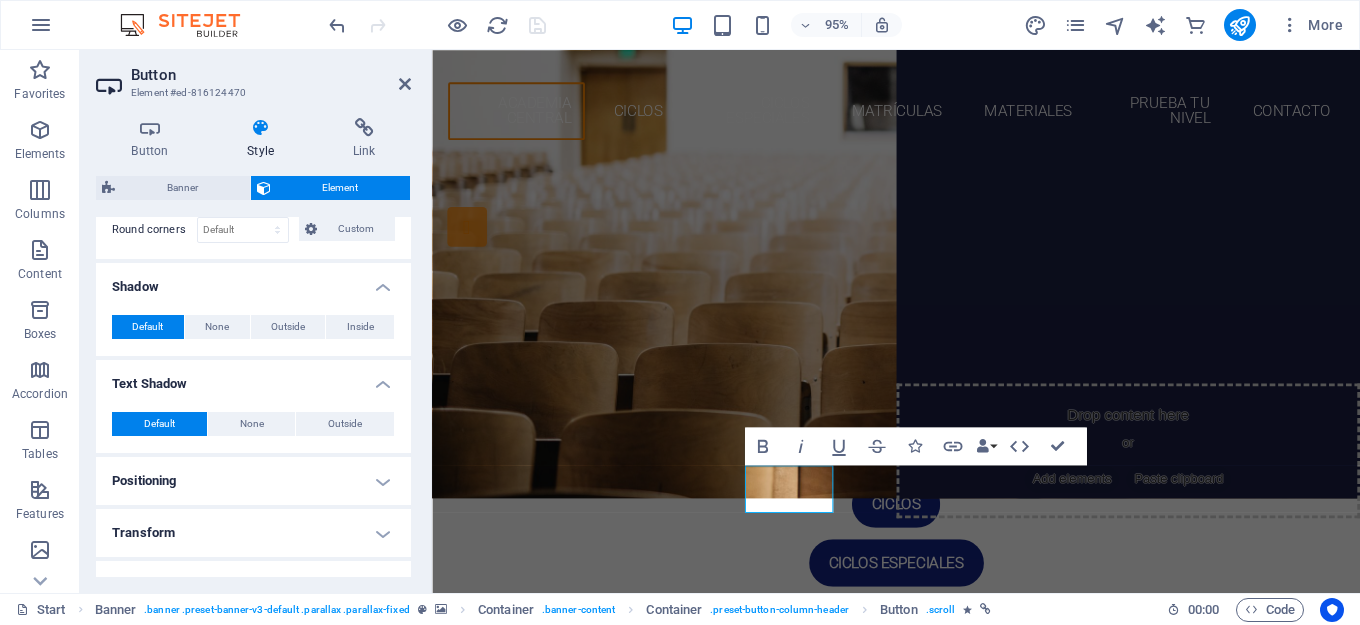 scroll, scrollTop: 736, scrollLeft: 0, axis: vertical 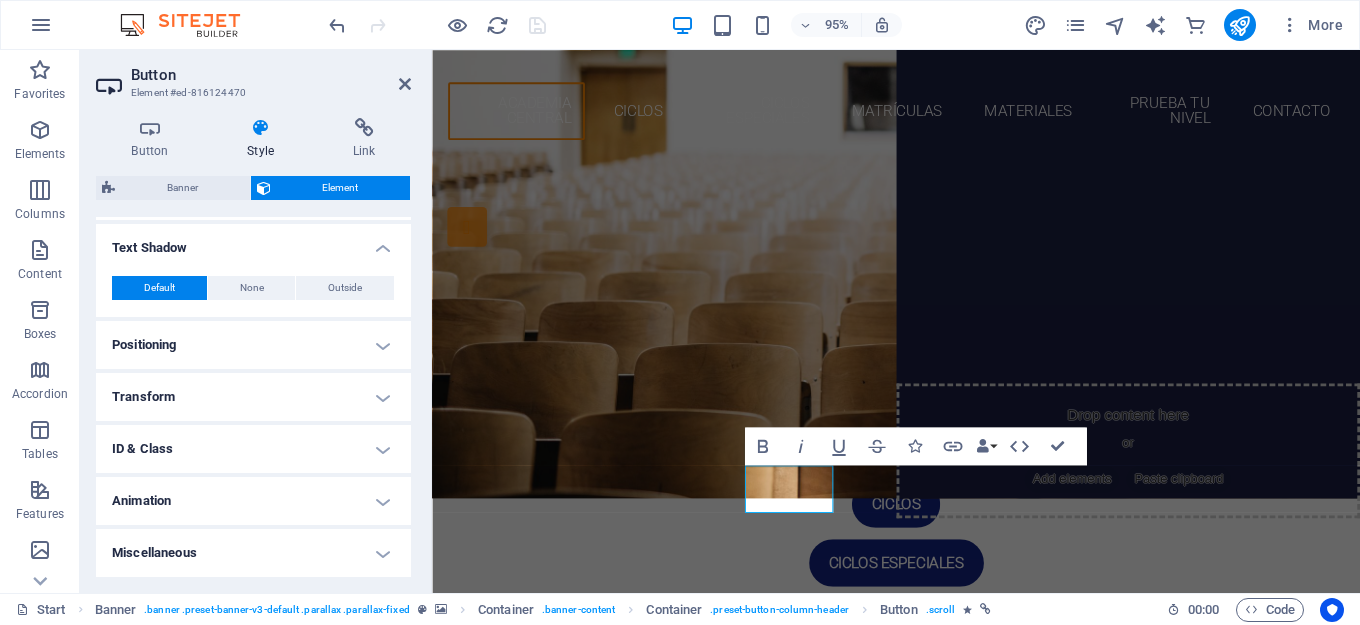 click on "Positioning" at bounding box center [253, 345] 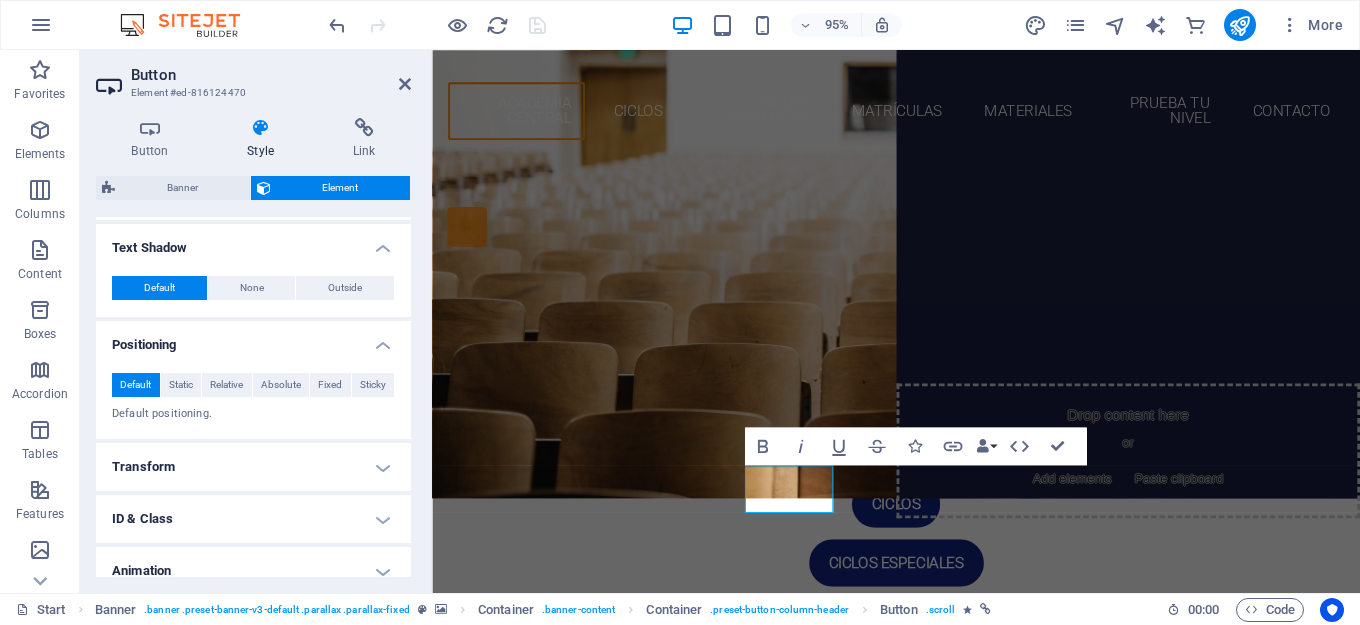 click on "Transform" at bounding box center [253, 467] 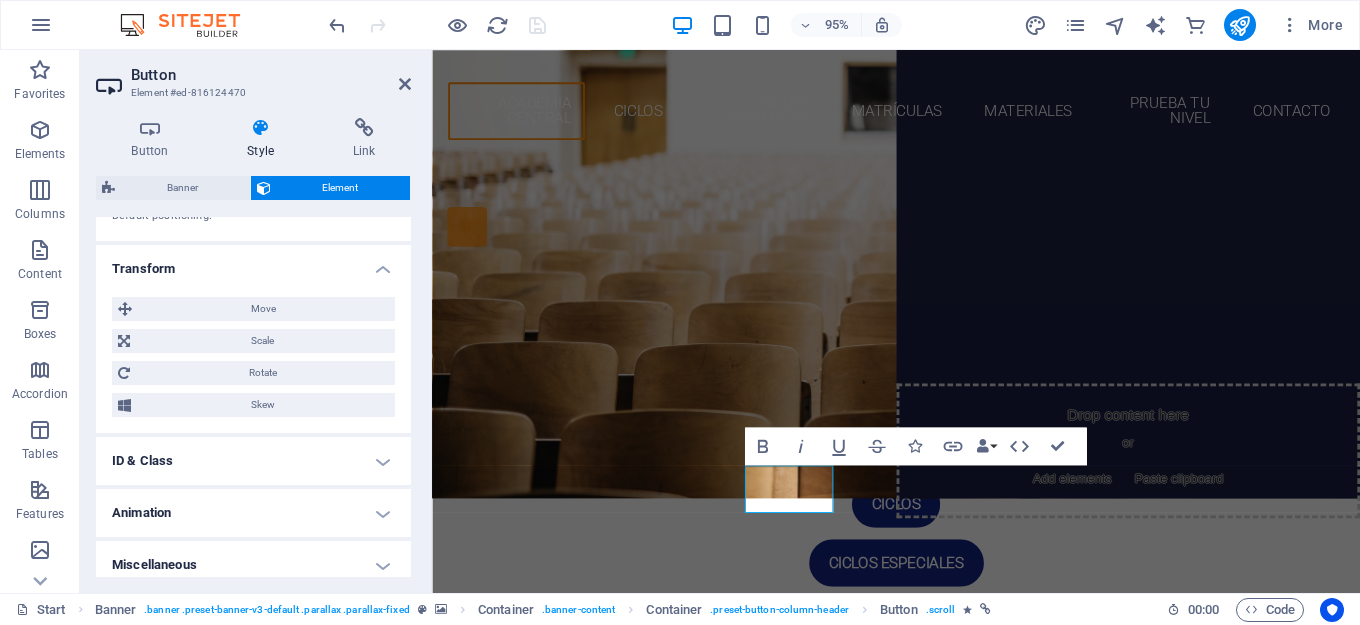 scroll, scrollTop: 946, scrollLeft: 0, axis: vertical 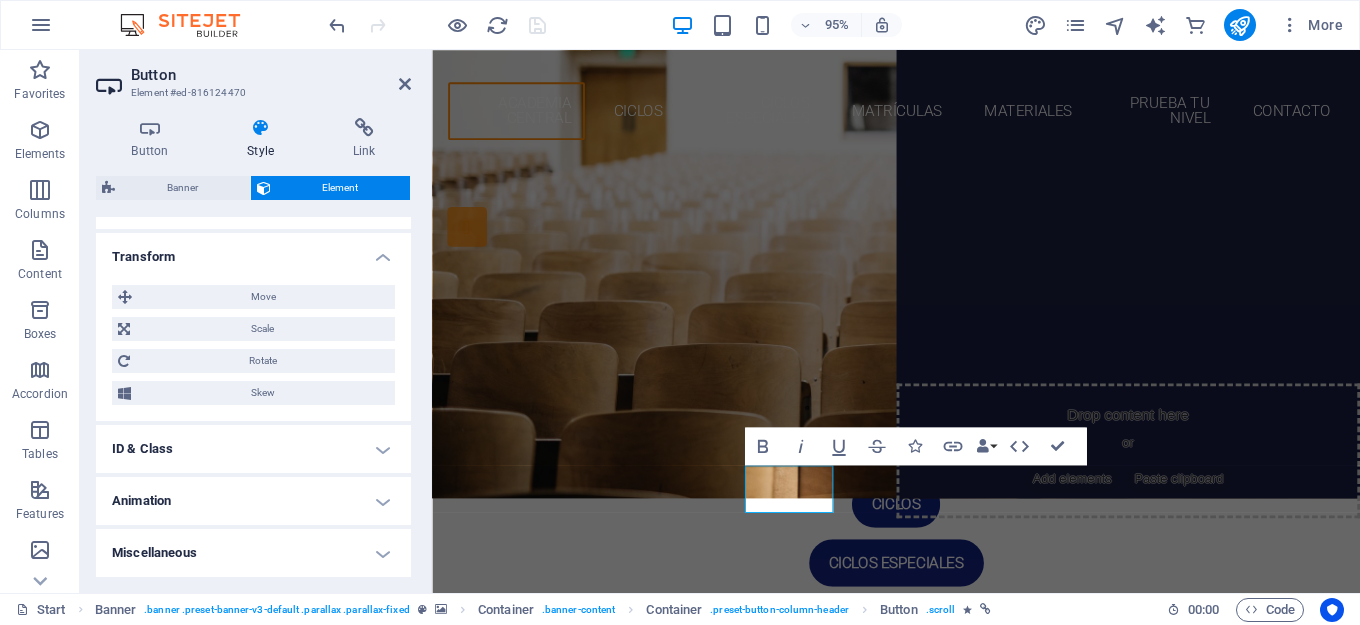 click on "ID & Class" at bounding box center [253, 449] 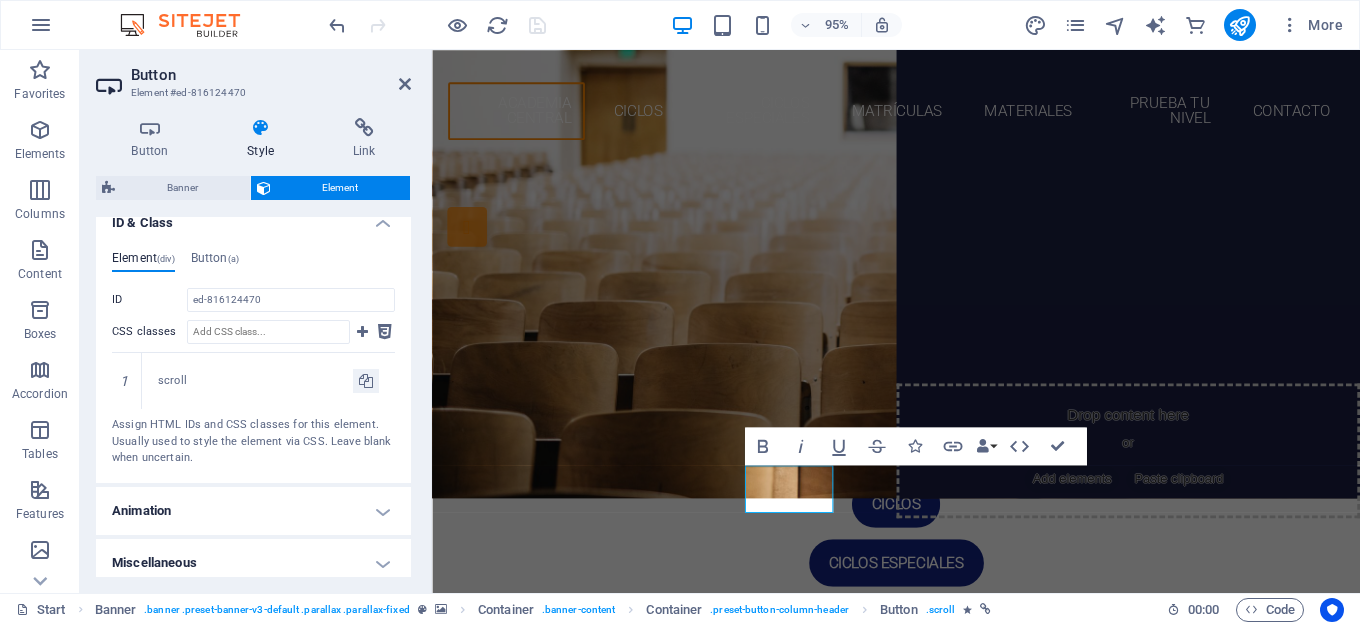 scroll, scrollTop: 1182, scrollLeft: 0, axis: vertical 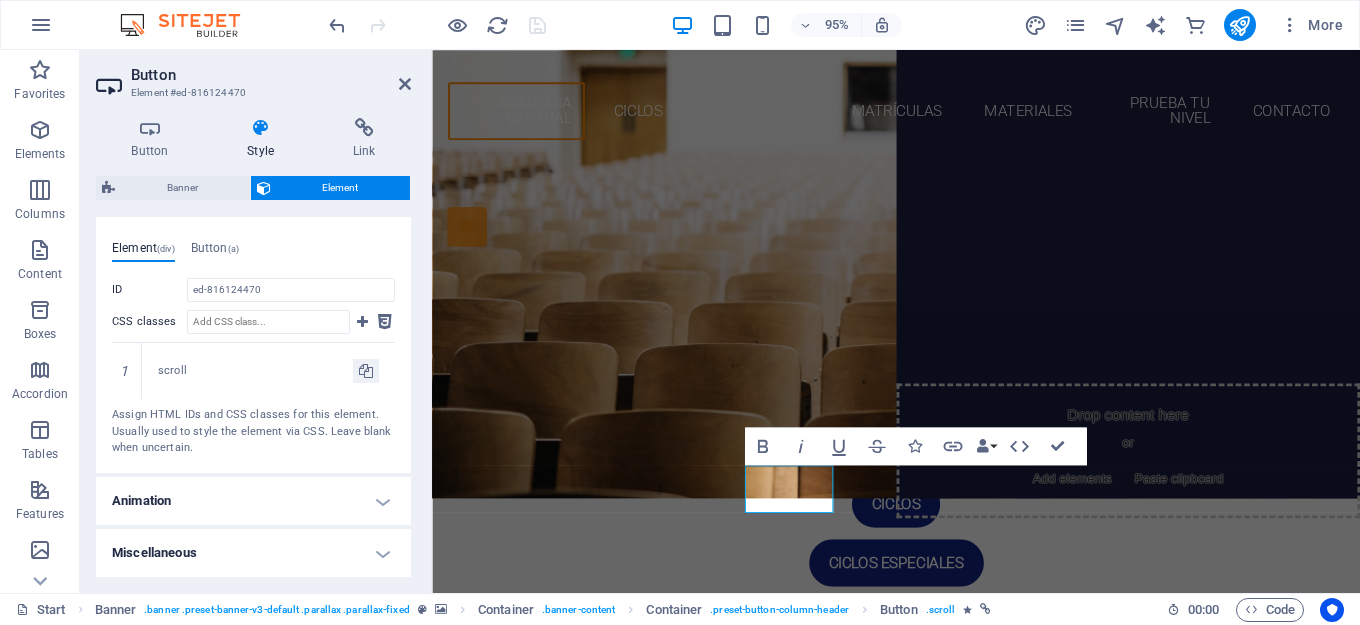 click on "Animation" at bounding box center [253, 501] 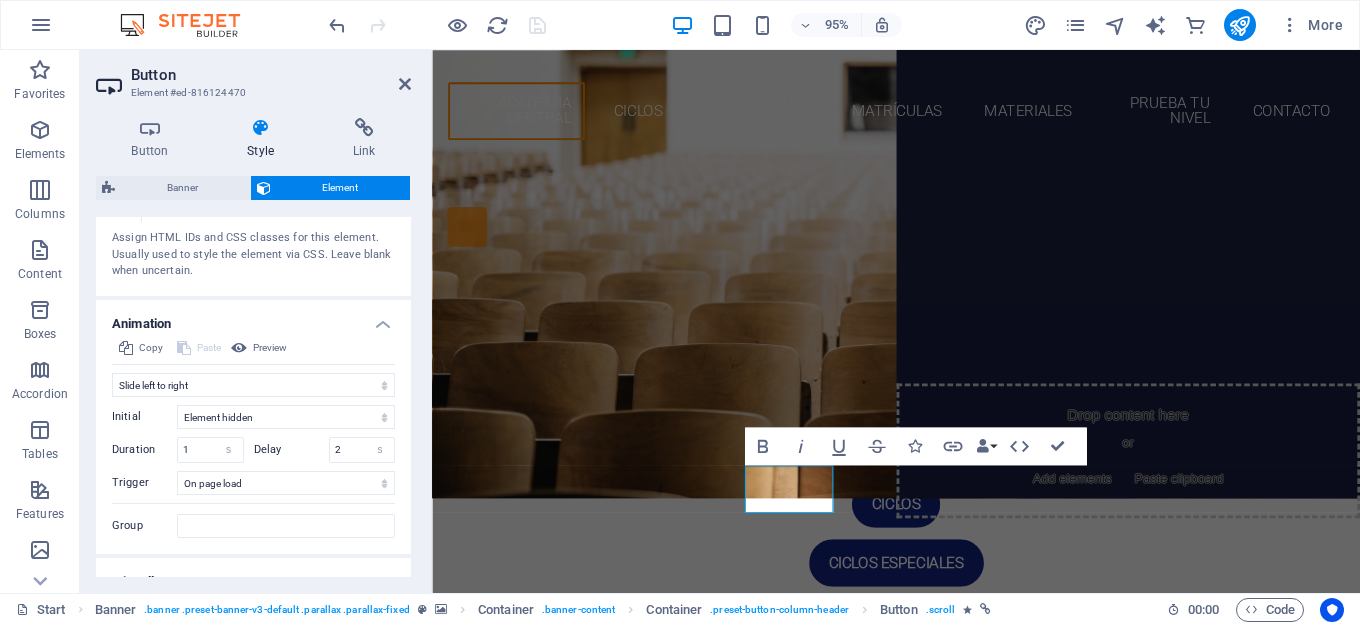 scroll, scrollTop: 1388, scrollLeft: 0, axis: vertical 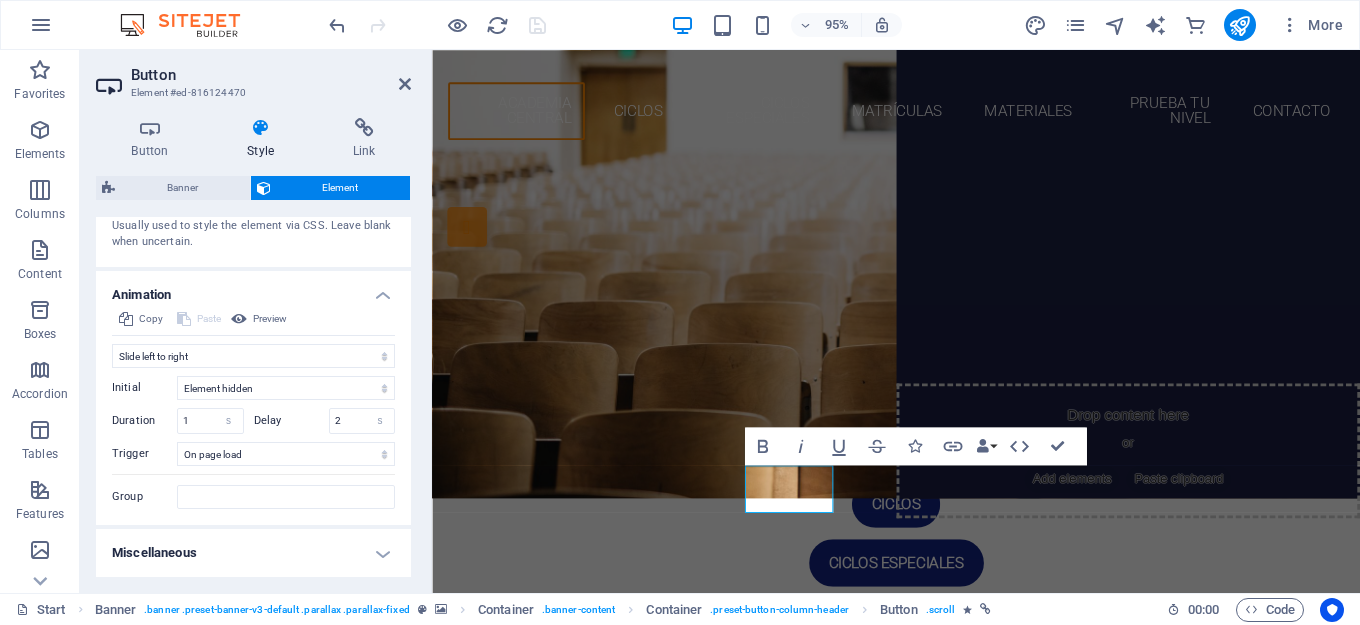 click on "Miscellaneous" at bounding box center [253, 553] 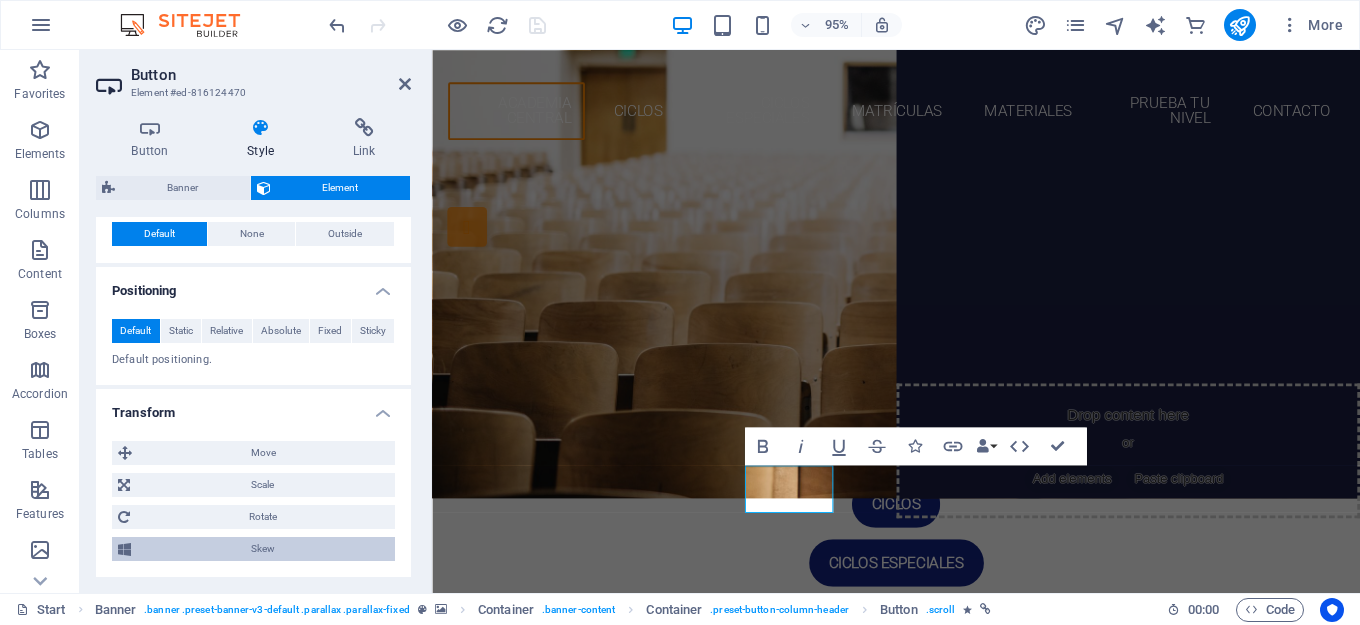 scroll, scrollTop: 512, scrollLeft: 0, axis: vertical 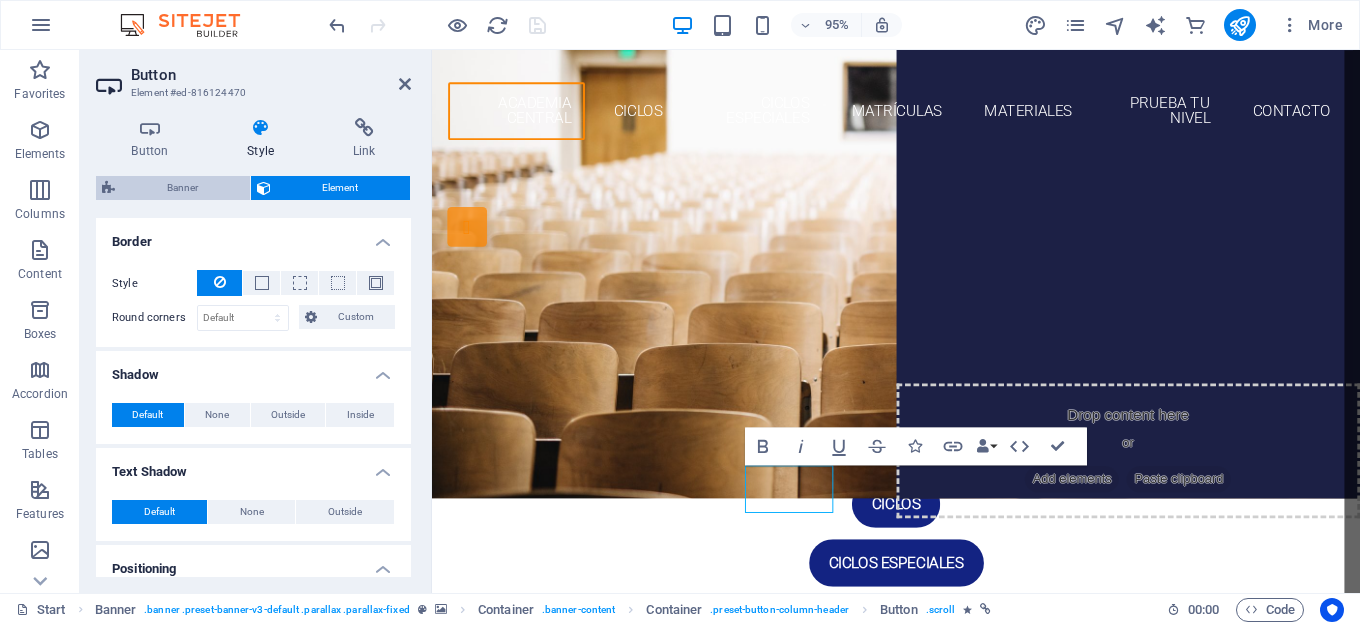 click on "Banner" at bounding box center (182, 188) 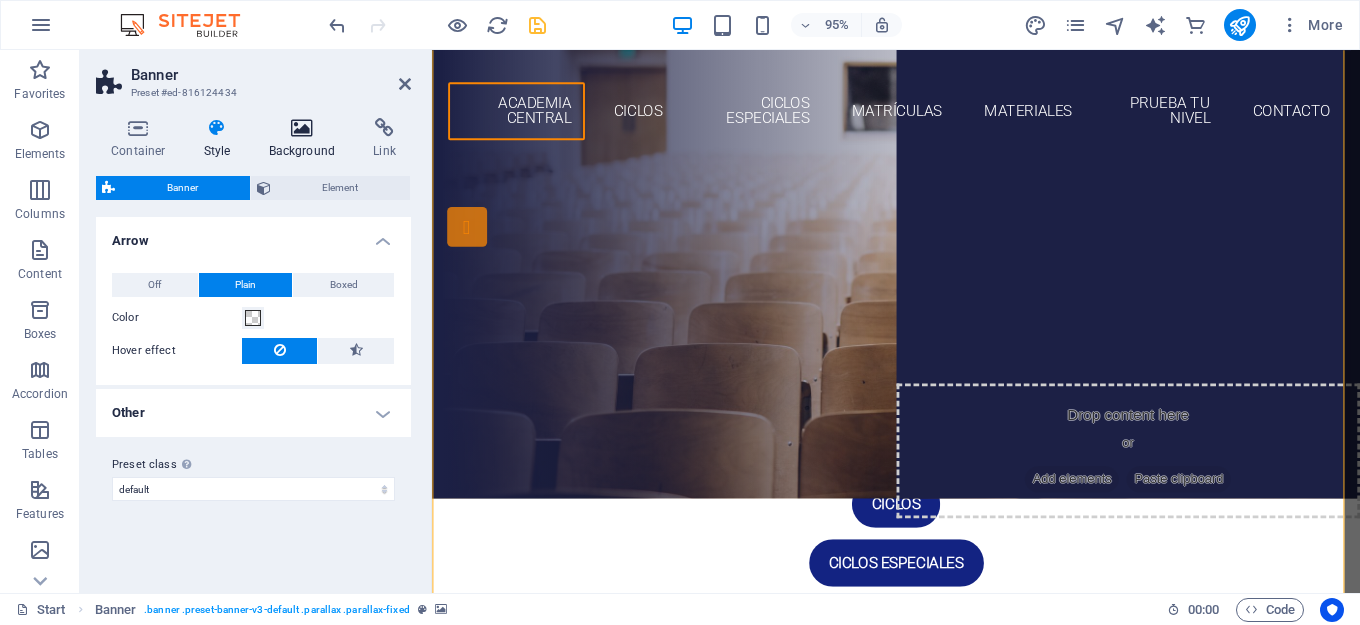 click at bounding box center (302, 128) 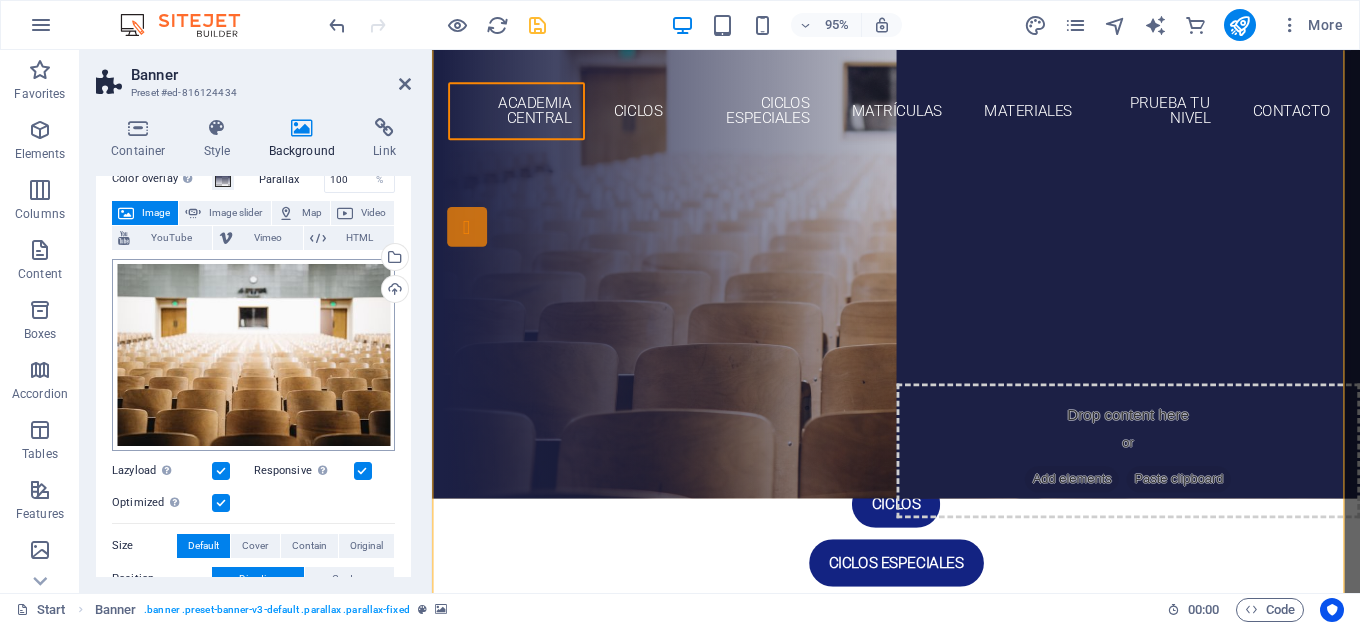 scroll, scrollTop: 66, scrollLeft: 0, axis: vertical 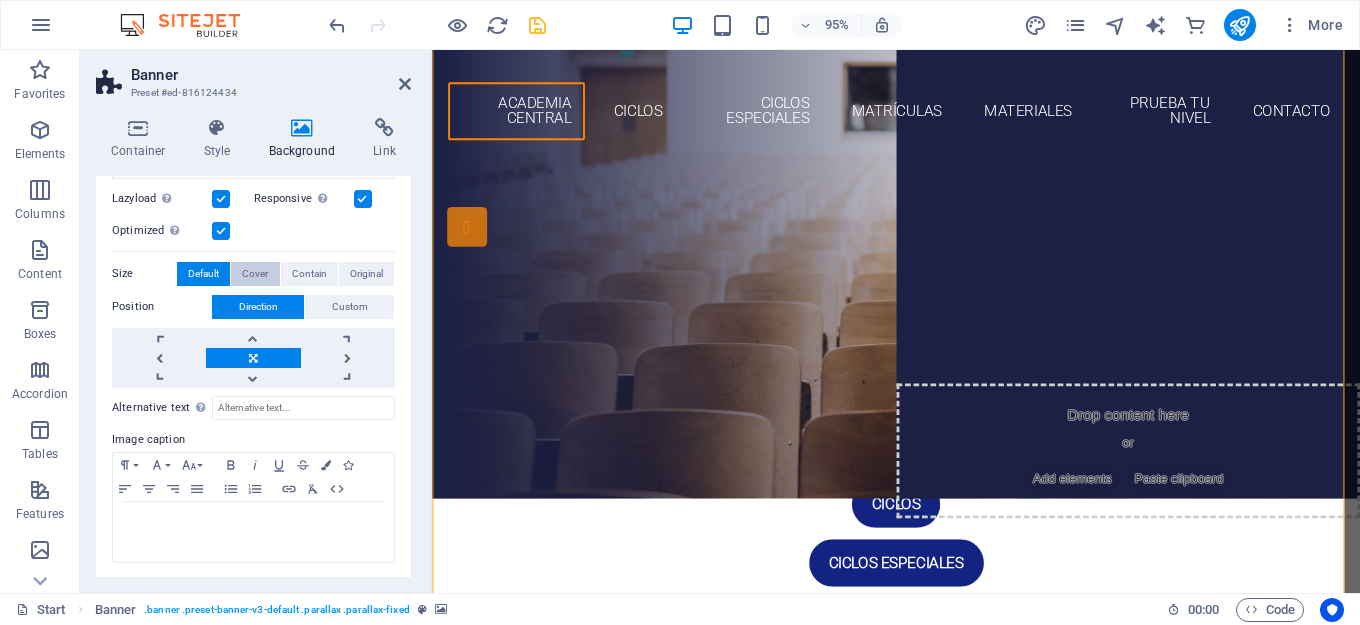 click on "Cover" at bounding box center (255, 274) 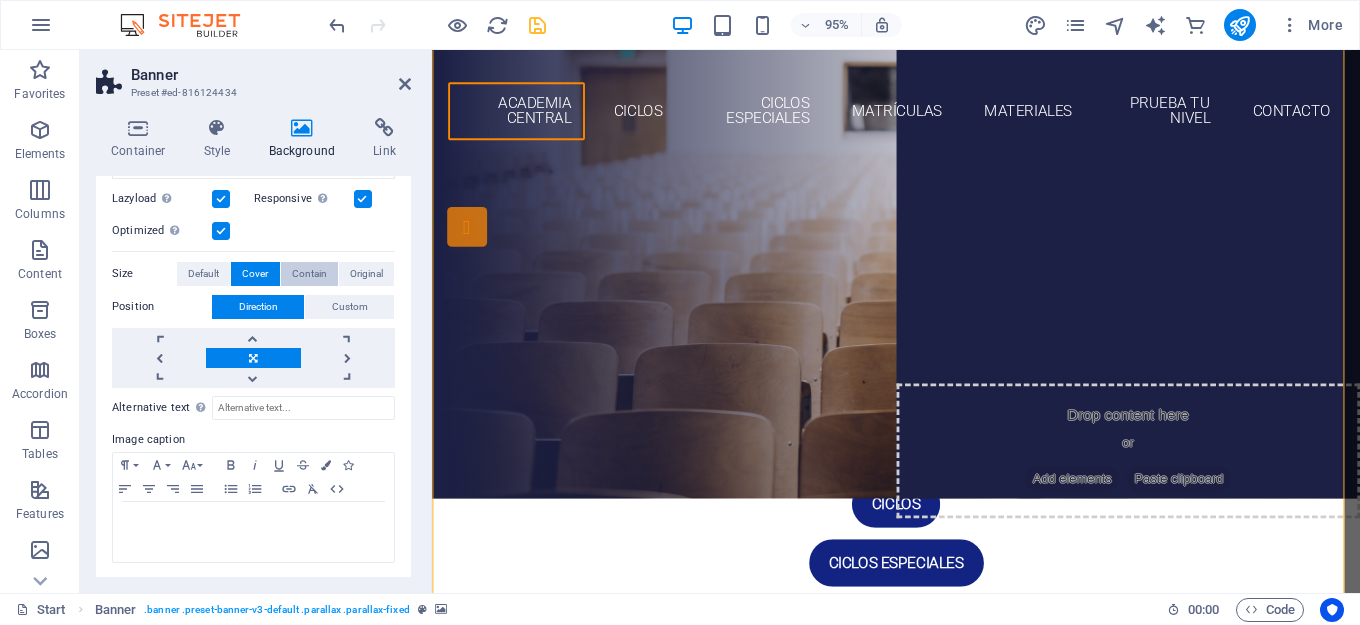 click on "Contain" at bounding box center (309, 274) 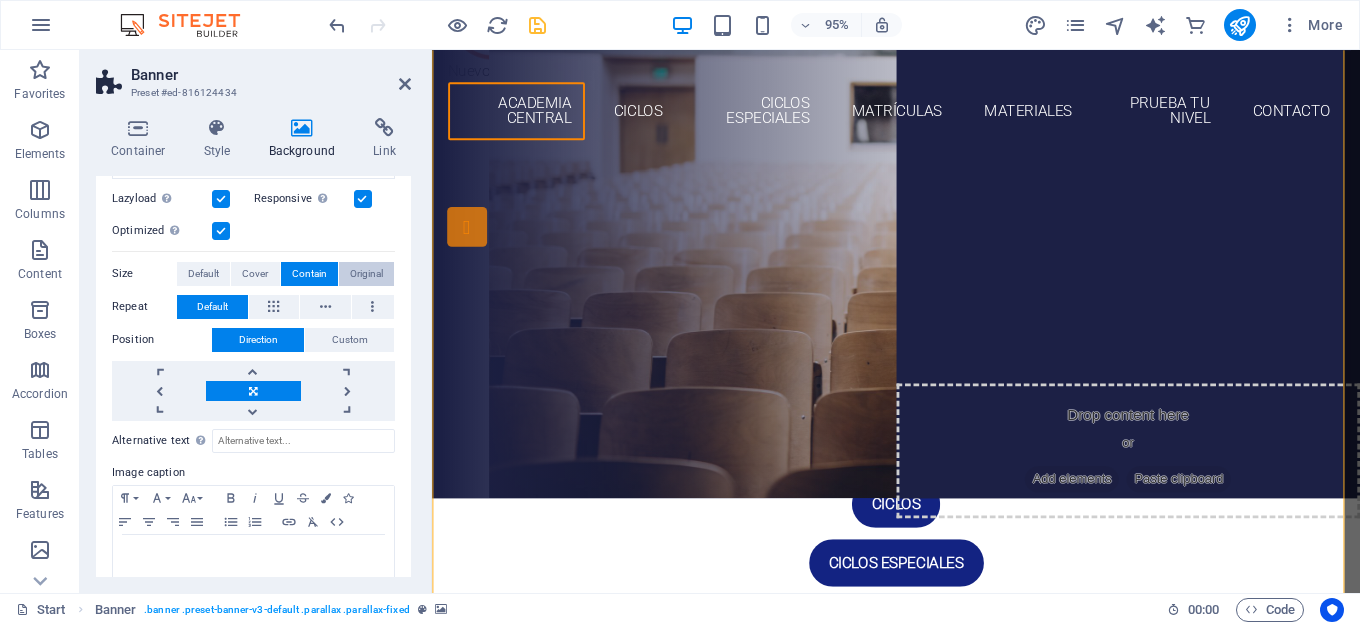 click on "Original" at bounding box center (366, 274) 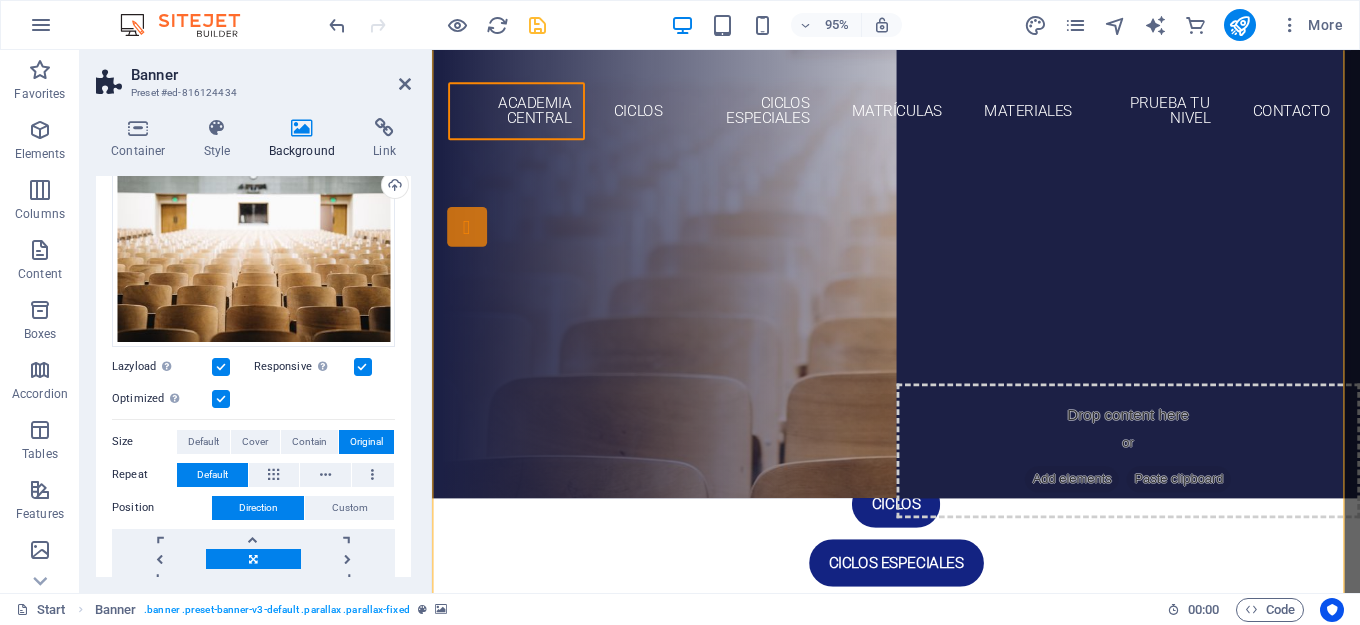 scroll, scrollTop: 0, scrollLeft: 0, axis: both 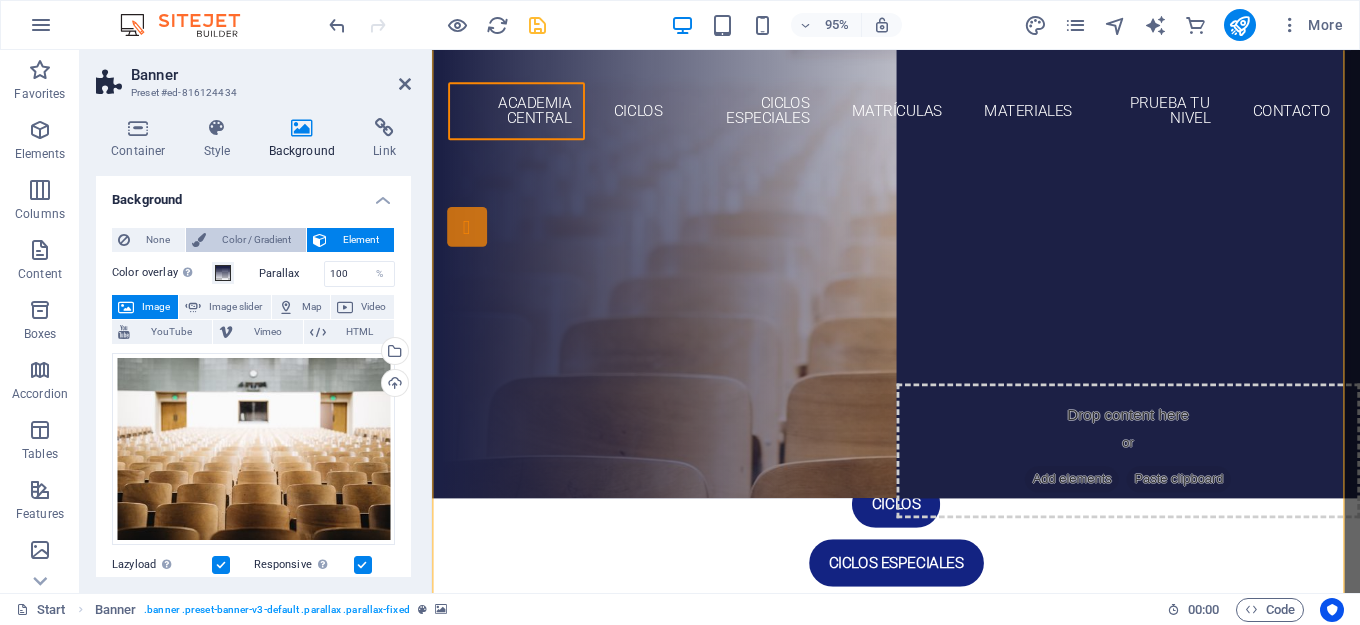 click on "Color / Gradient" at bounding box center (256, 240) 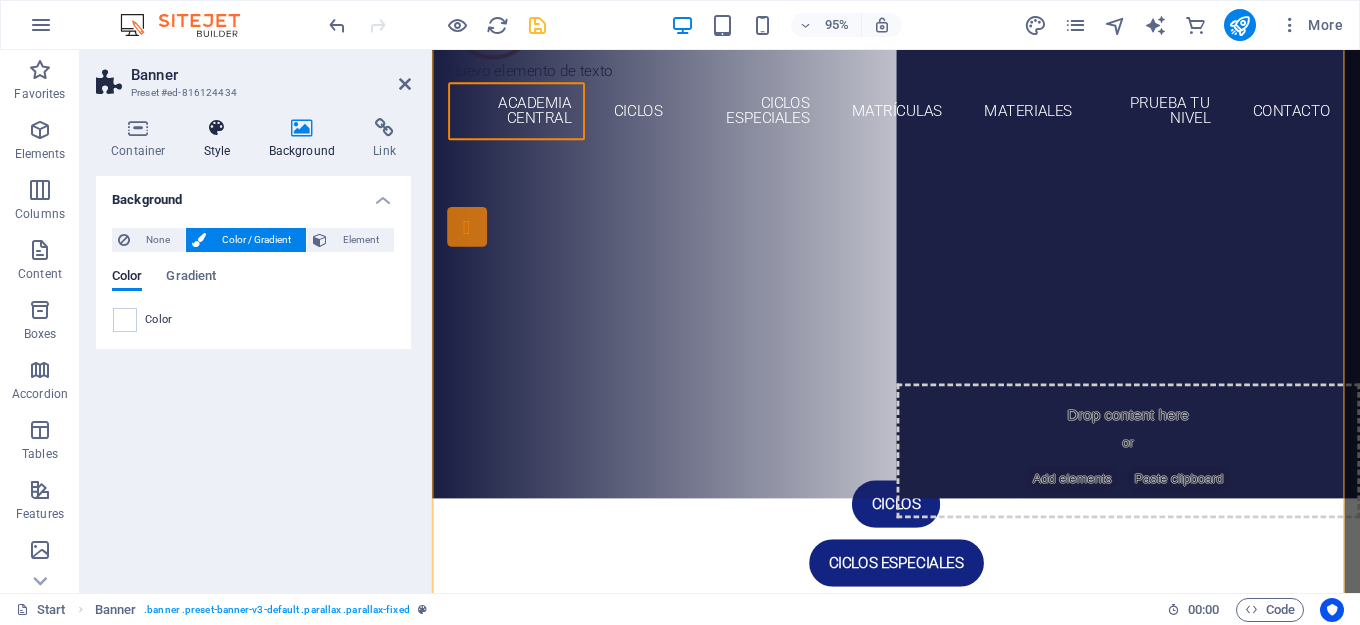click on "Style" at bounding box center (221, 139) 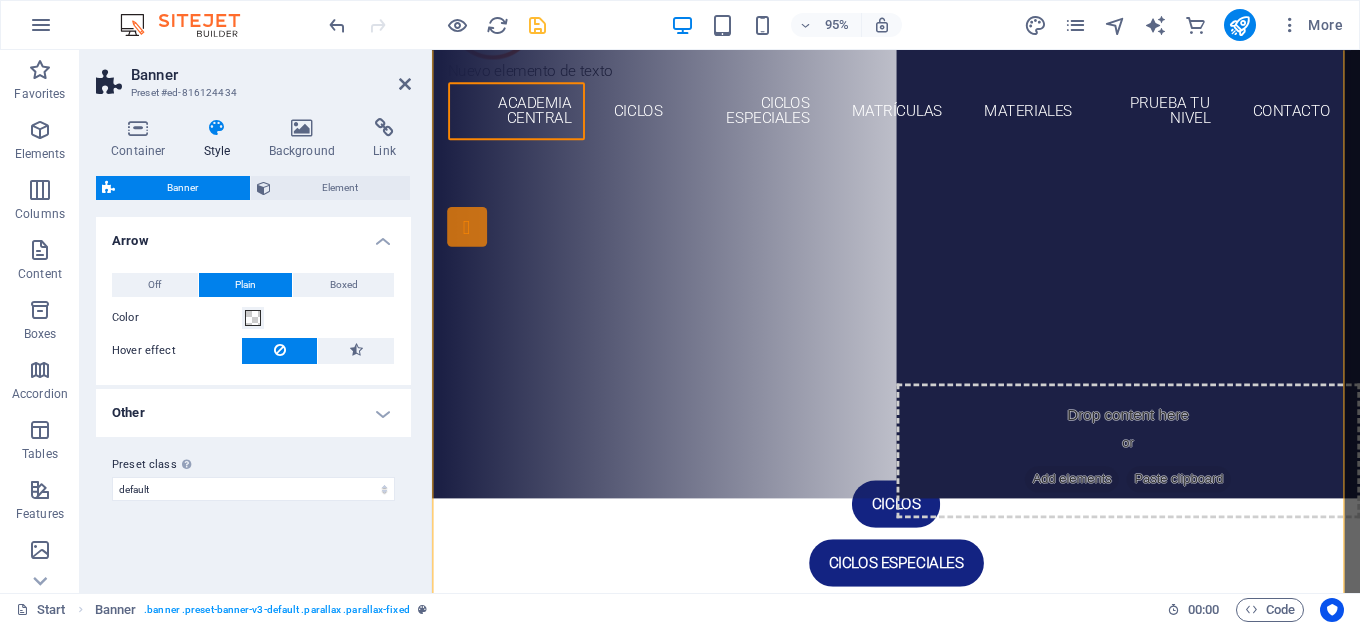 click on "Other" at bounding box center (253, 413) 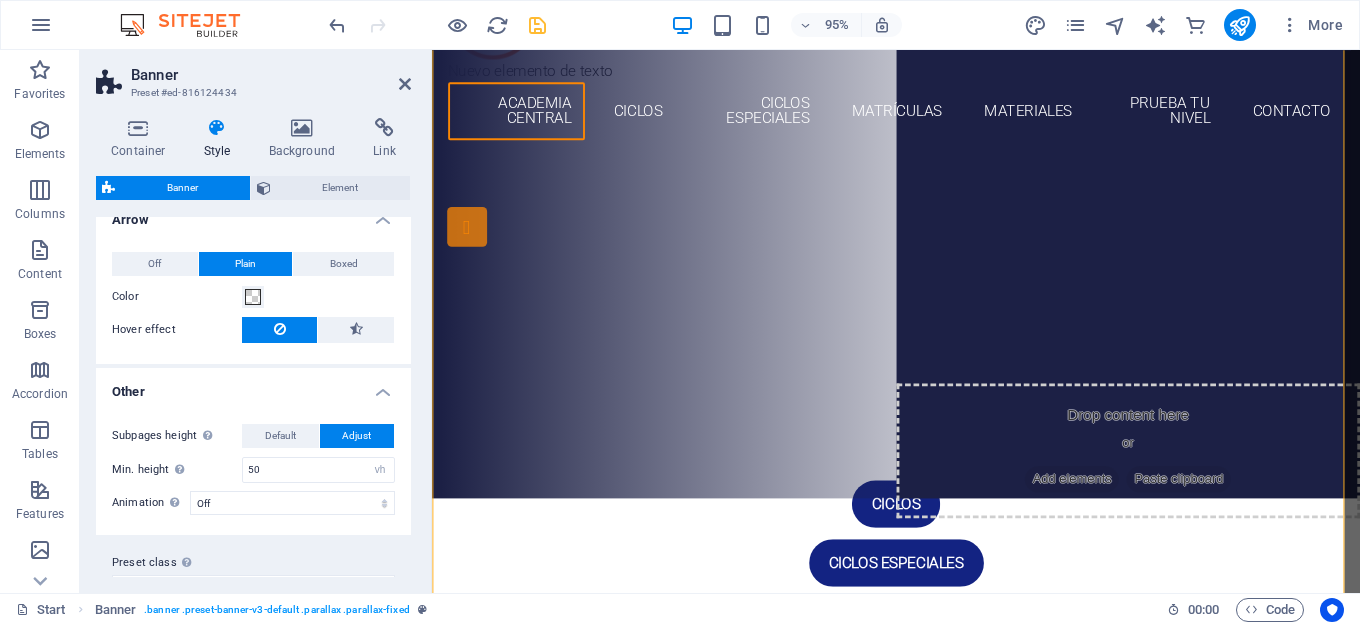 scroll, scrollTop: 0, scrollLeft: 0, axis: both 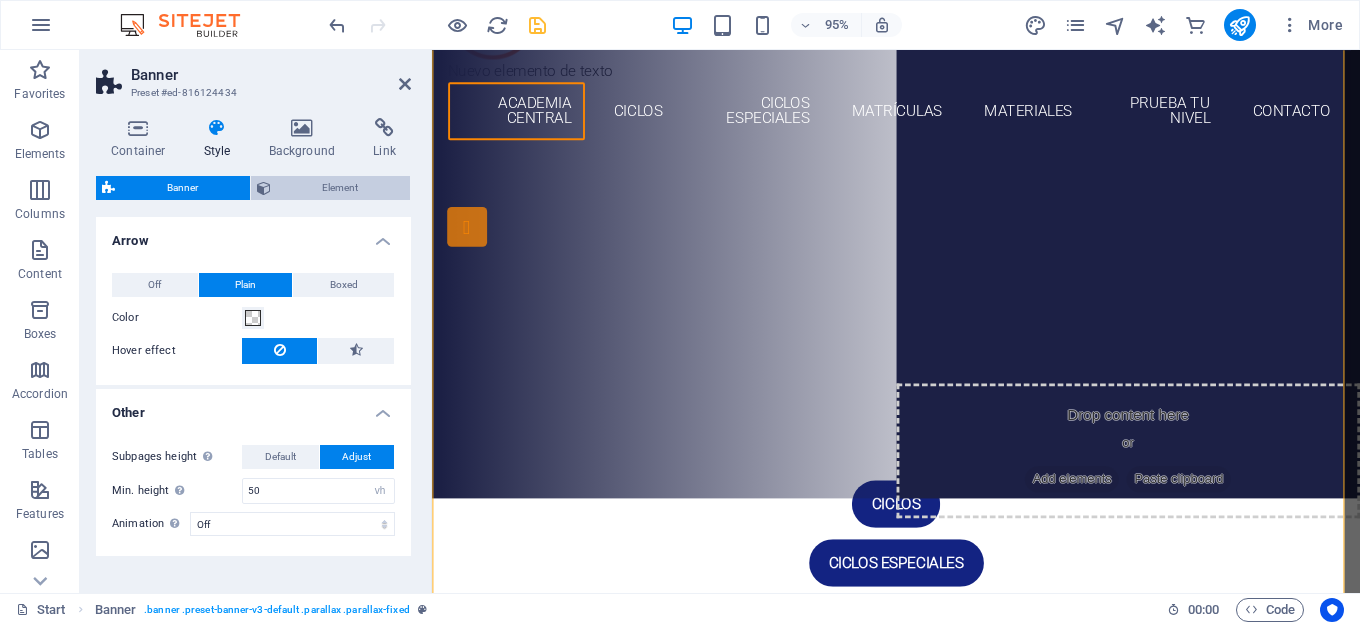 click on "Element" at bounding box center (341, 188) 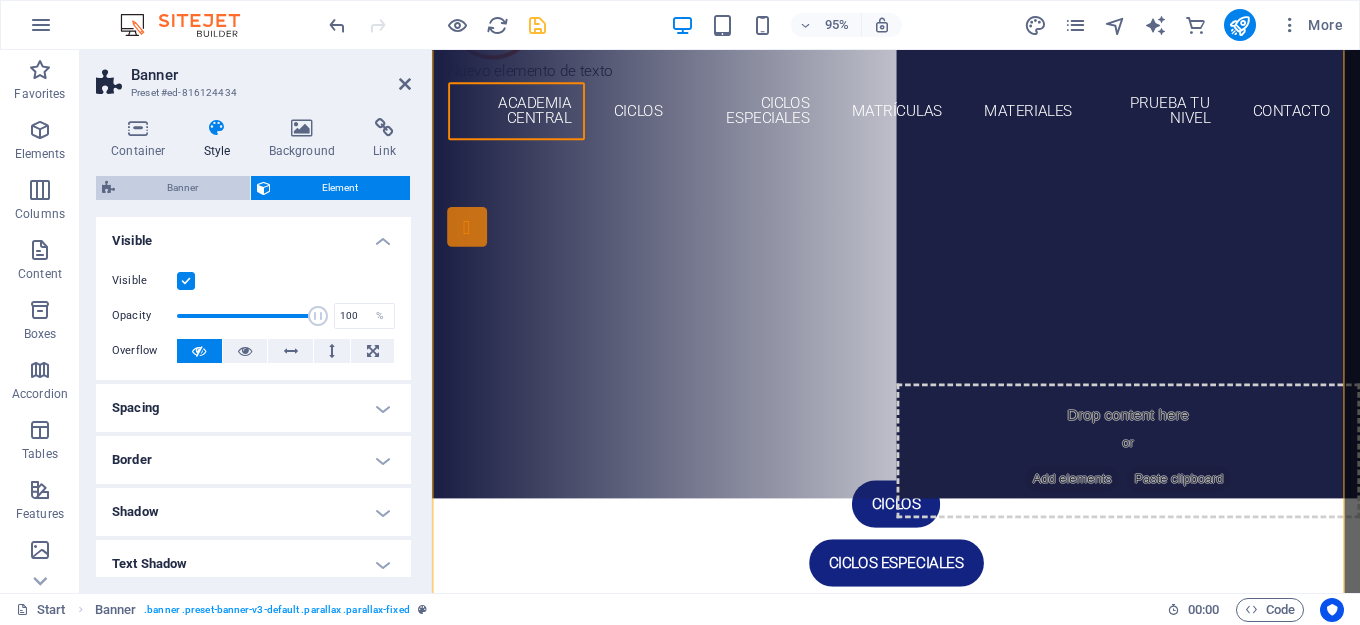 click on "Banner" at bounding box center [182, 188] 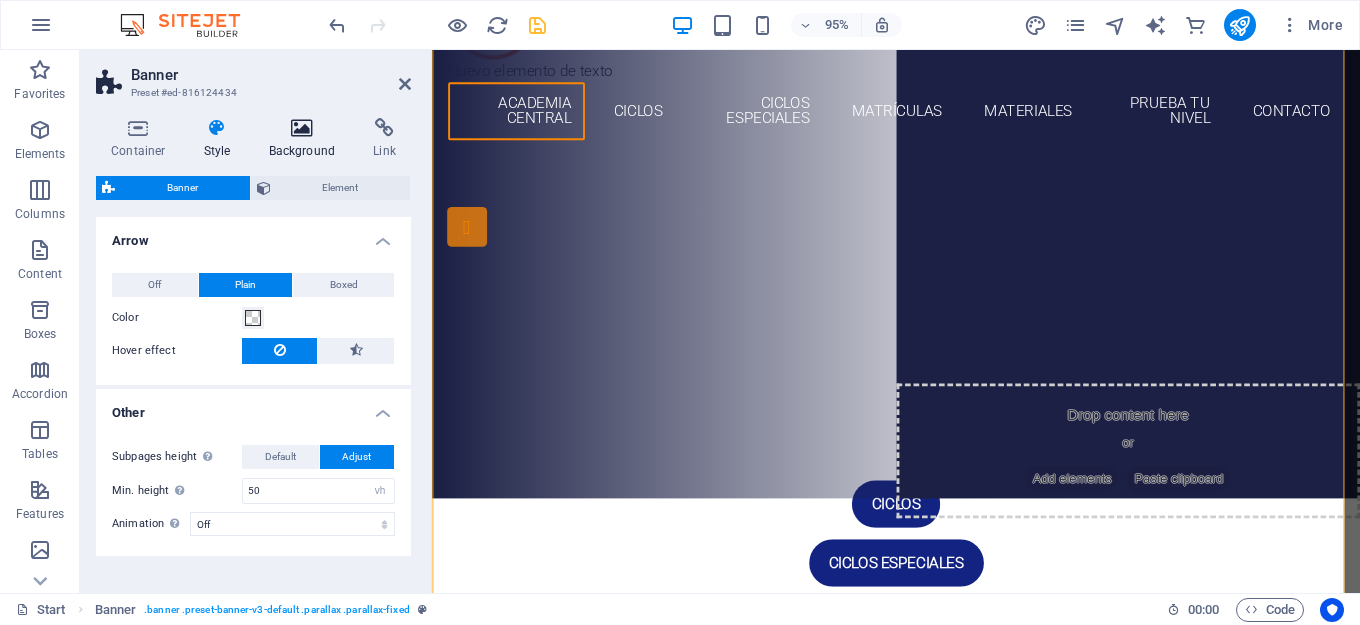 click on "Background" at bounding box center (306, 139) 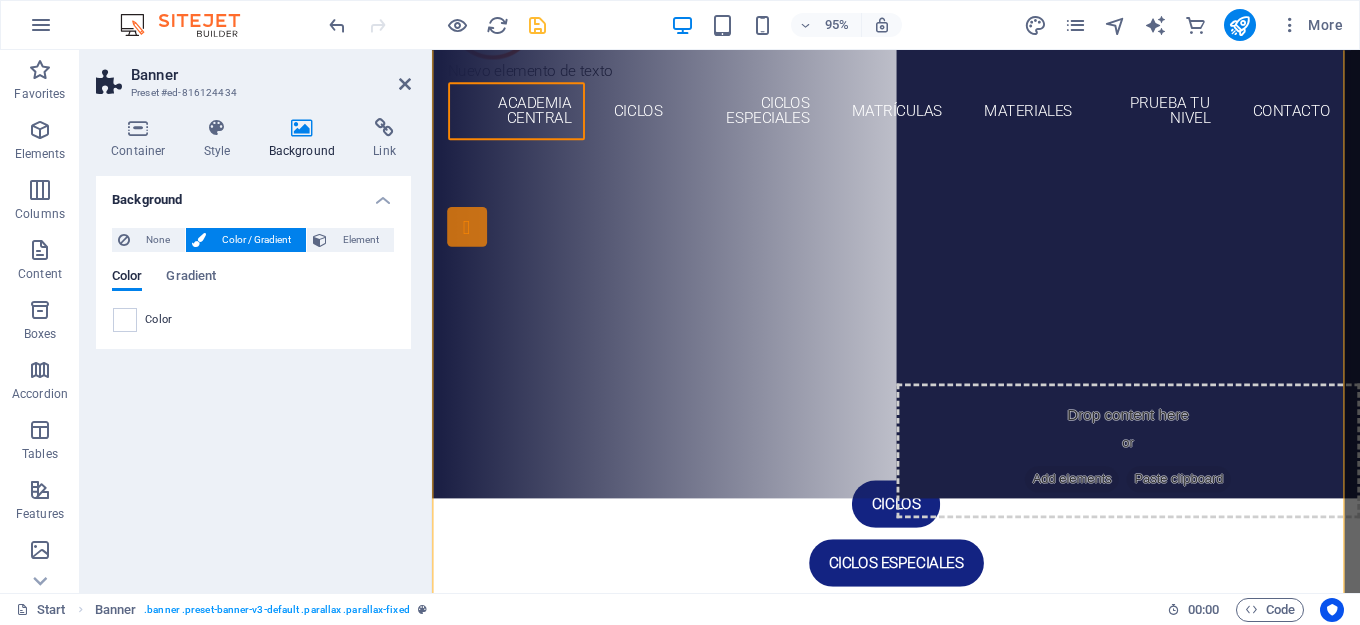 click on "Color / Gradient" at bounding box center (256, 240) 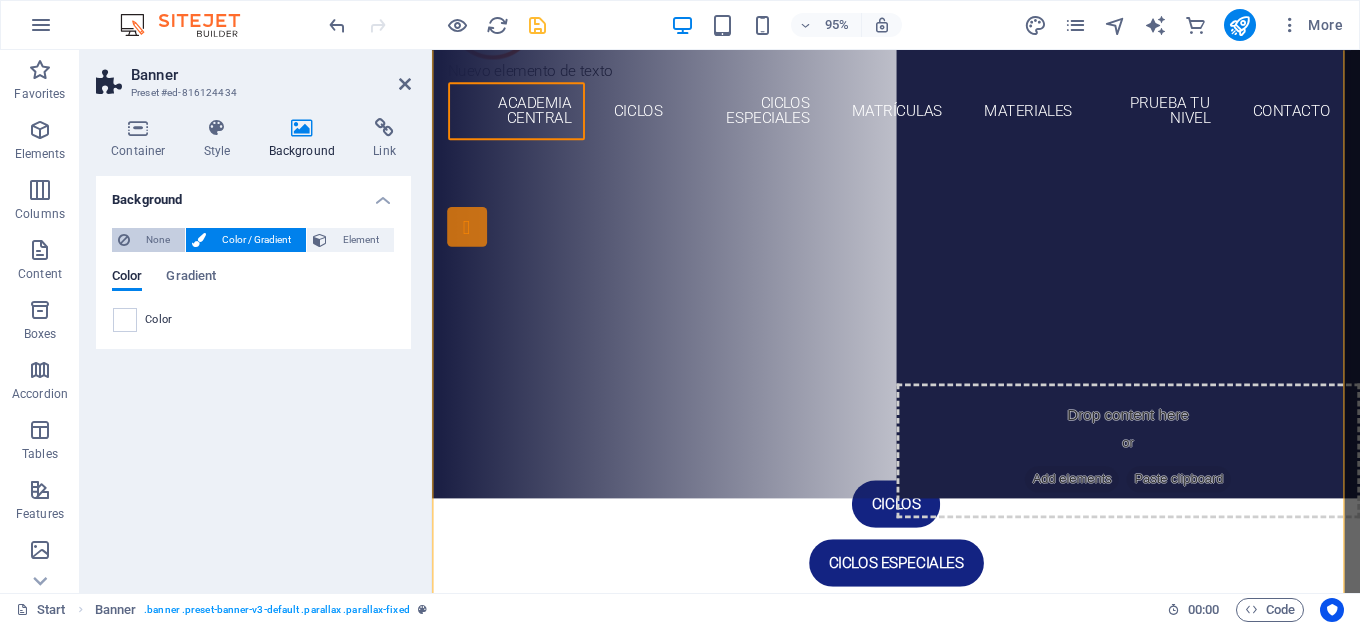 click on "None" at bounding box center [157, 240] 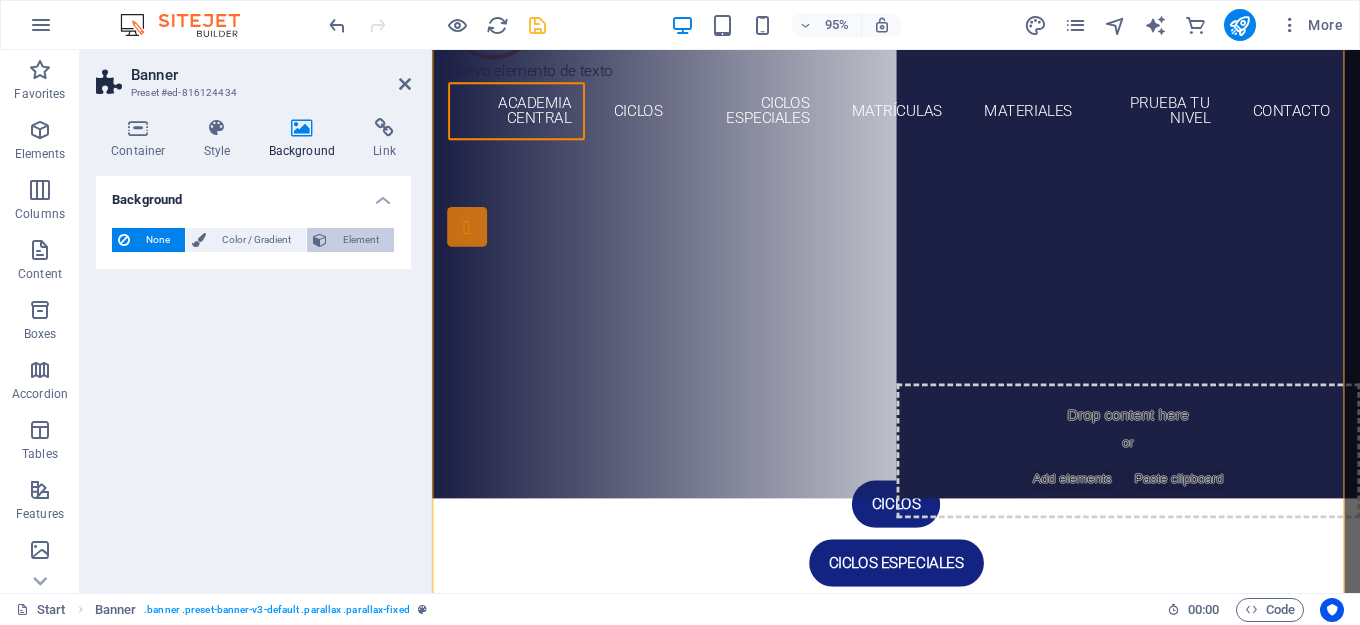click on "Element" at bounding box center (360, 240) 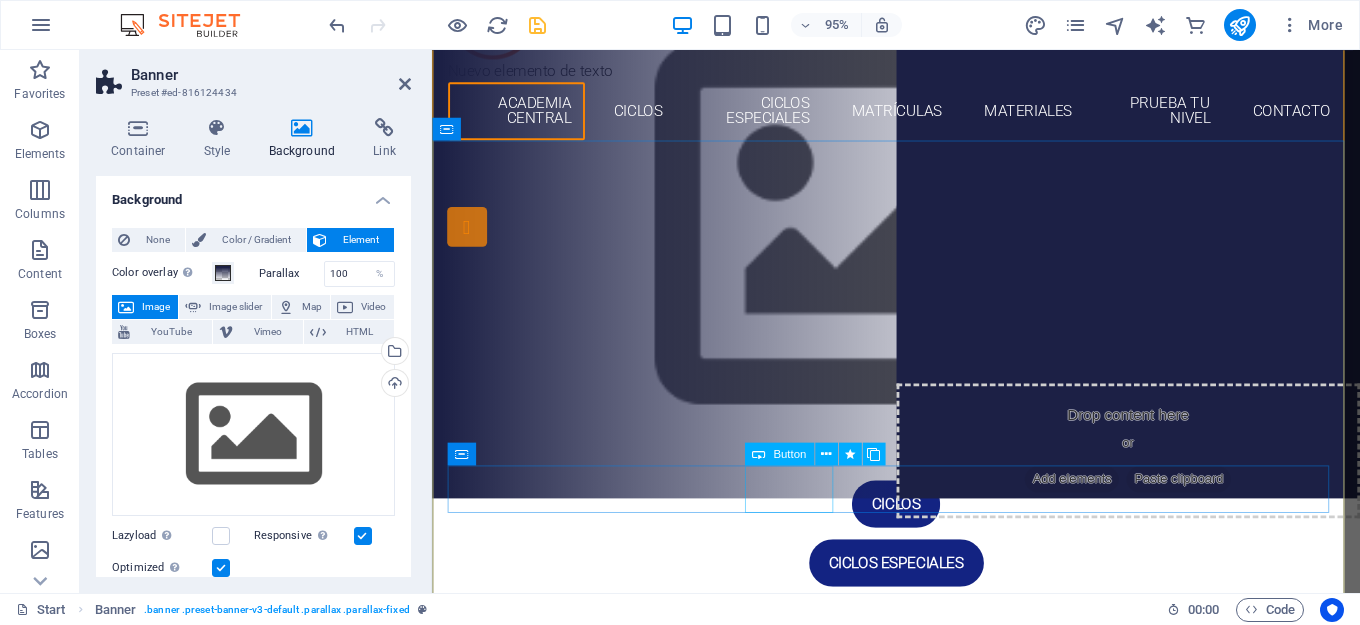 click on "ciclos" at bounding box center [921, 528] 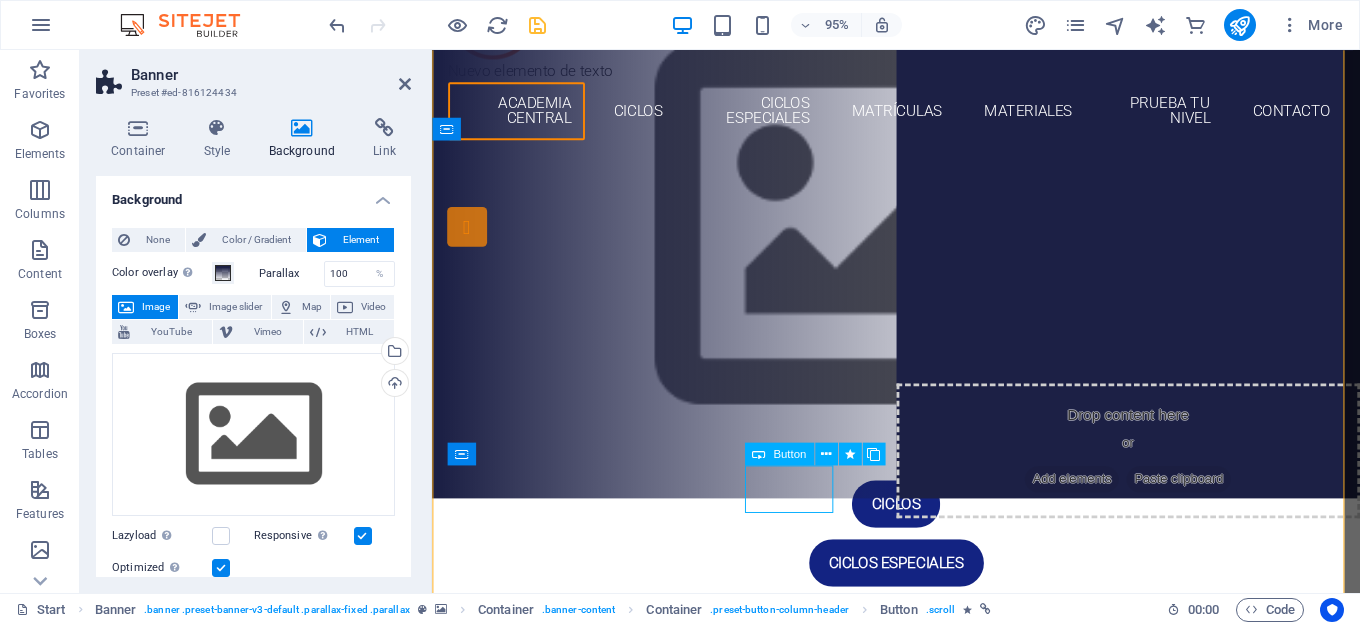 click on "ciclos" at bounding box center (921, 528) 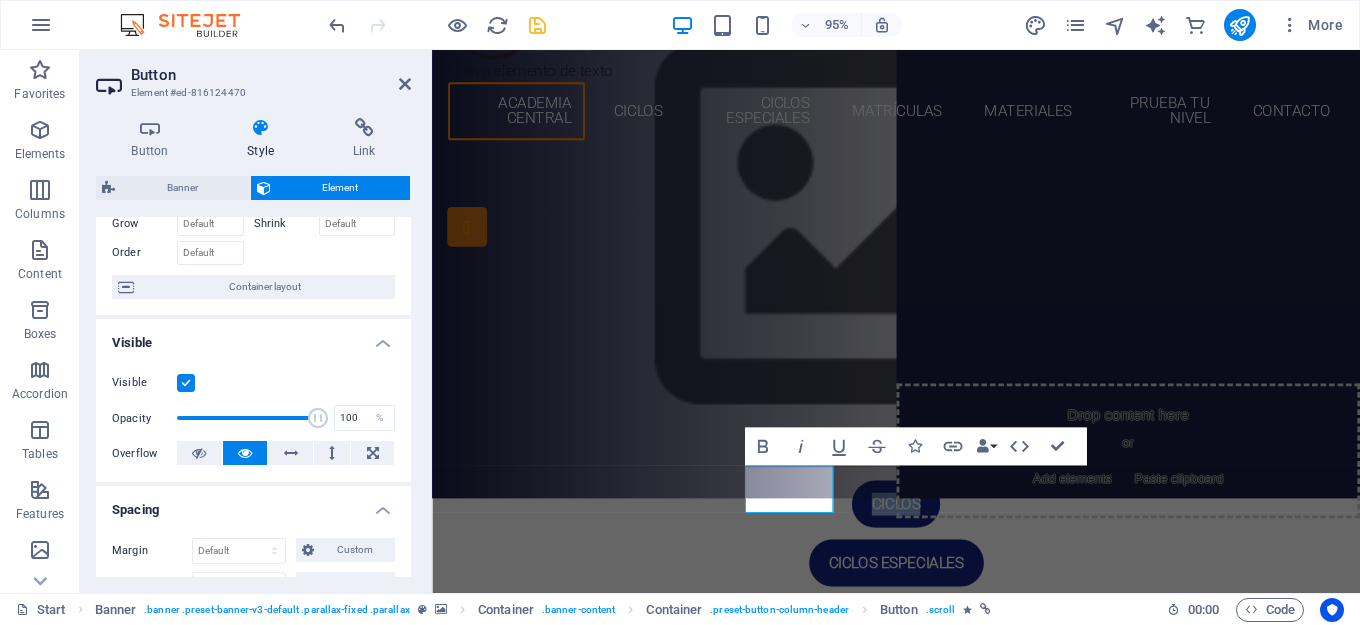 scroll, scrollTop: 0, scrollLeft: 0, axis: both 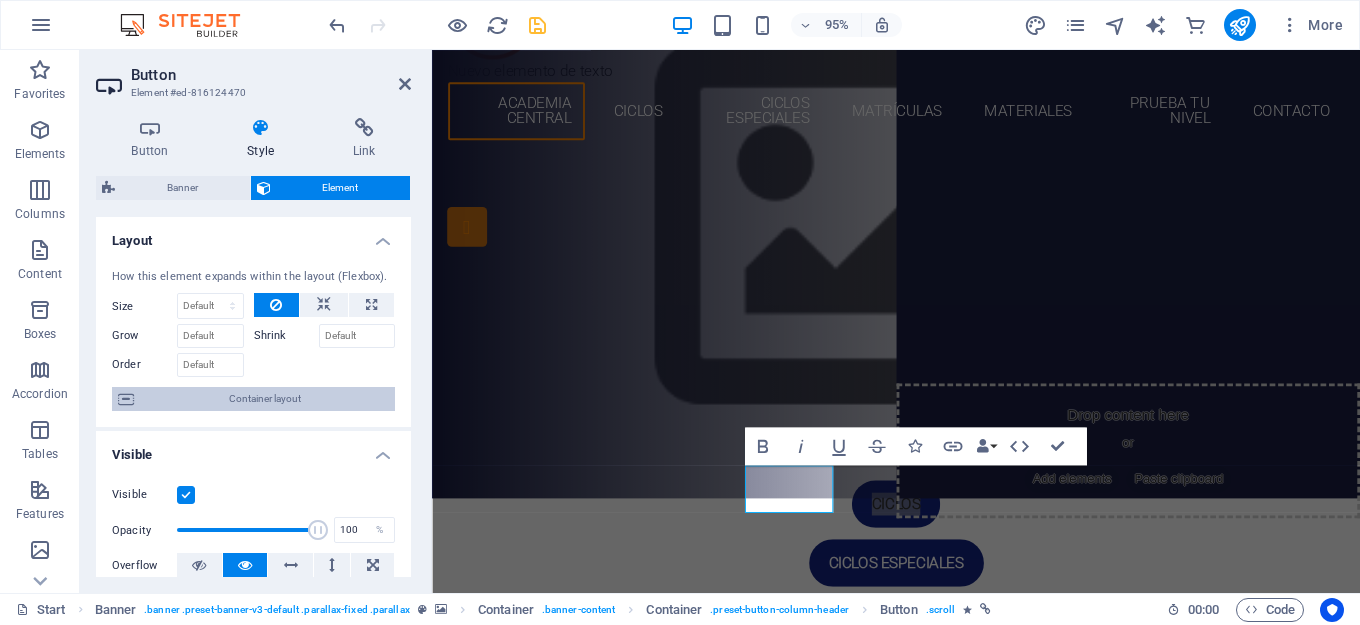 click on "Container layout" at bounding box center [264, 399] 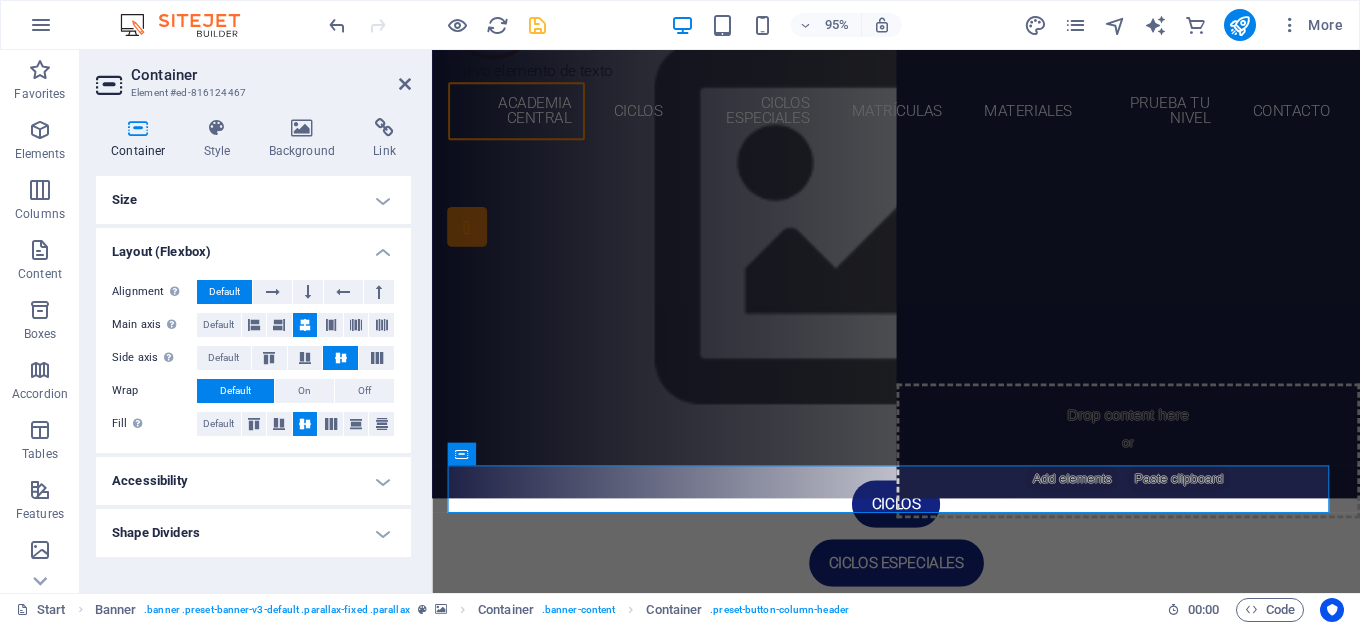 click on "Accessibility" at bounding box center [253, 481] 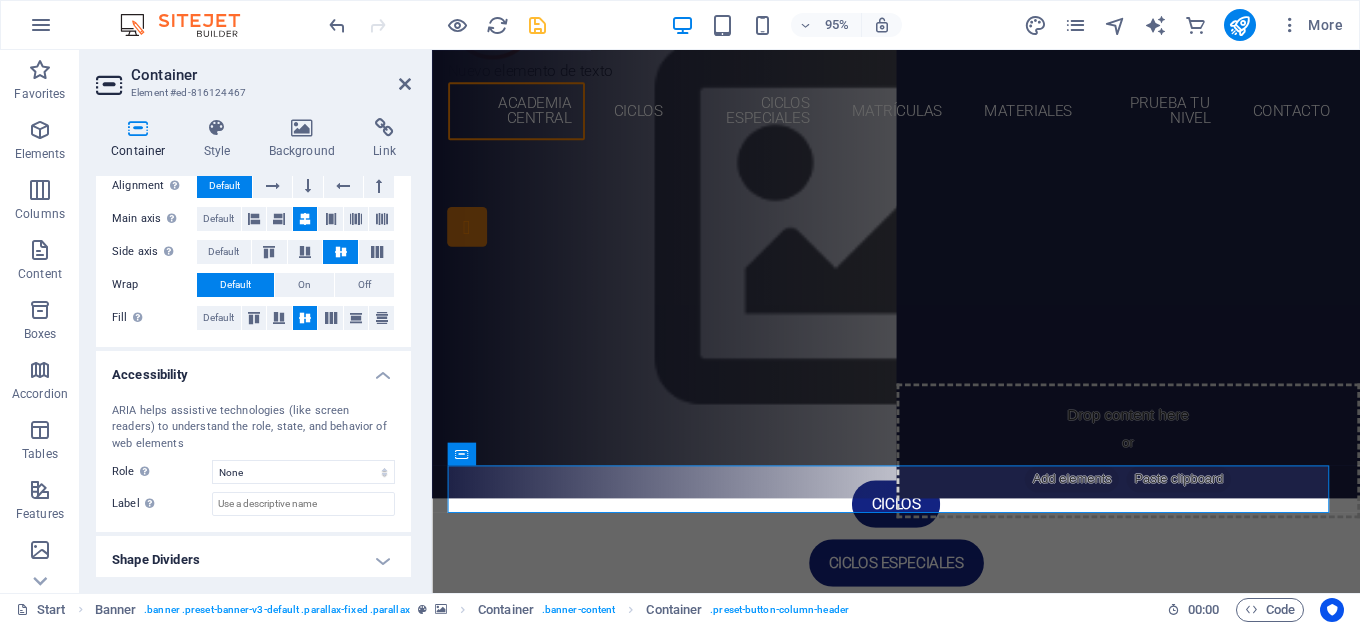 scroll, scrollTop: 113, scrollLeft: 0, axis: vertical 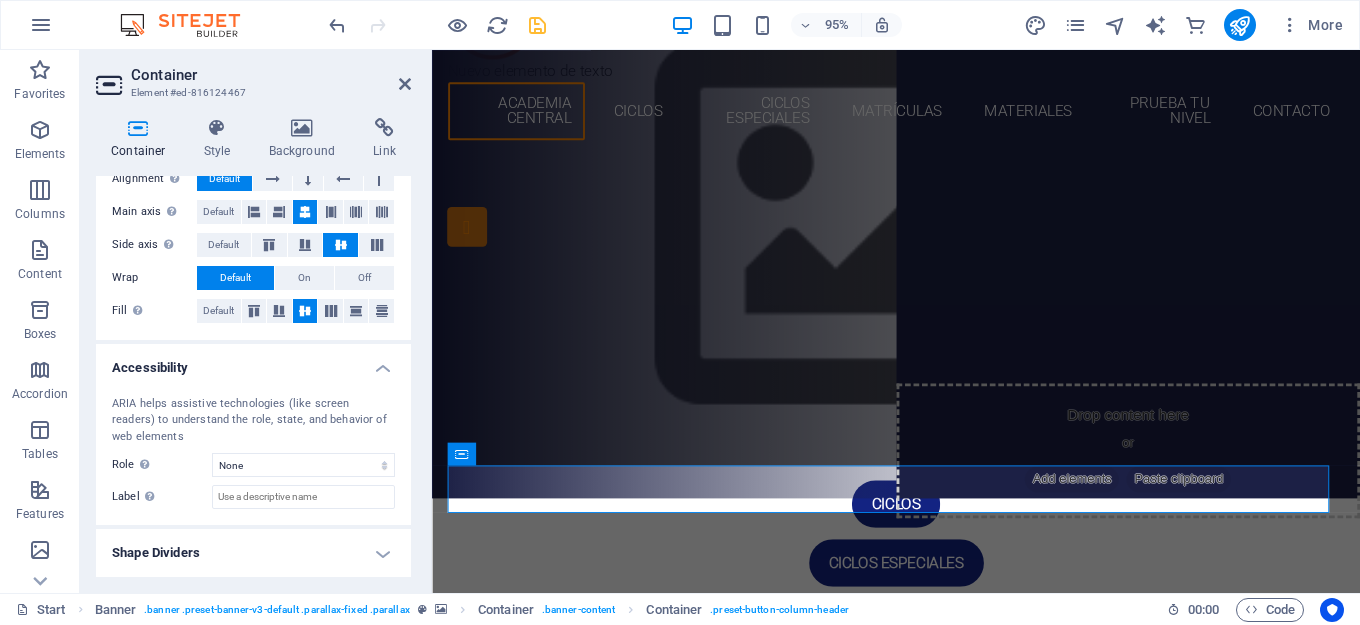 click on "Shape Dividers" at bounding box center [253, 553] 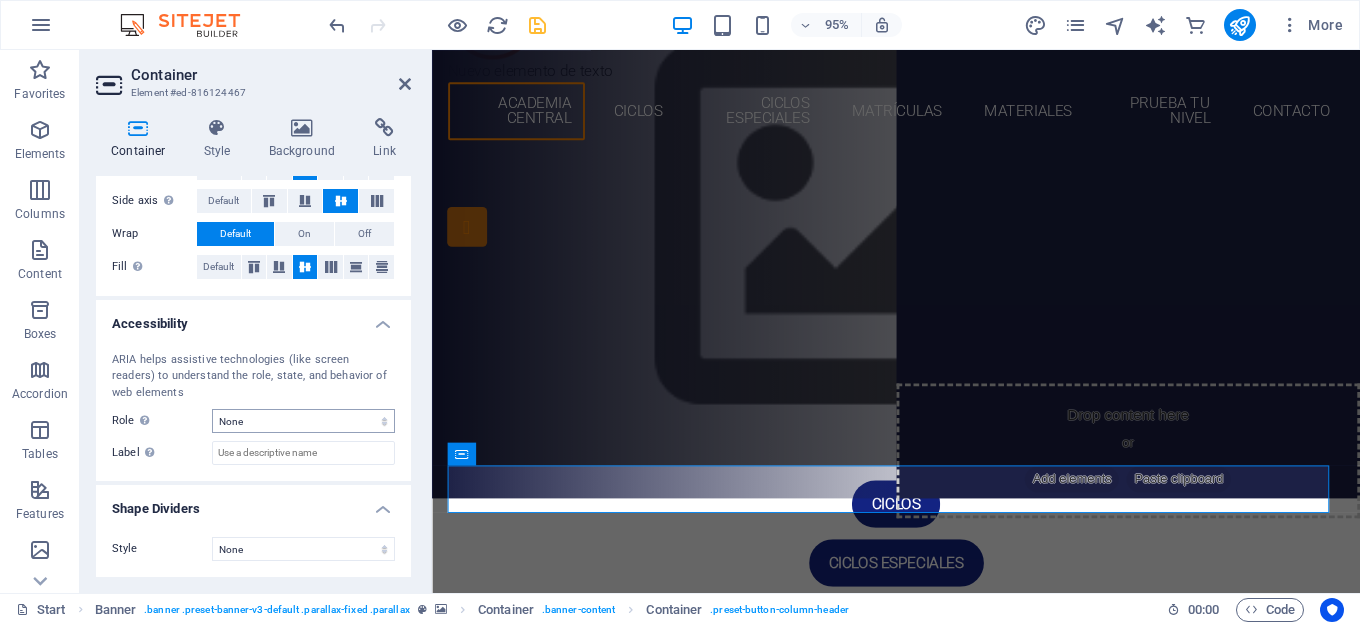 scroll, scrollTop: 0, scrollLeft: 0, axis: both 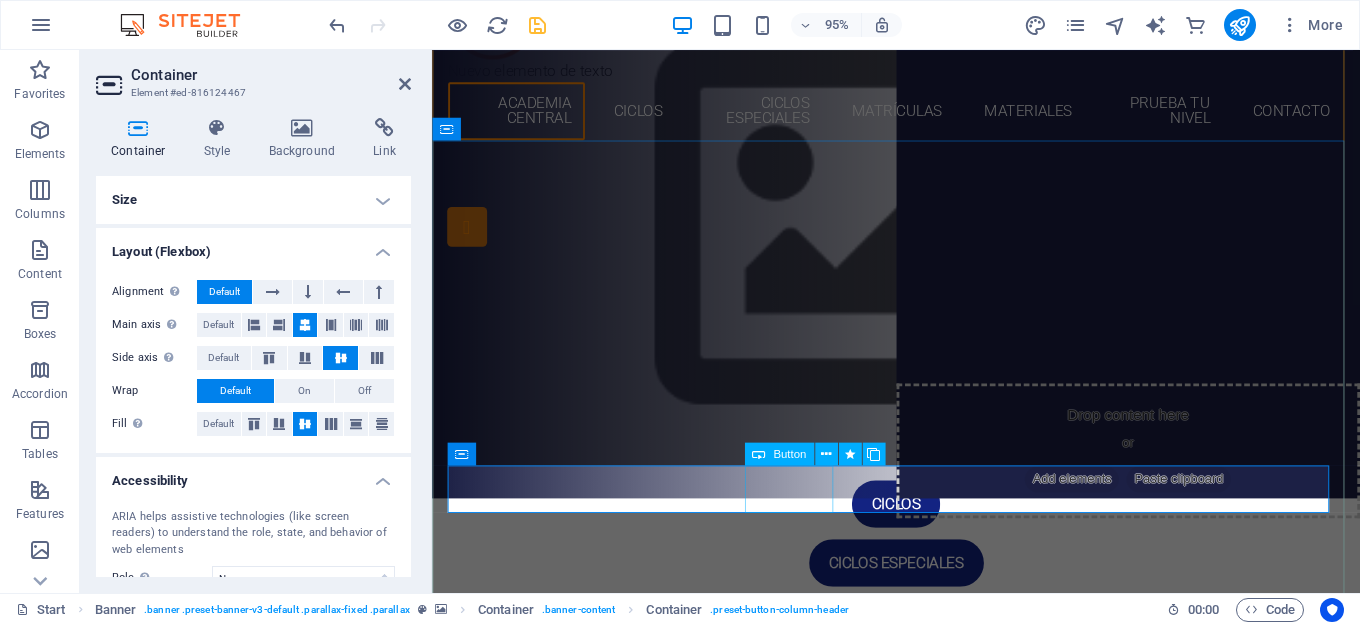 click on "ciclos" at bounding box center [921, 528] 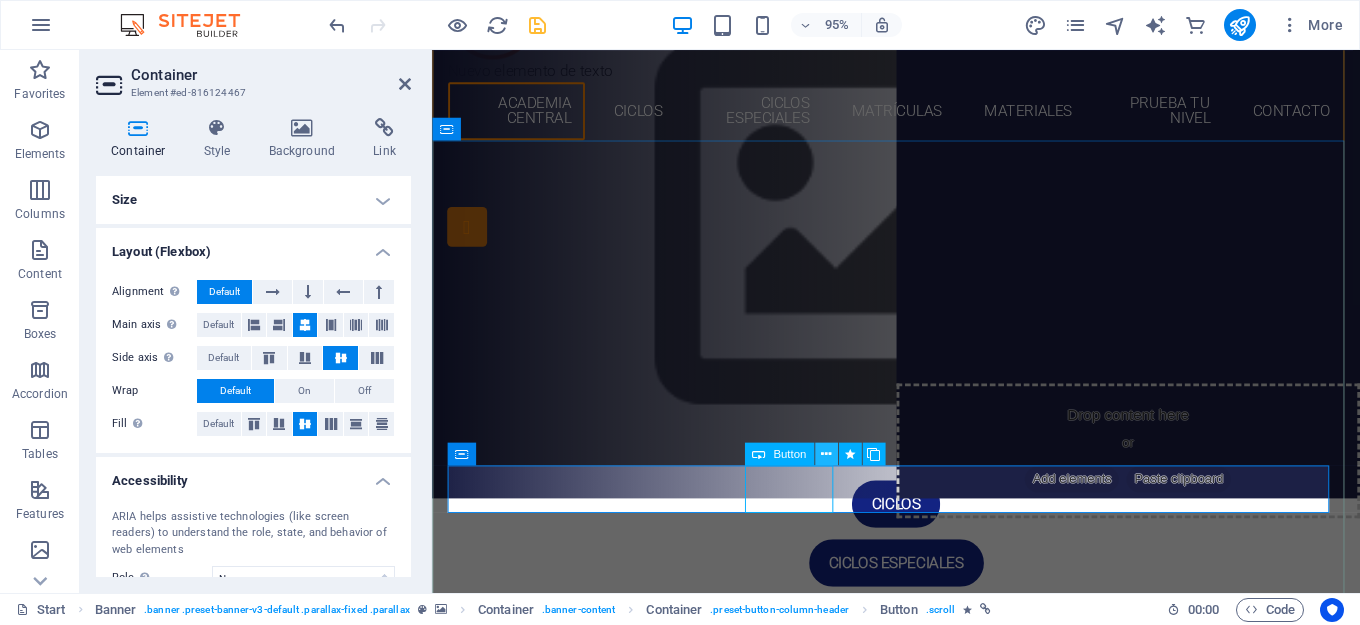 click at bounding box center [826, 454] 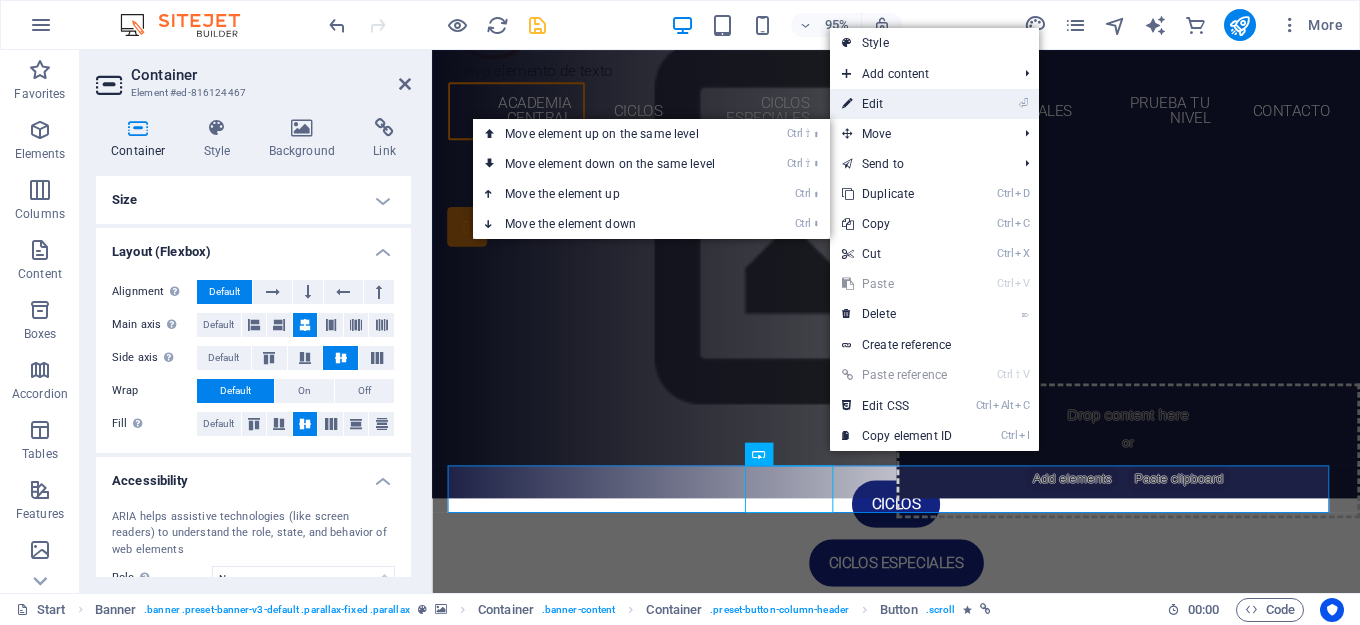 click on "⏎  Edit" at bounding box center [897, 104] 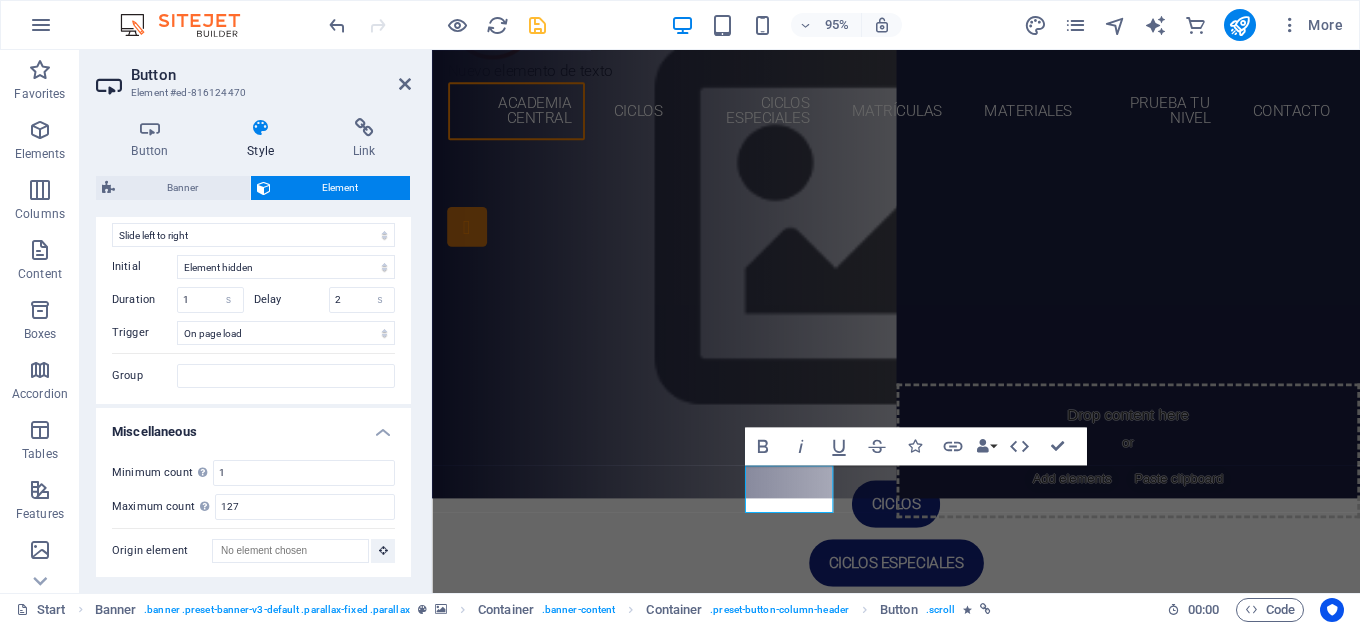 scroll, scrollTop: 1512, scrollLeft: 0, axis: vertical 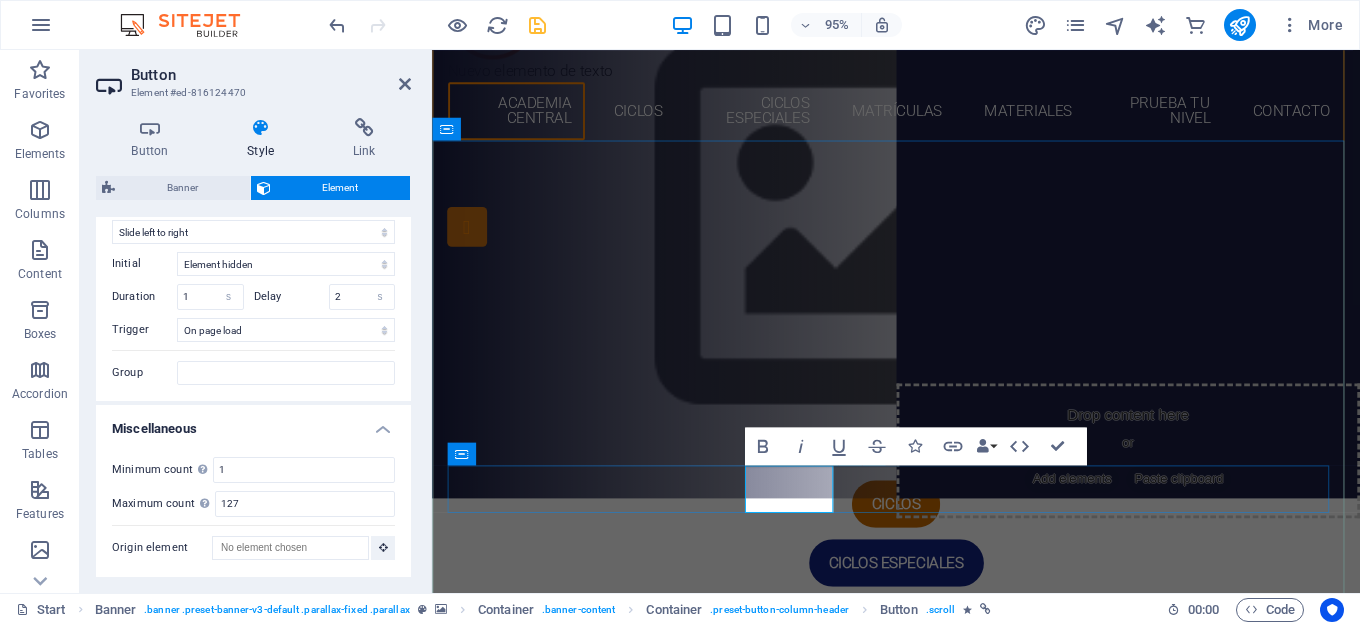 click on "ciclos" at bounding box center (920, 528) 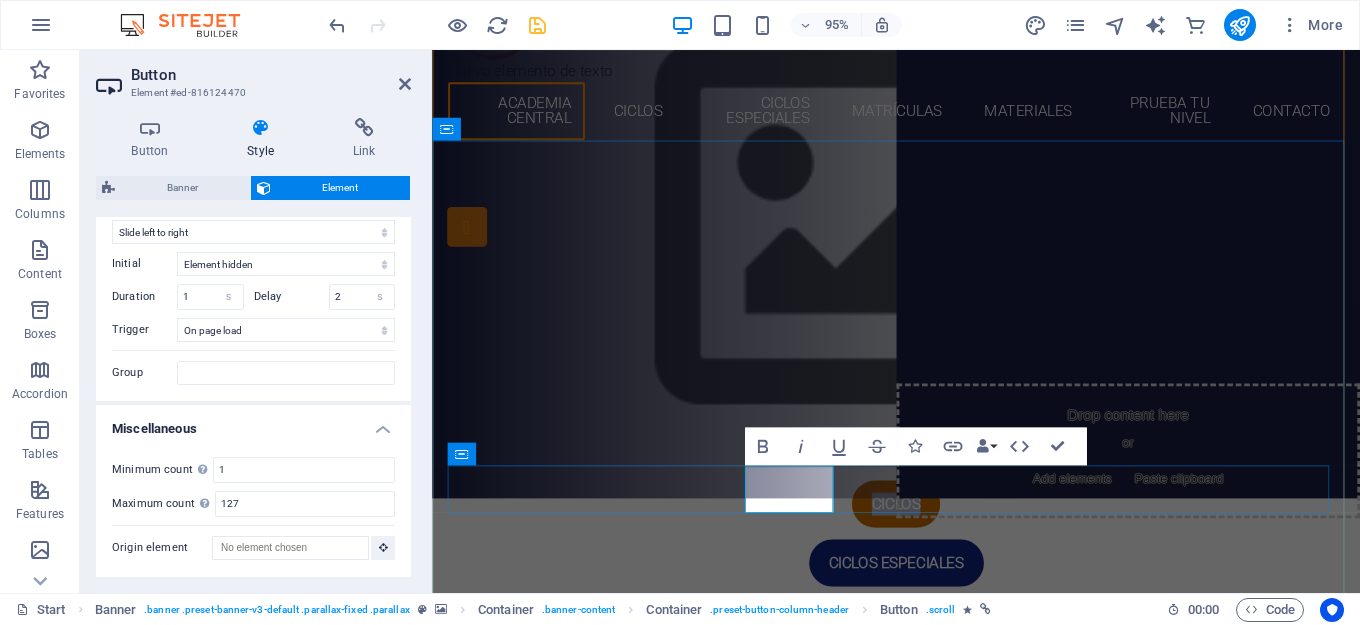 click on "ciclos" at bounding box center [920, 528] 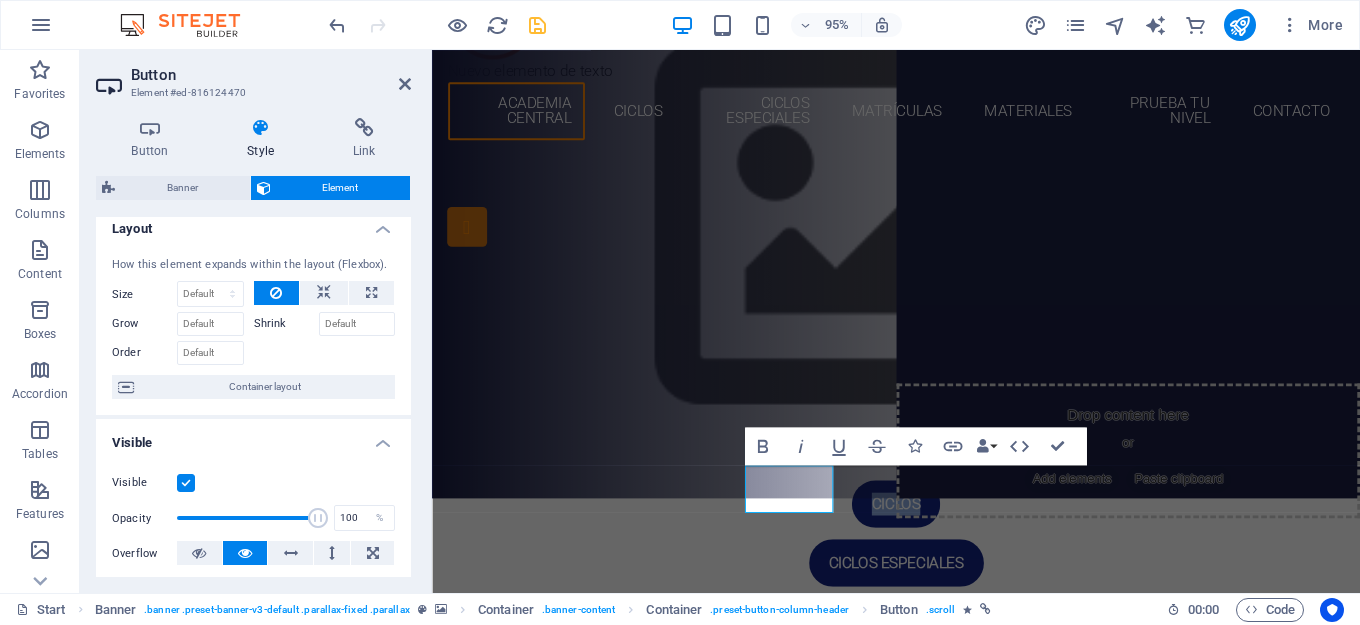 scroll, scrollTop: 0, scrollLeft: 0, axis: both 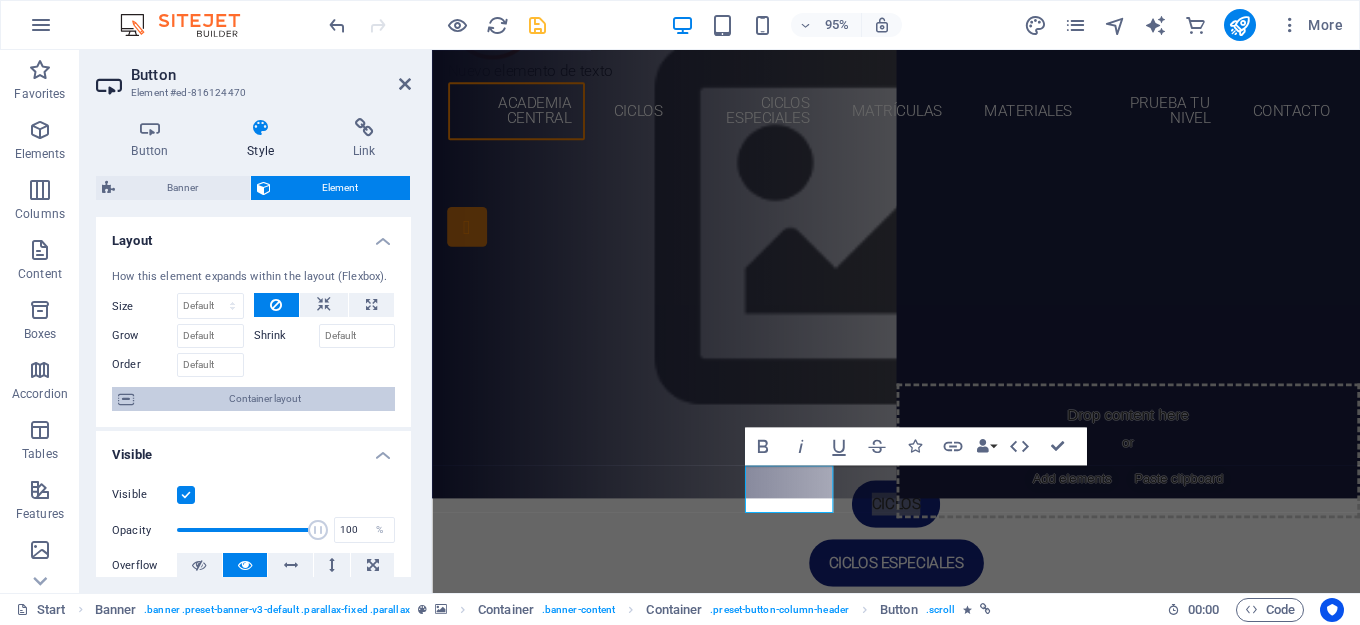 click on "Container layout" at bounding box center (264, 399) 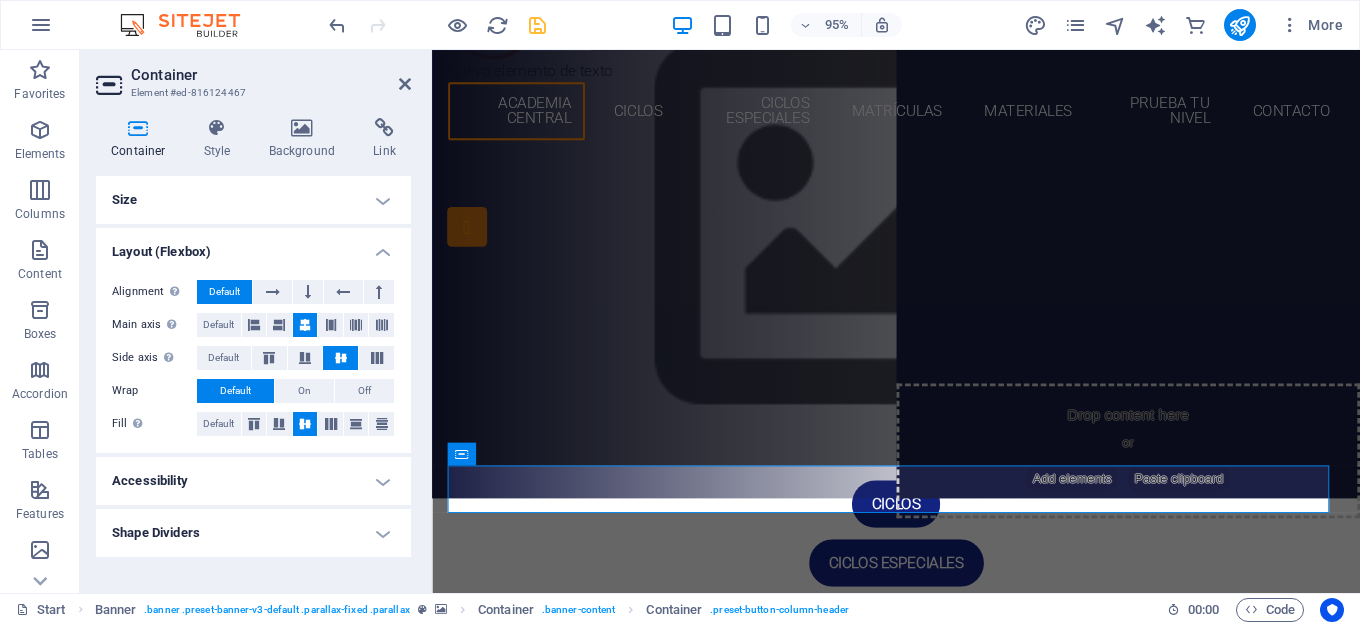 click on "Accessibility" at bounding box center (253, 481) 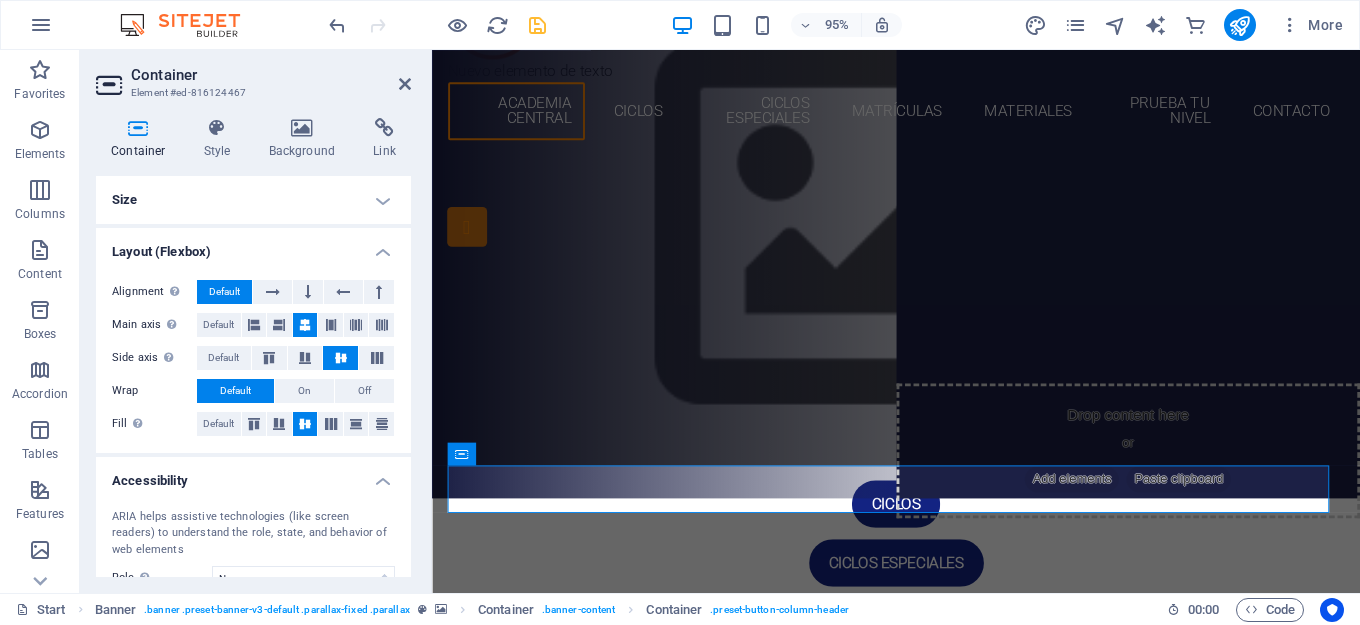 scroll, scrollTop: 113, scrollLeft: 0, axis: vertical 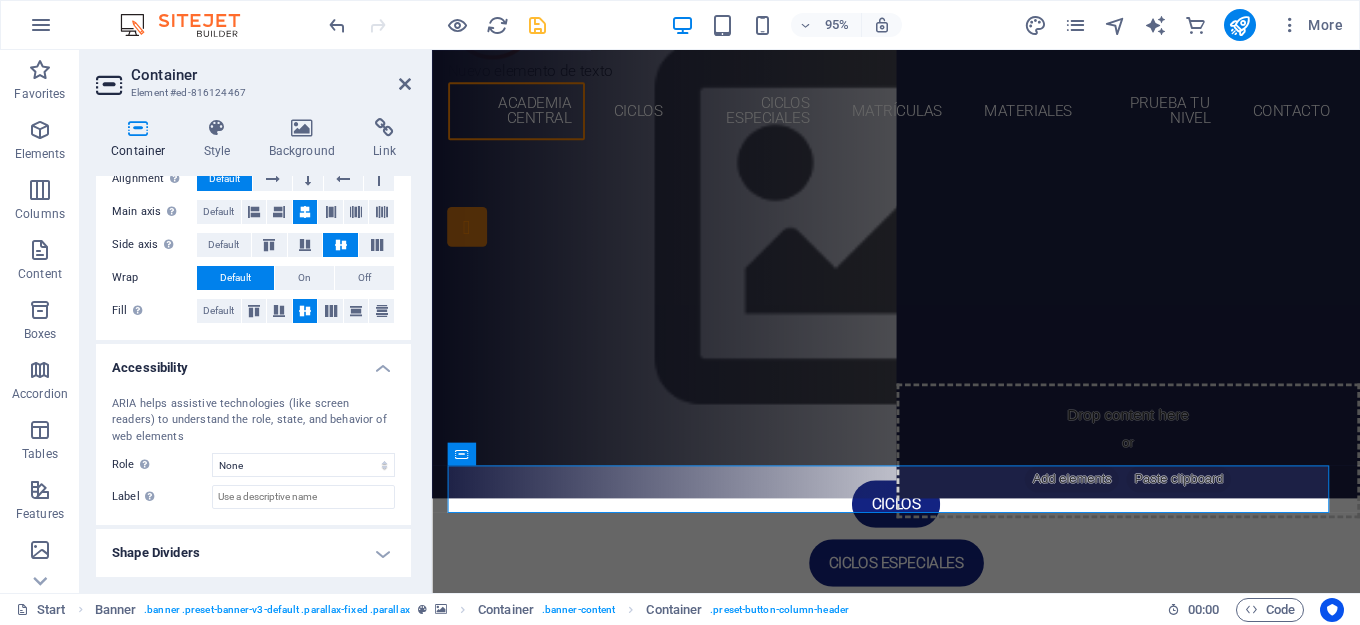 click on "Shape Dividers" at bounding box center (253, 553) 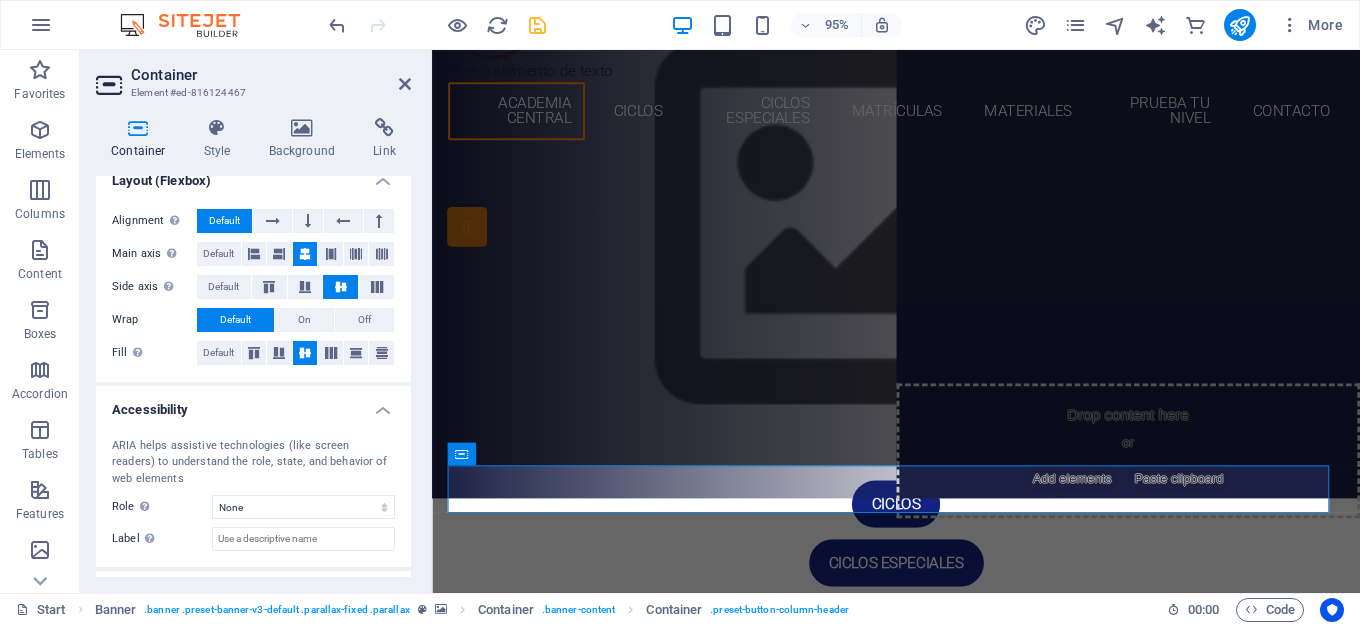 scroll, scrollTop: 0, scrollLeft: 0, axis: both 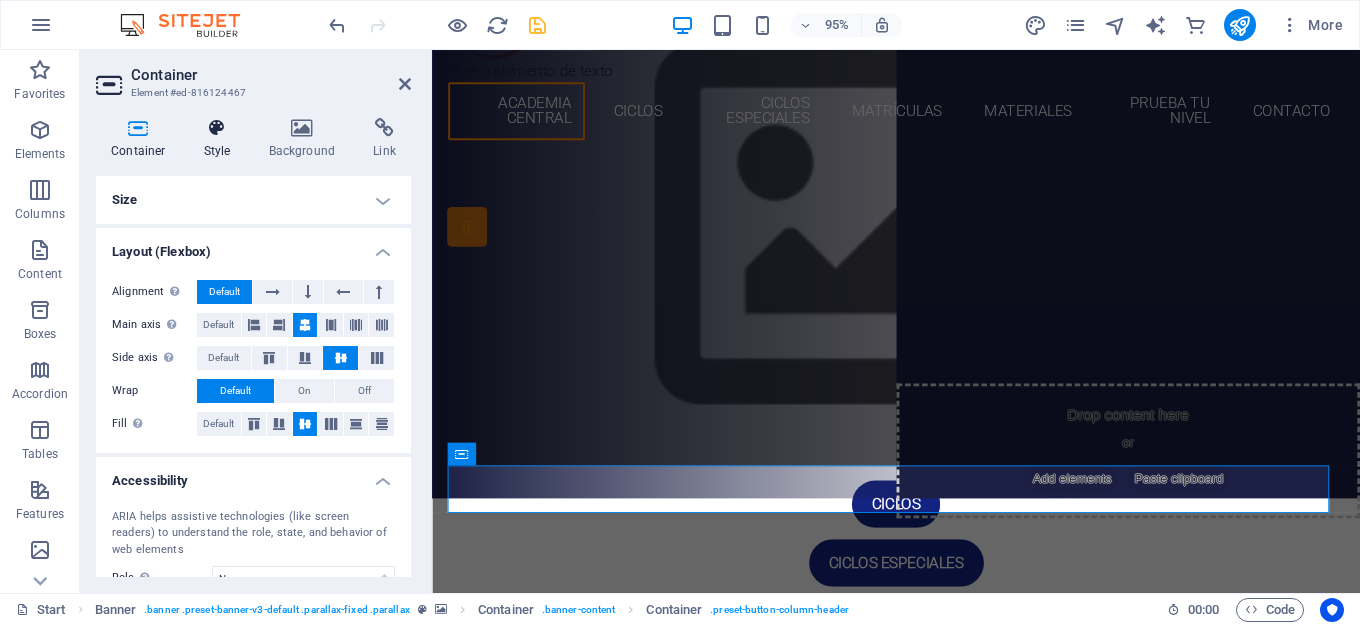 click at bounding box center (217, 128) 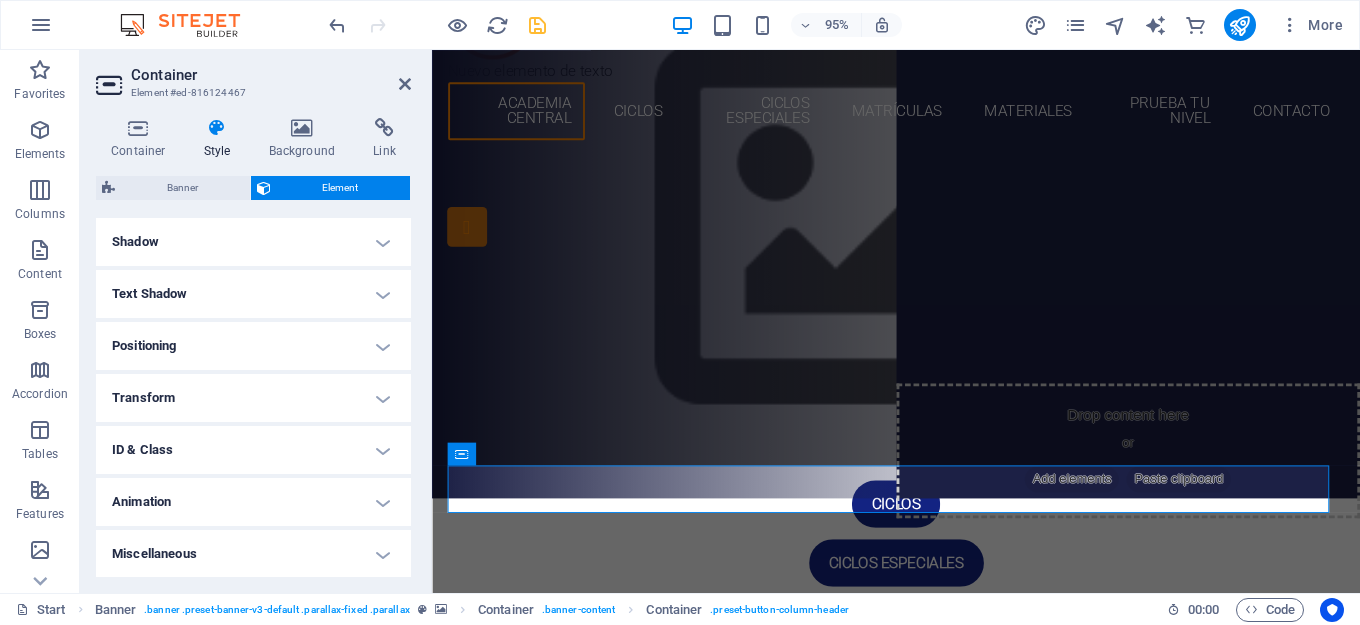 scroll, scrollTop: 485, scrollLeft: 0, axis: vertical 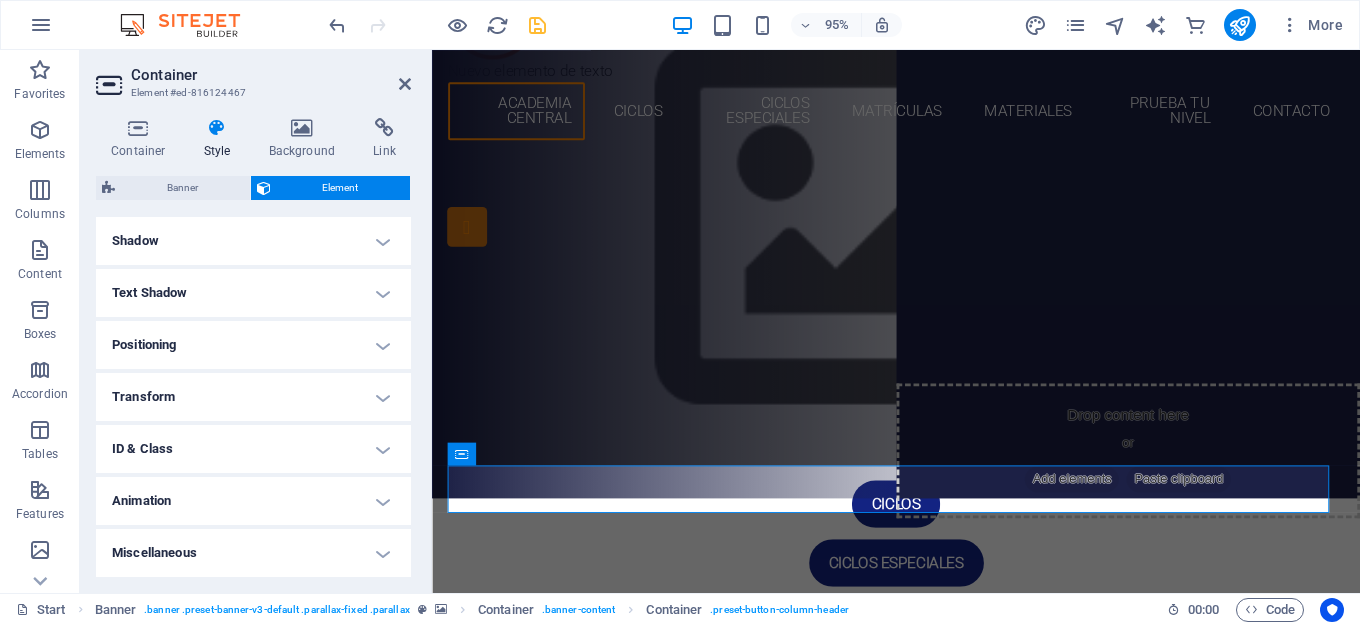 click on "Container Style Background Link Size Height Default px rem % vh vw Min. height None px rem % vh vw Width Default px rem % em vh vw Min. width None px rem % vh vw Content width Default Custom width Width Default px rem % em vh vw Min. width None px rem % vh vw Default padding Custom spacing Default content width and padding can be changed under Design. Edit design Layout (Flexbox) Alignment Determines the flex direction. Default Main axis Determine how elements should behave along the main axis inside this container (justify content). Default Side axis Control the vertical direction of the element inside of the container (align items). Default Wrap Default On Off Fill Controls the distances and direction of elements on the y-axis across several lines (align content). Default Accessibility ARIA helps assistive technologies (like screen readers) to understand the role, state, and behavior of web elements Role The ARIA role defines the purpose of an element.  None Alert Article Banner Comment Fan" at bounding box center [253, 347] 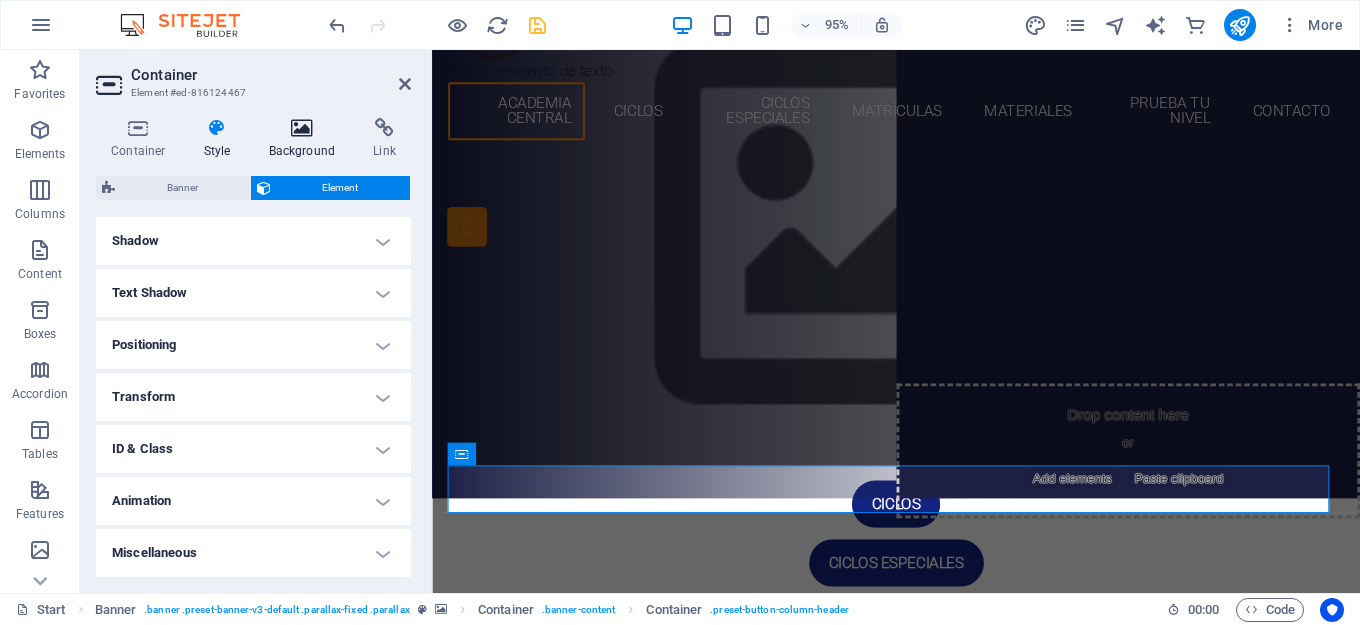 click at bounding box center [302, 128] 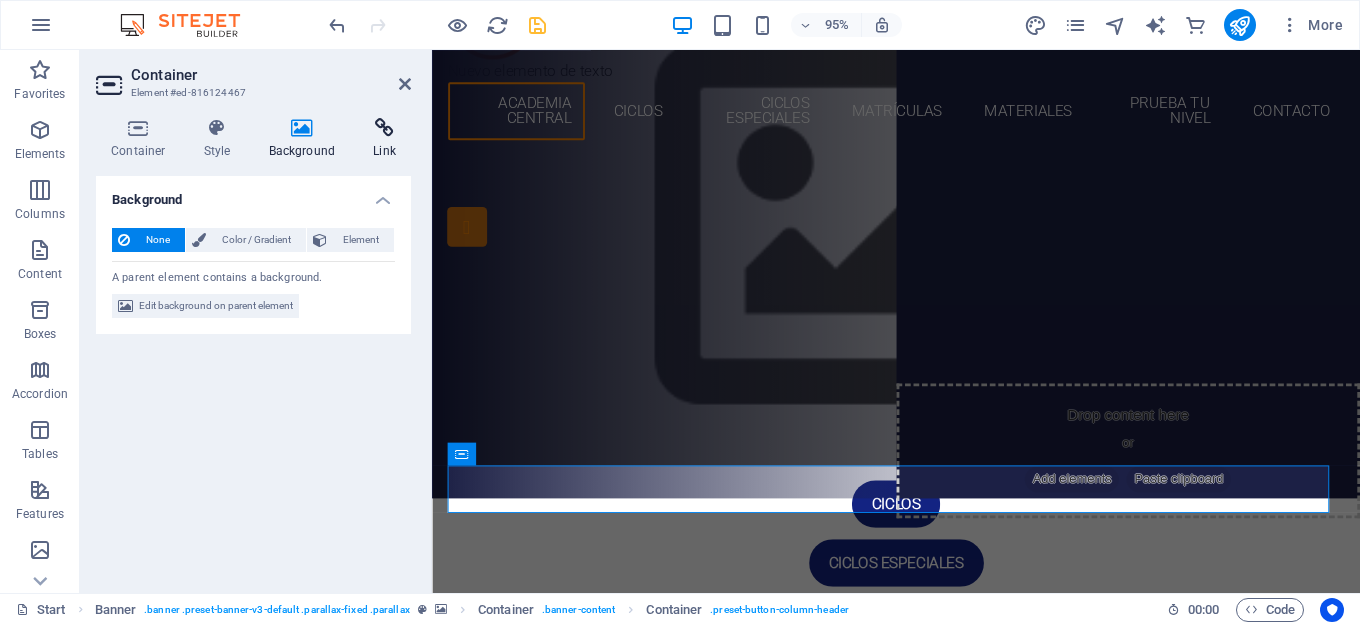 click at bounding box center [384, 128] 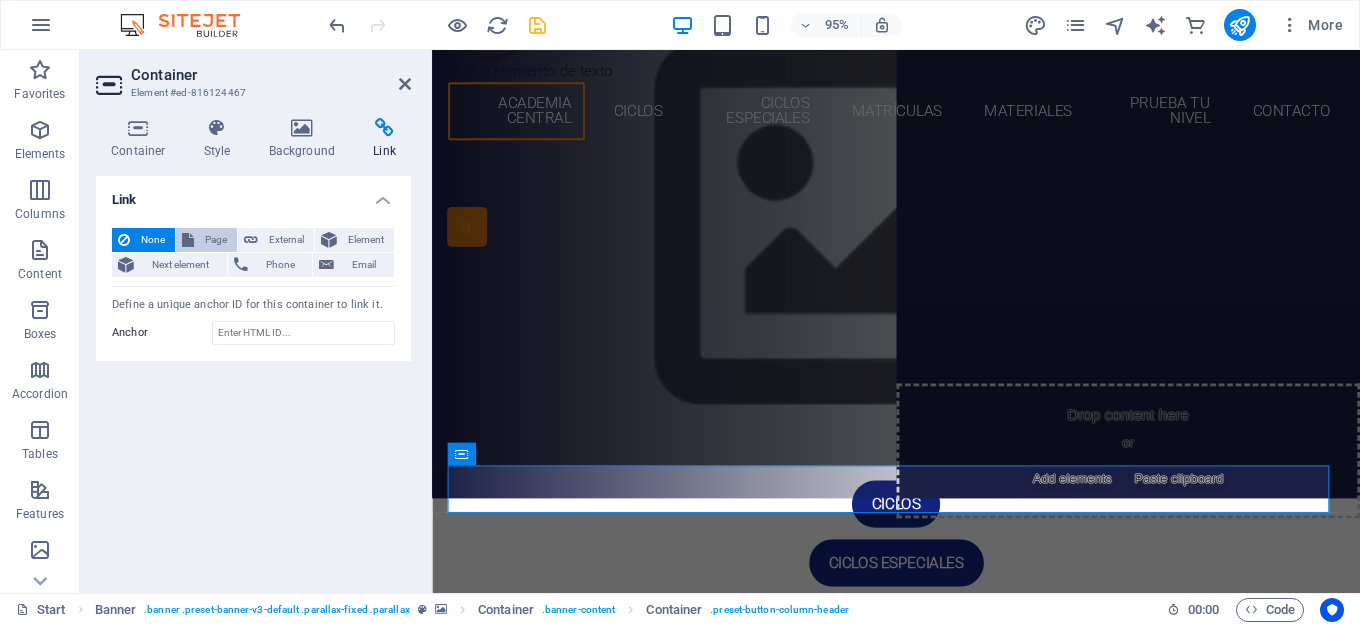 click on "Page" at bounding box center [215, 240] 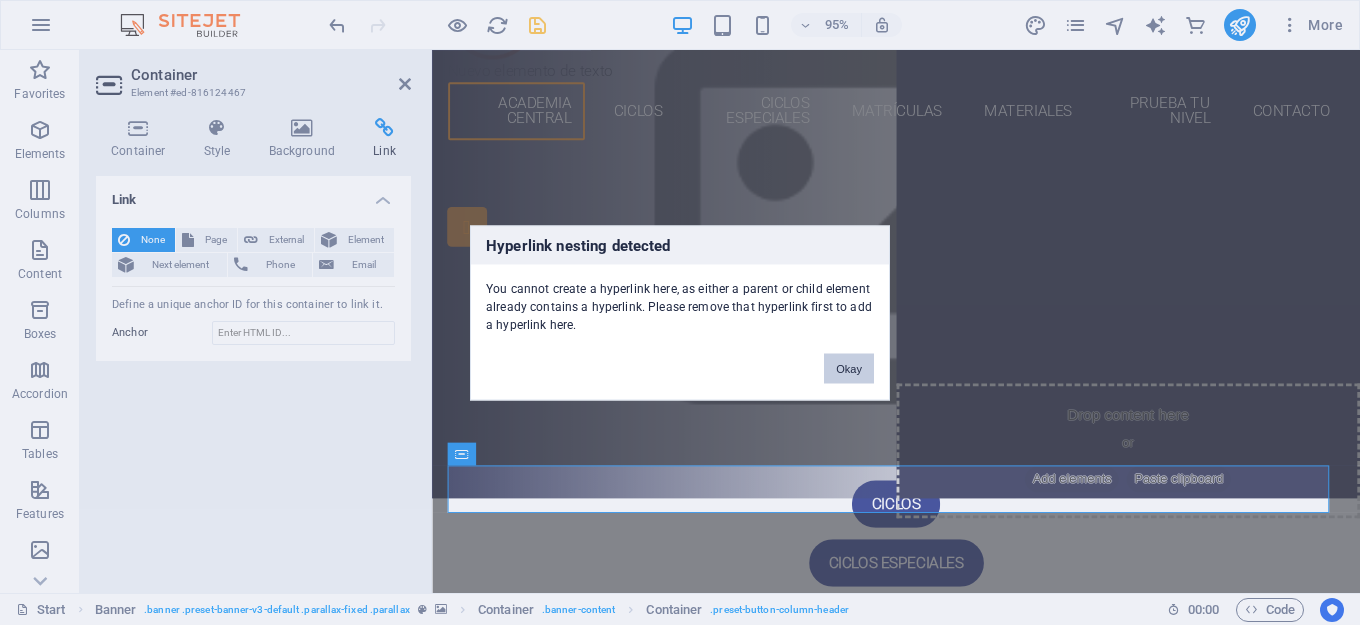 click on "Okay" at bounding box center [849, 368] 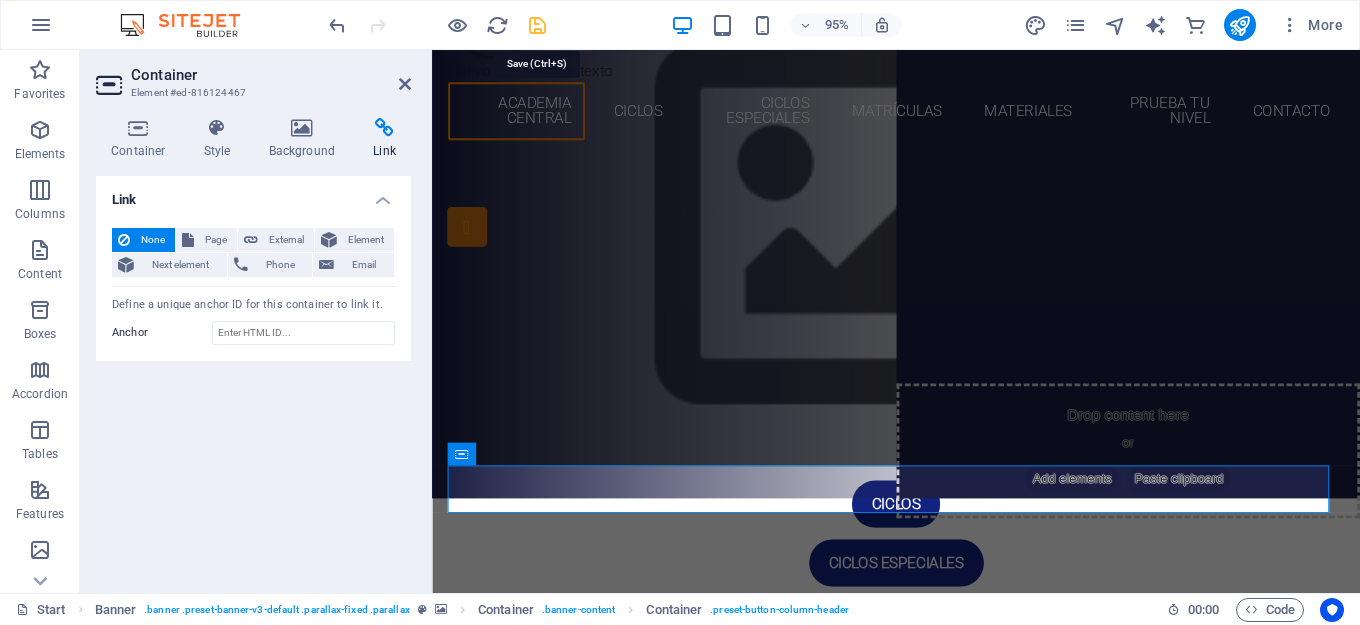 click at bounding box center (537, 25) 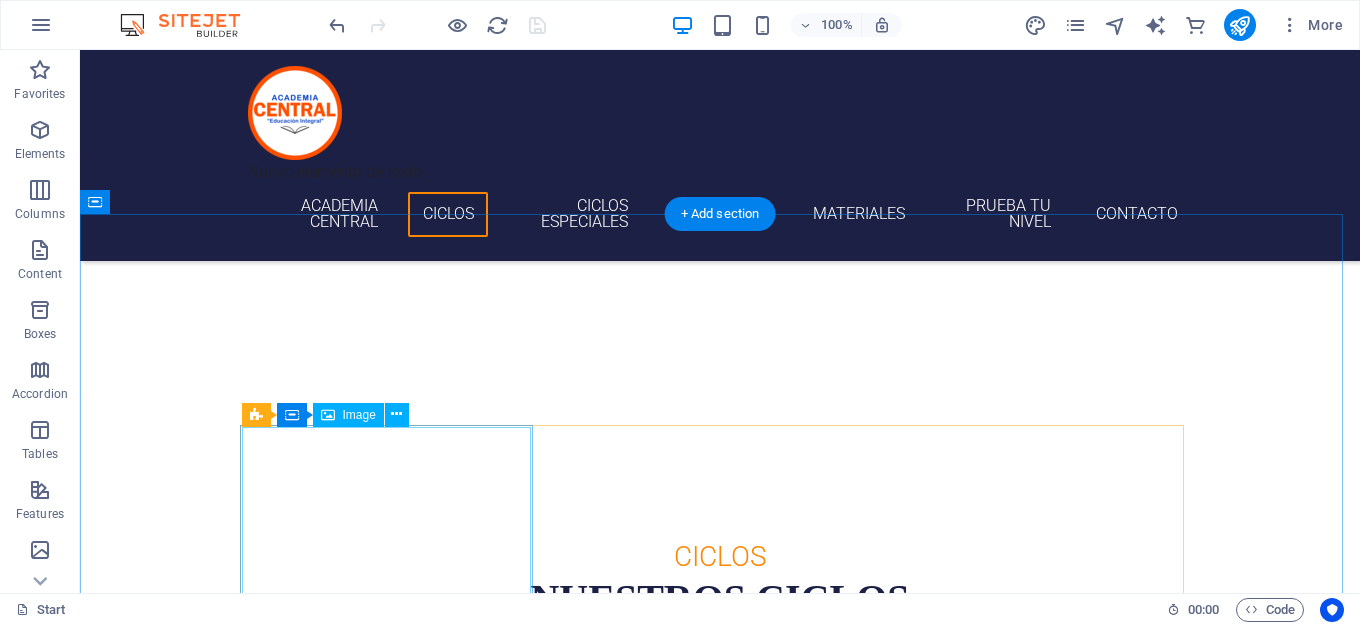 scroll, scrollTop: 600, scrollLeft: 0, axis: vertical 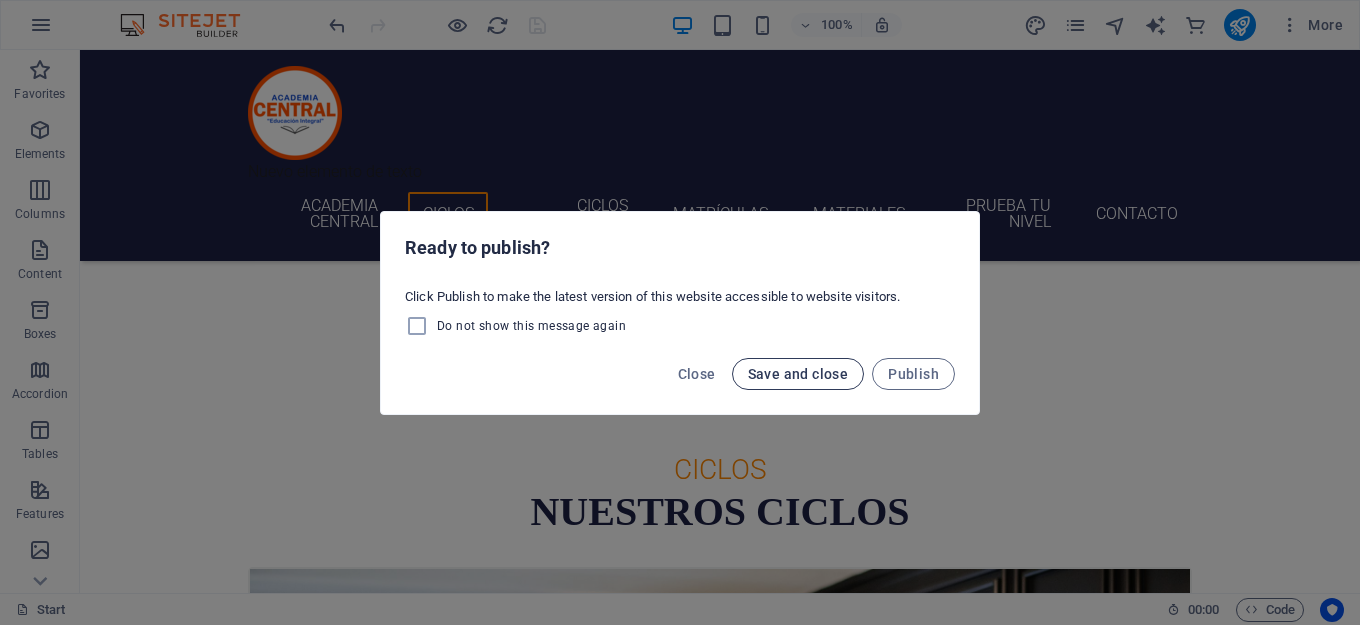 click on "Save and close" at bounding box center [798, 374] 